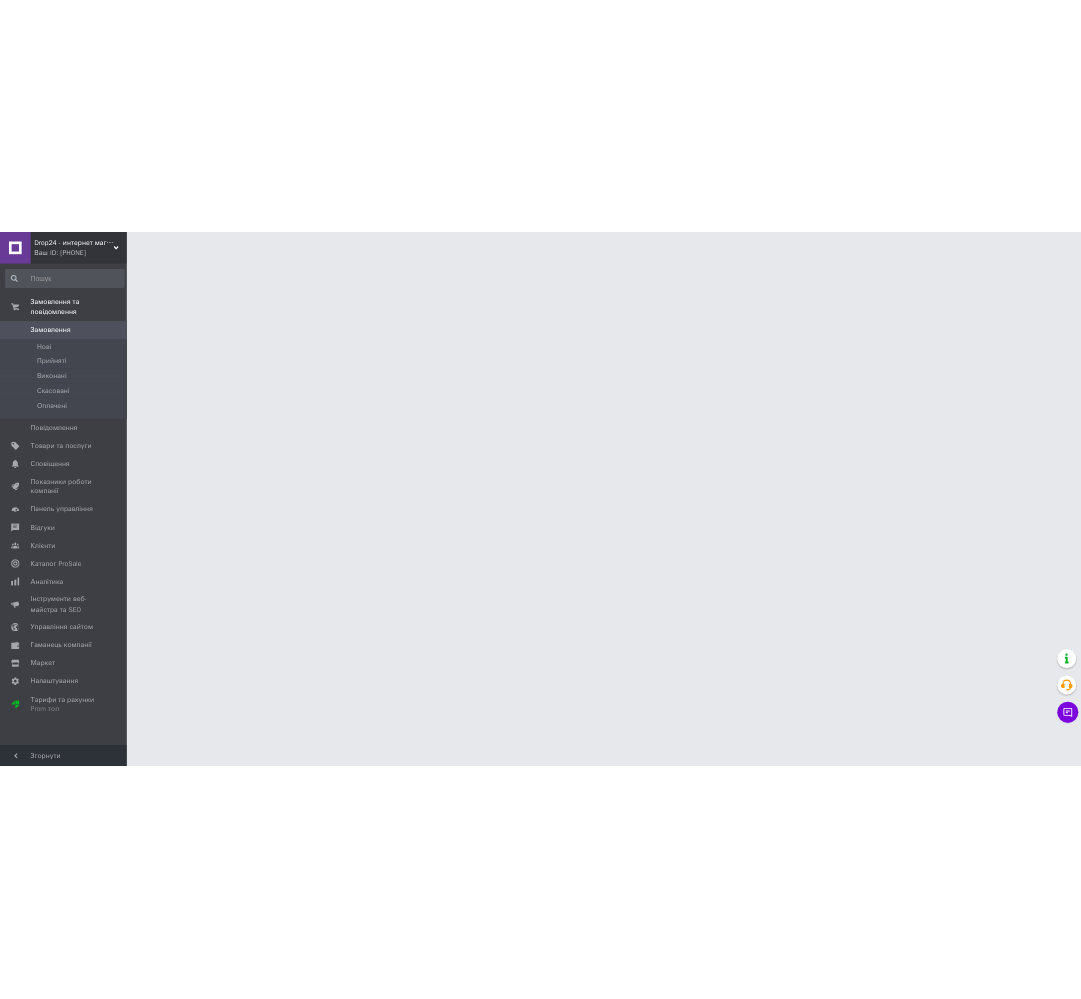 scroll, scrollTop: 0, scrollLeft: 0, axis: both 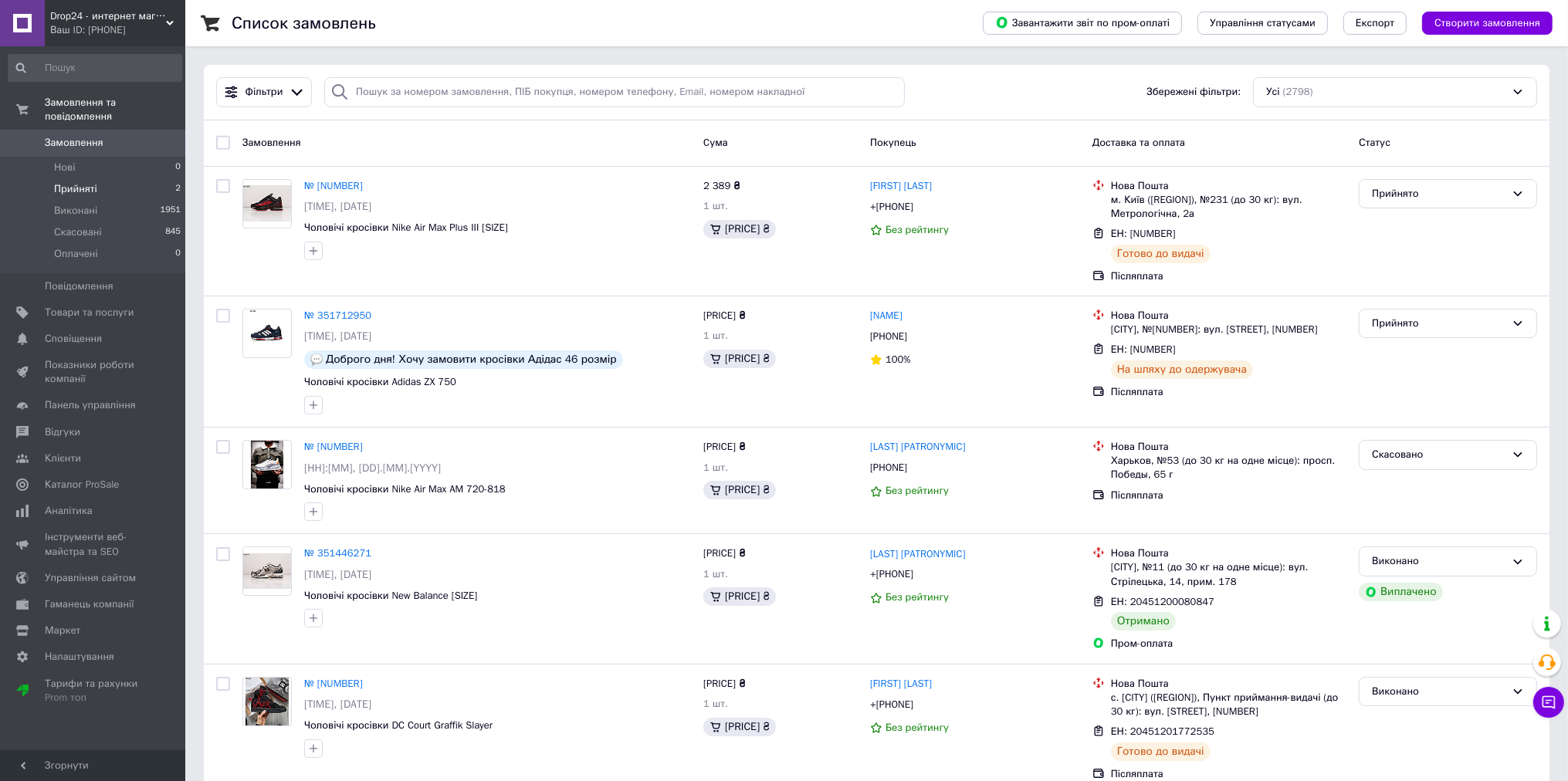 click on "Прийняті" at bounding box center [64, 167] 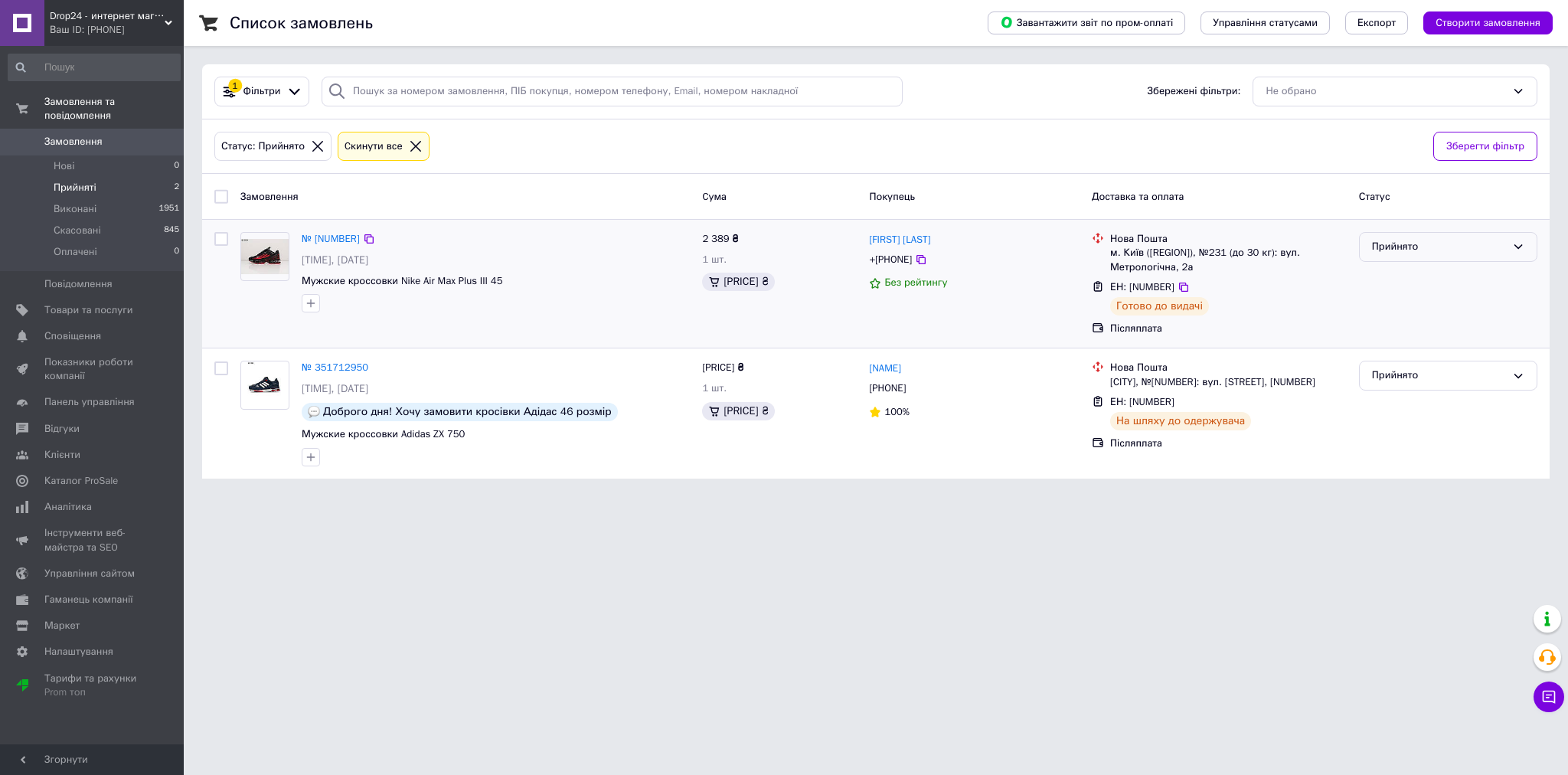 click on "Прийнято" at bounding box center (1439, 247) 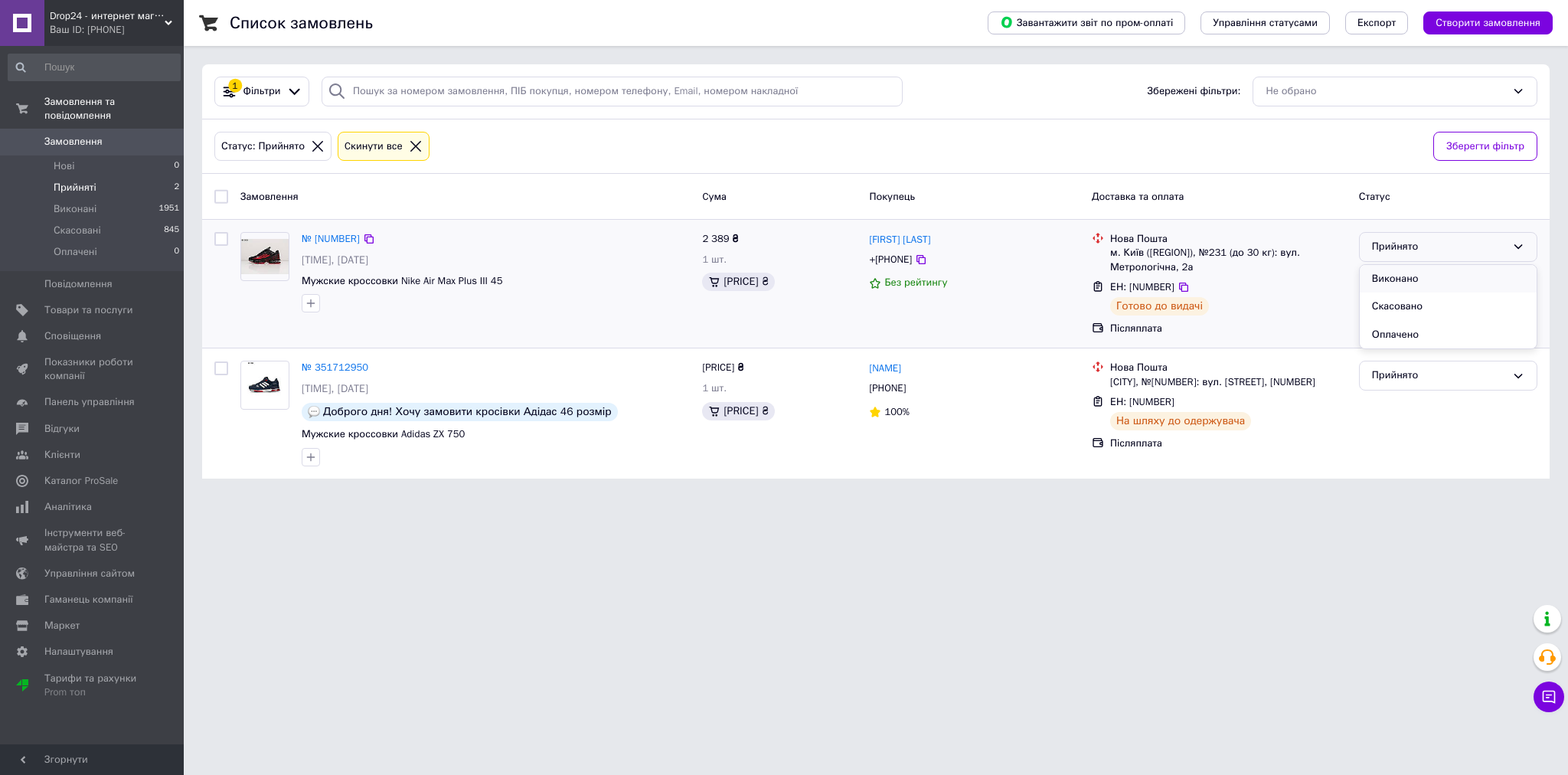 click on "Виконано" at bounding box center (1448, 279) 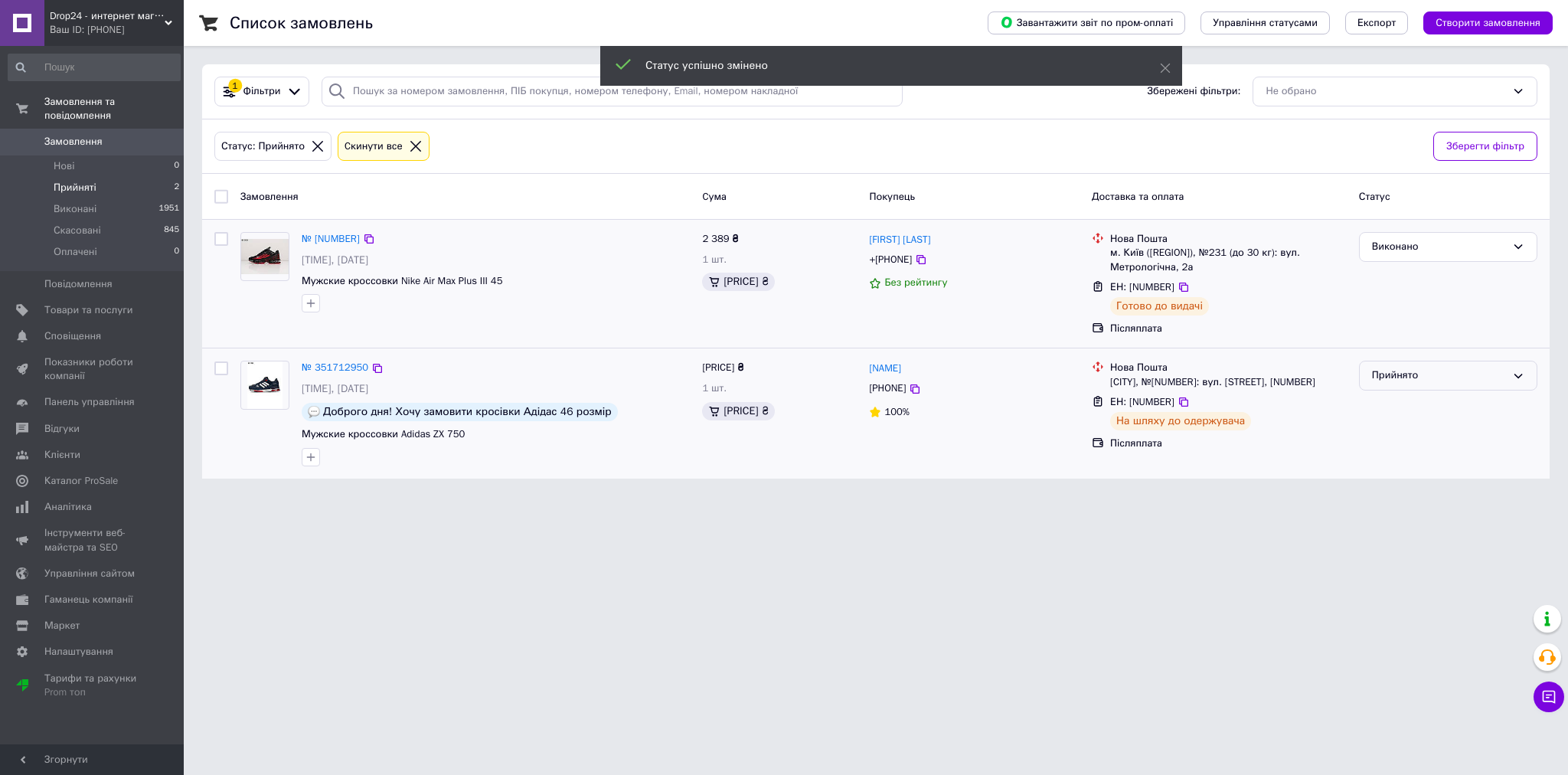 click on "Прийнято" at bounding box center (1439, 247) 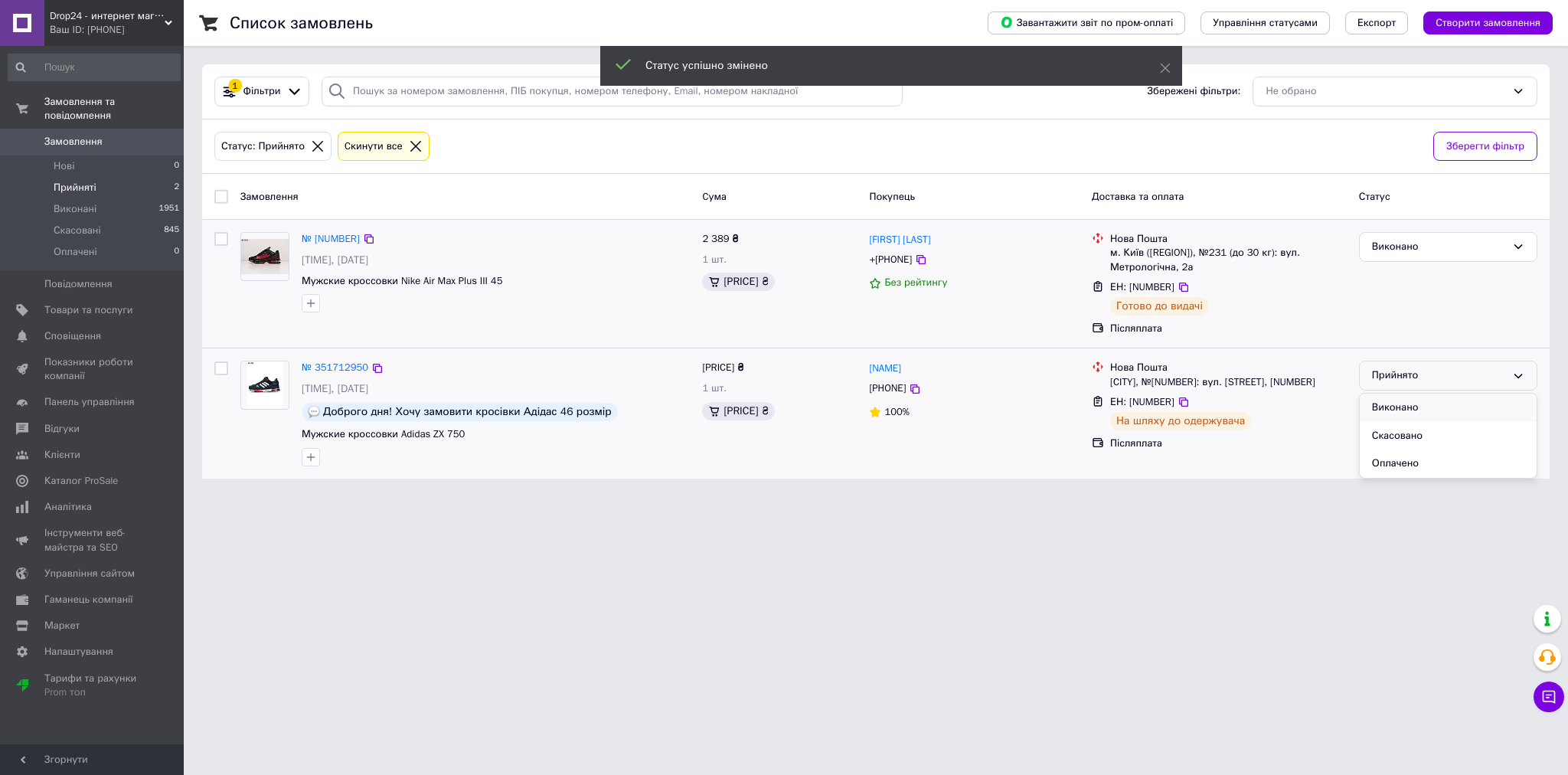 click on "Виконано" at bounding box center (1448, 407) 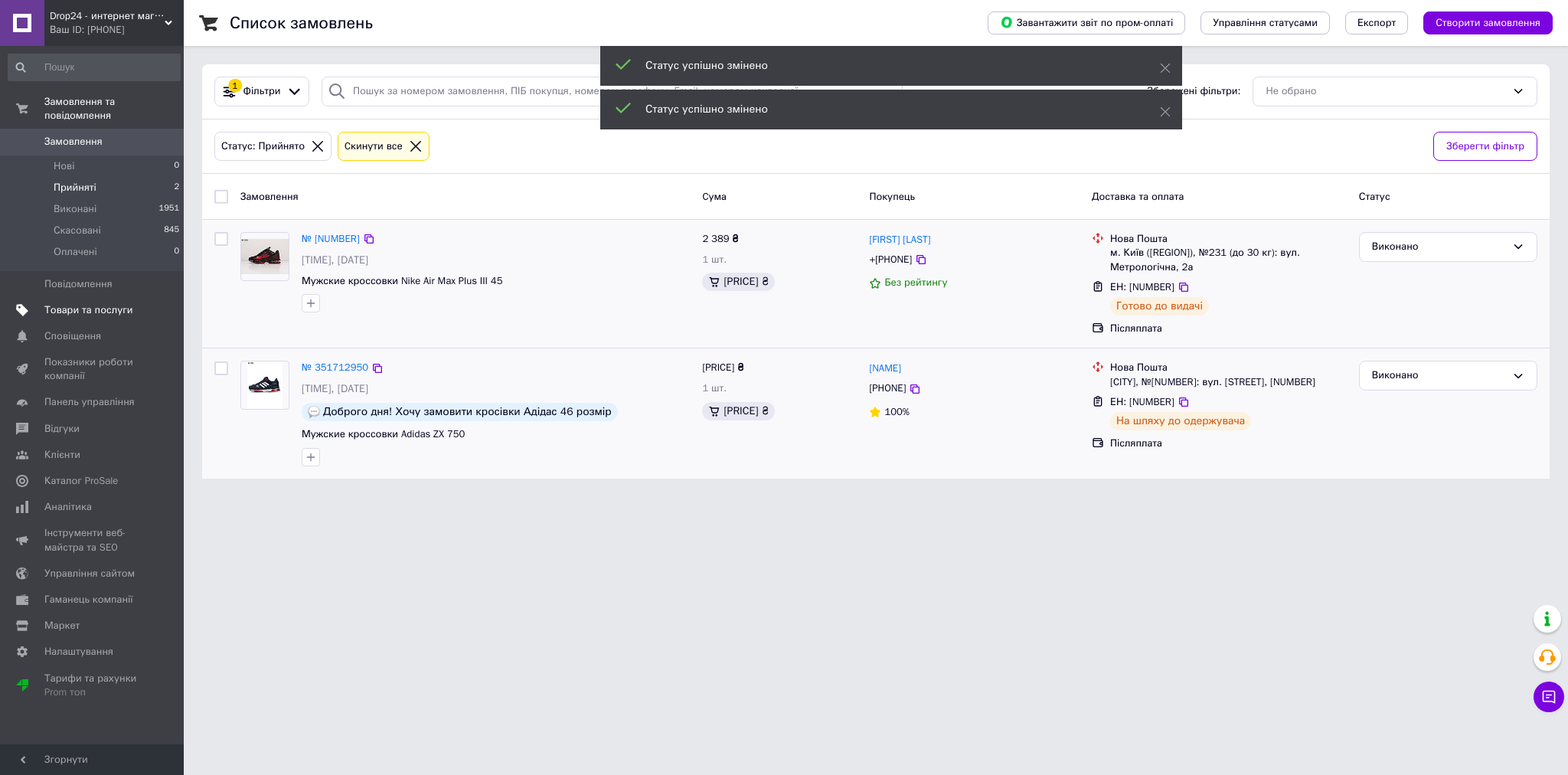 click on "Товари та послуги" at bounding box center [93, 310] 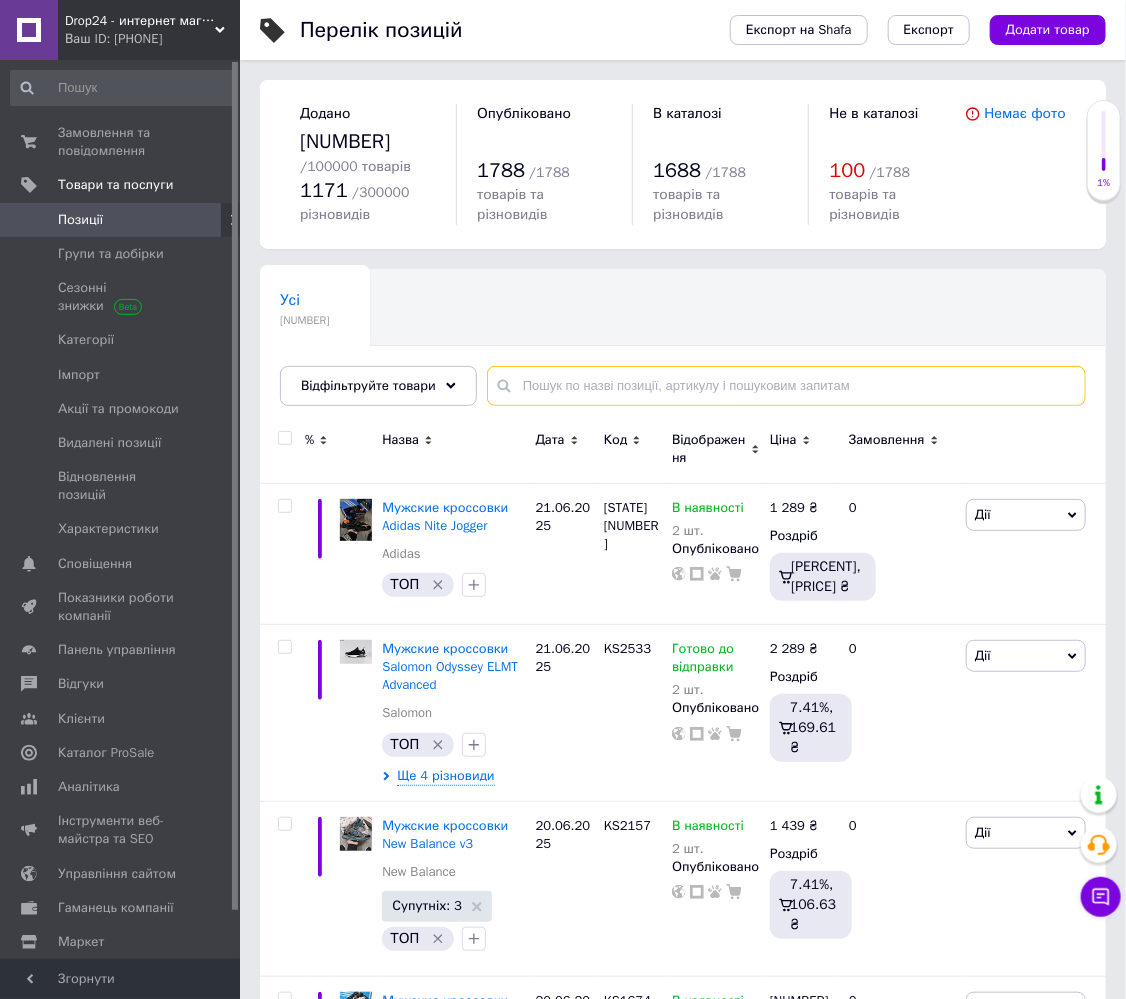 click at bounding box center [786, 386] 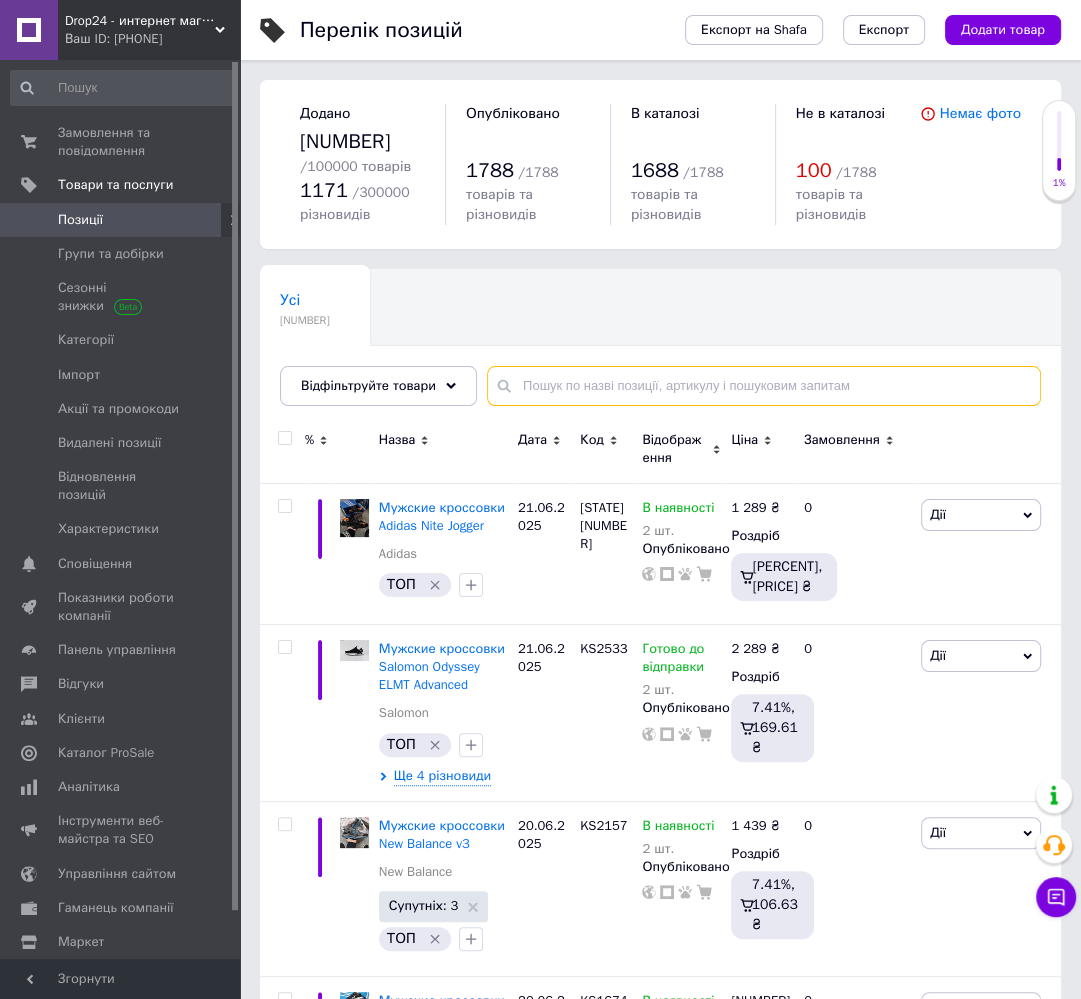 click at bounding box center (764, 386) 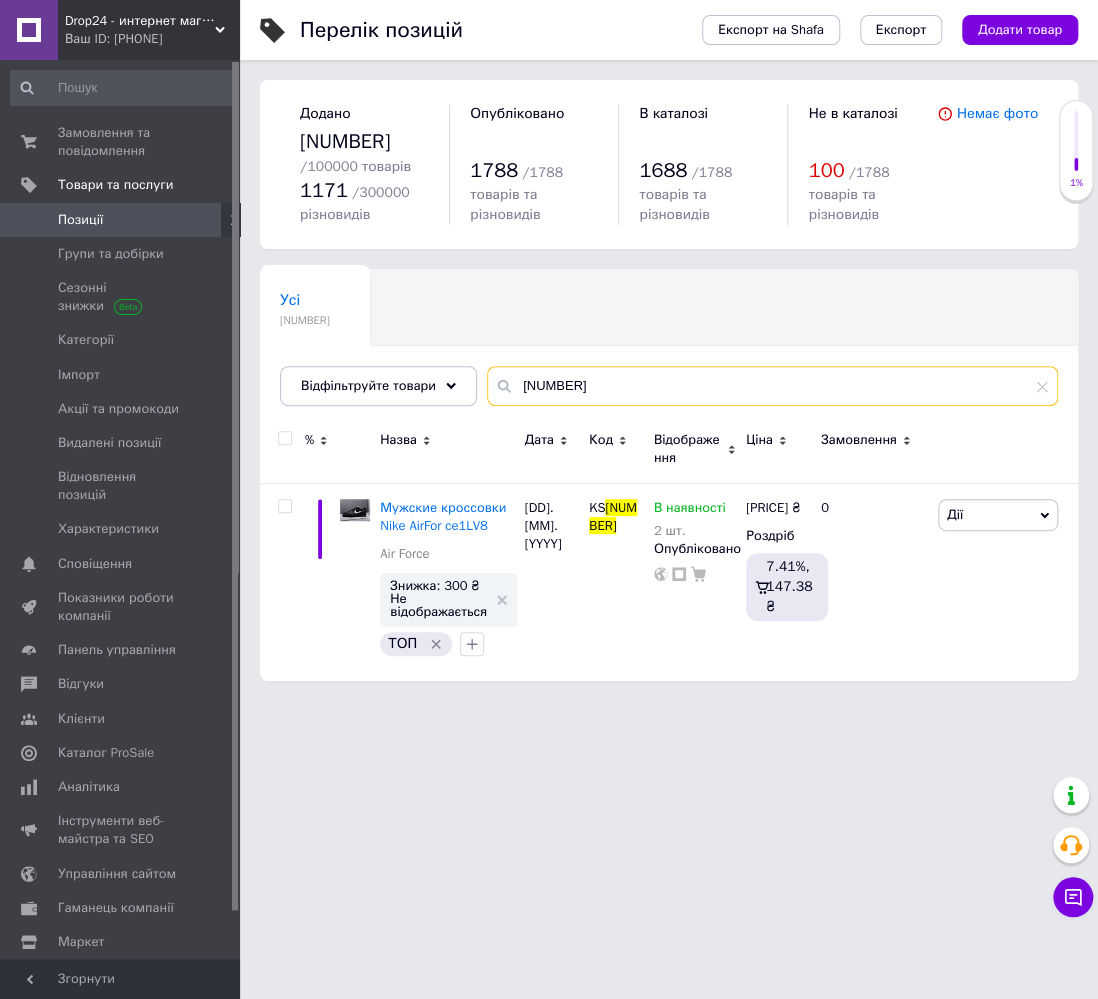 drag, startPoint x: 533, startPoint y: 383, endPoint x: 553, endPoint y: 385, distance: 20.09975 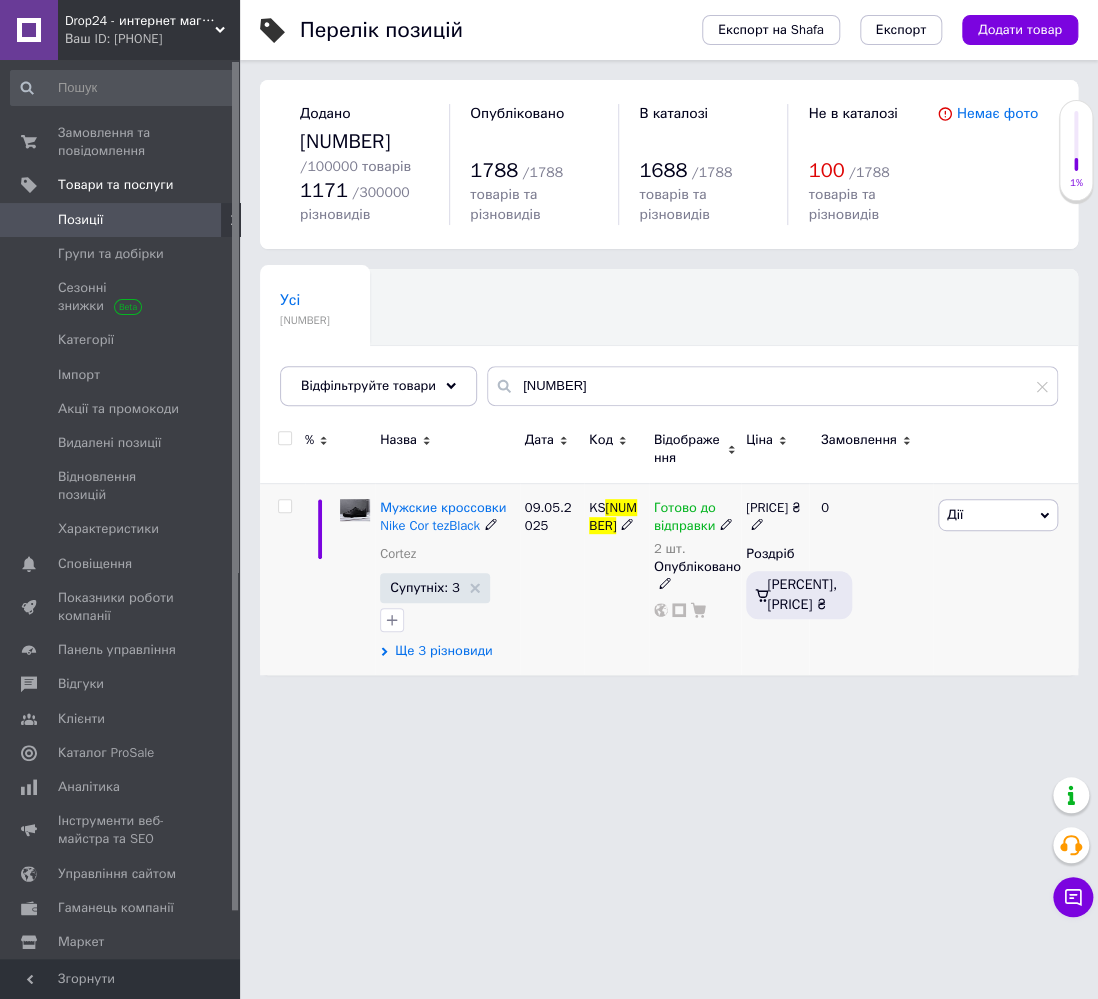 click on "Ще 3 різновиди" at bounding box center (443, 651) 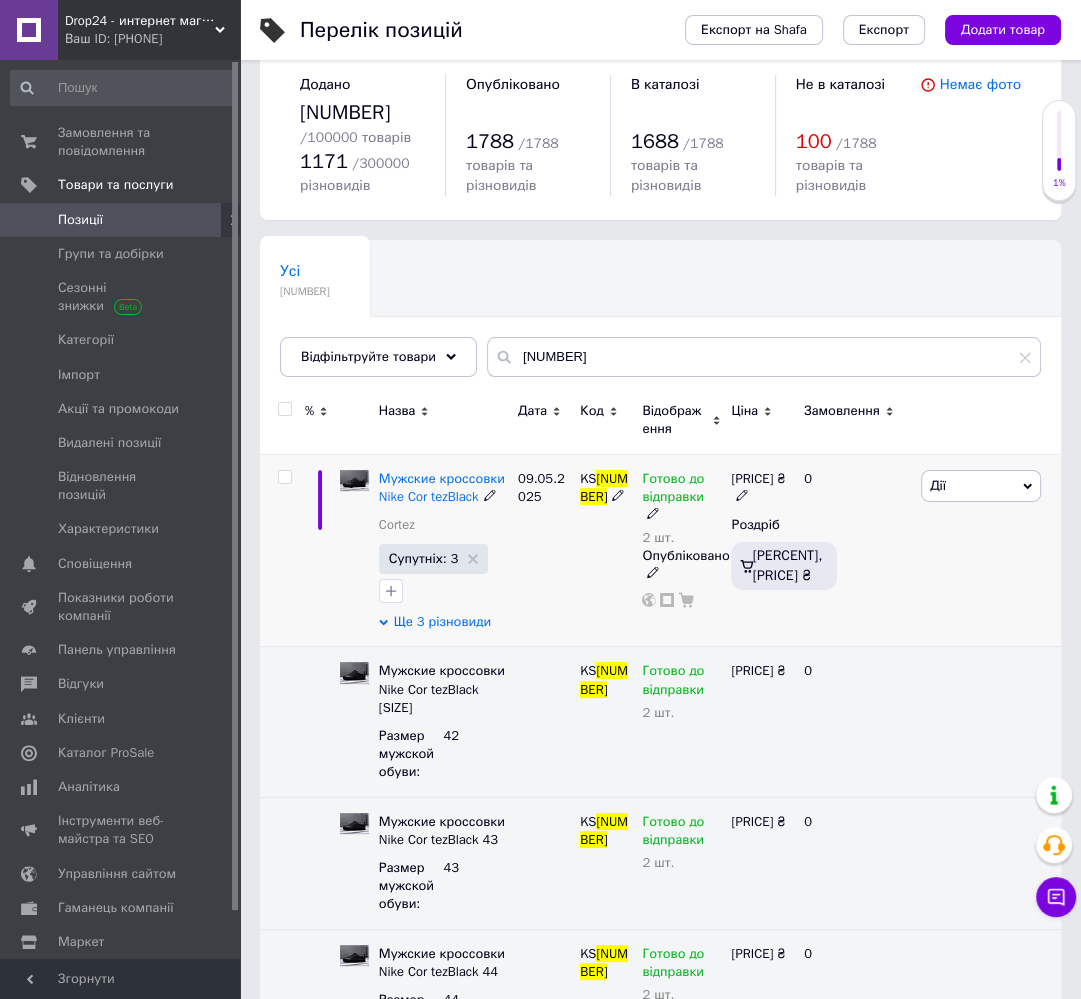 scroll, scrollTop: 0, scrollLeft: 0, axis: both 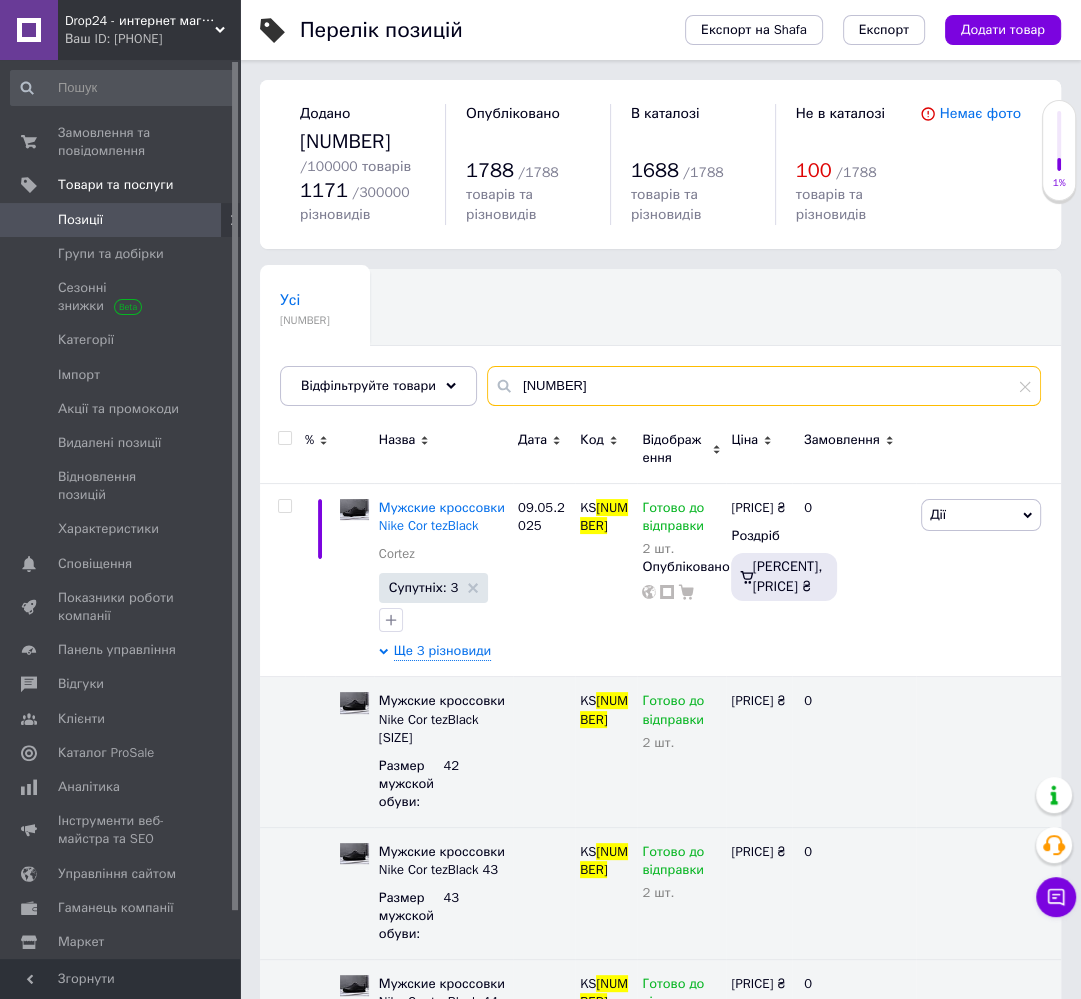 click on "[NUMBER]" at bounding box center (764, 386) 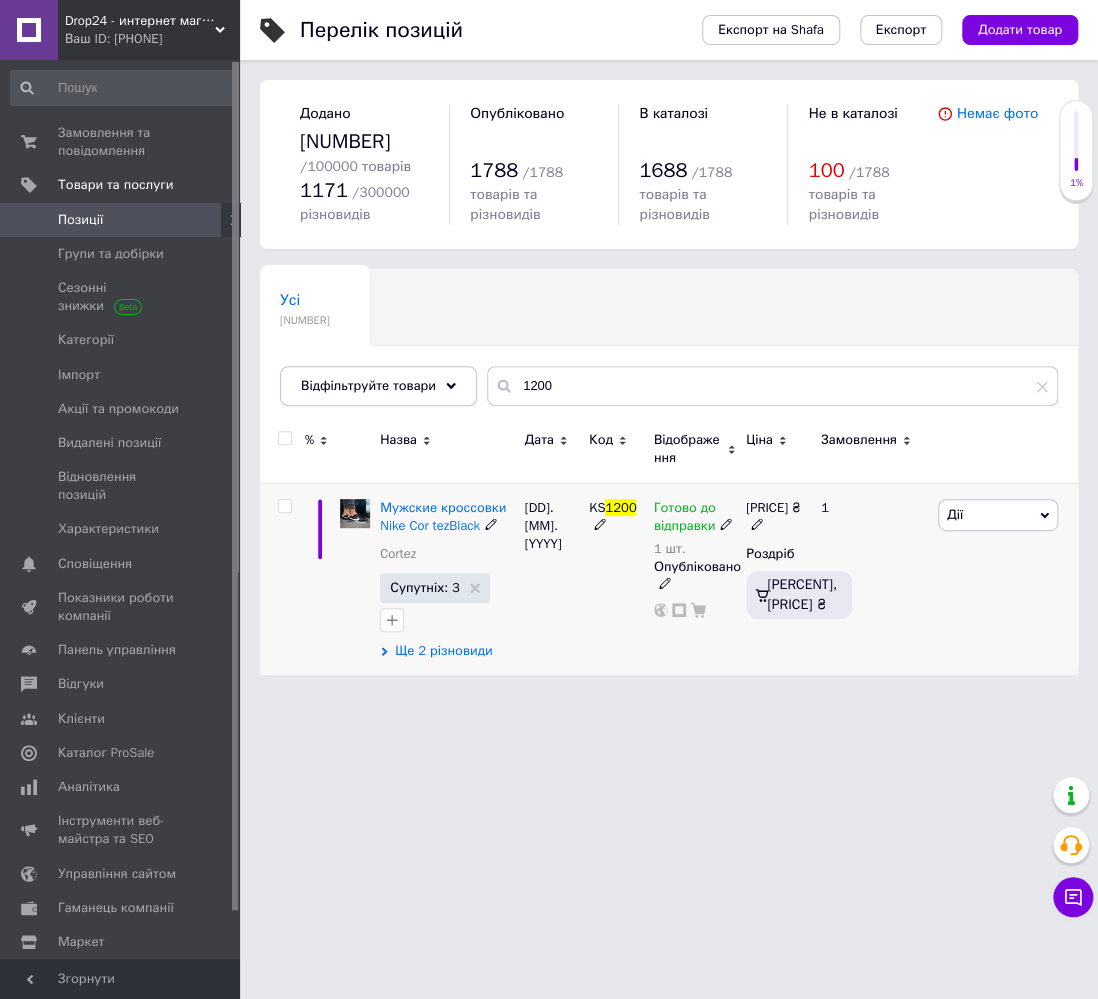click on "Ще 2 різновиди" at bounding box center [443, 651] 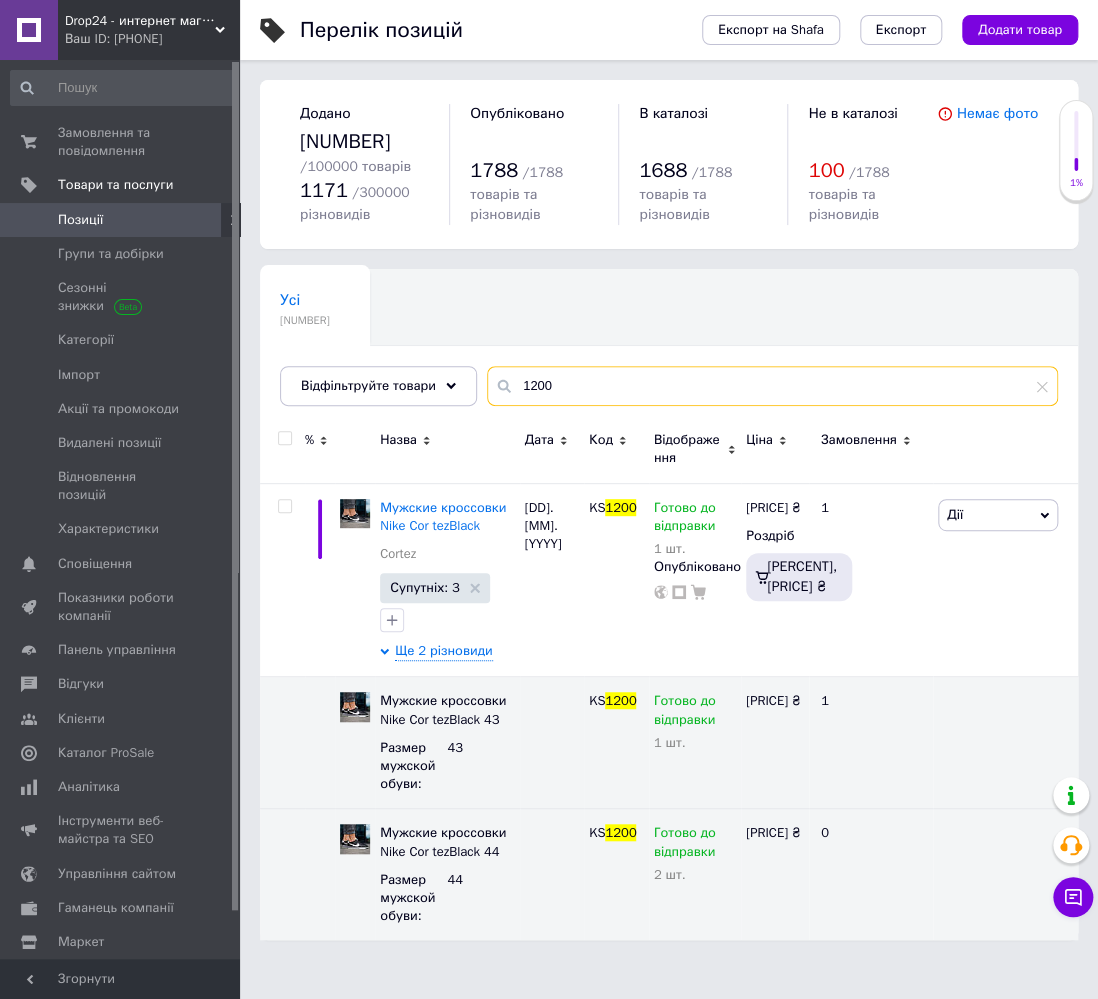 click on "1200" at bounding box center [772, 386] 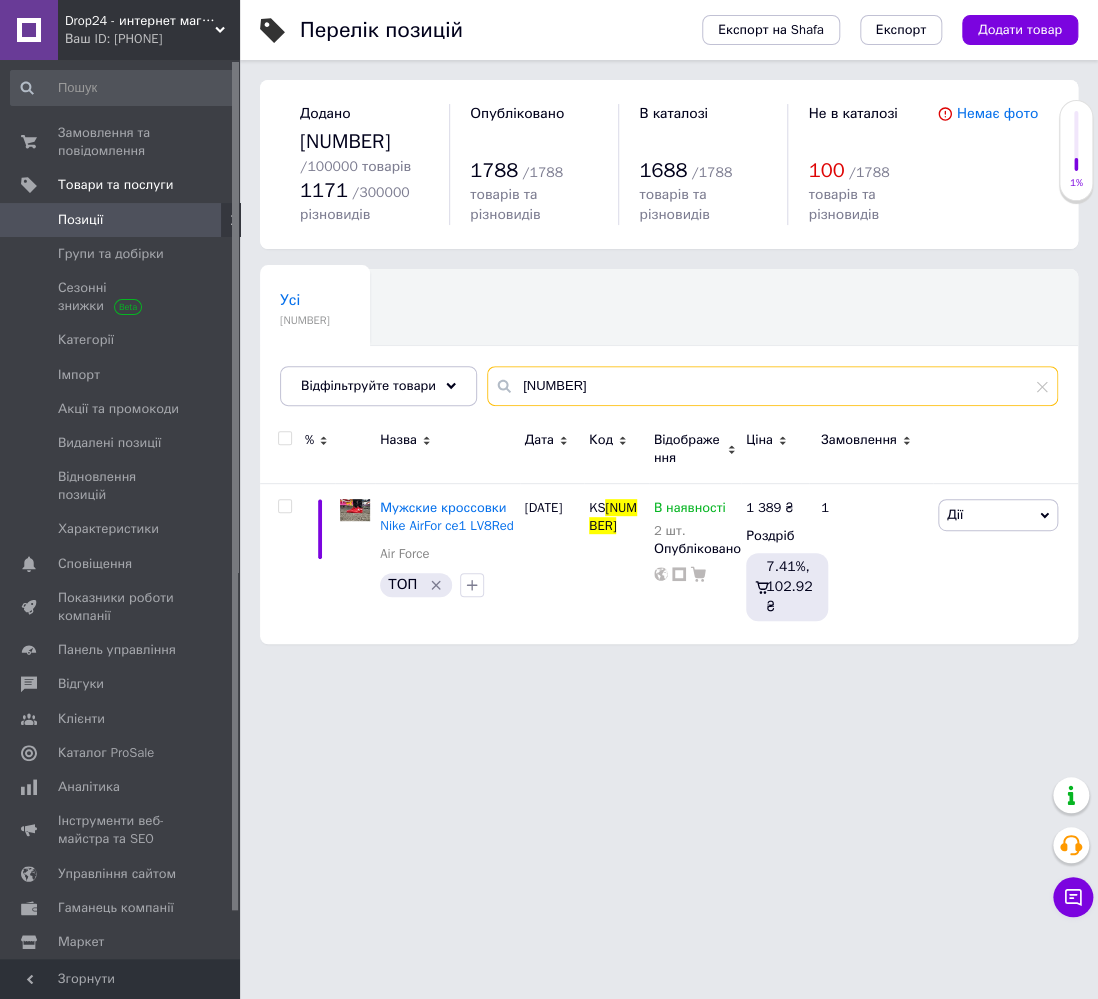 click on "[NUMBER]" at bounding box center [772, 386] 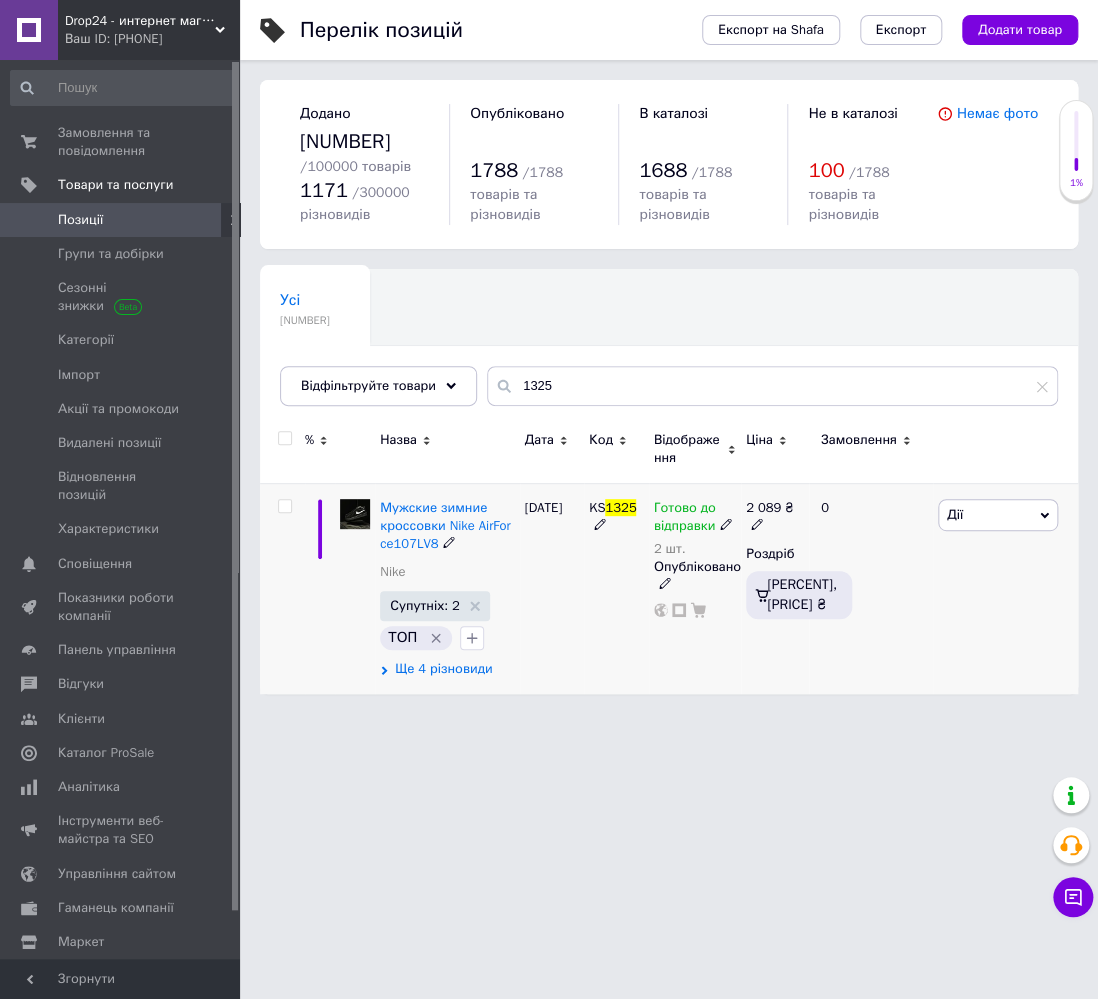 click on "Ще 4 різновиди" at bounding box center [443, 669] 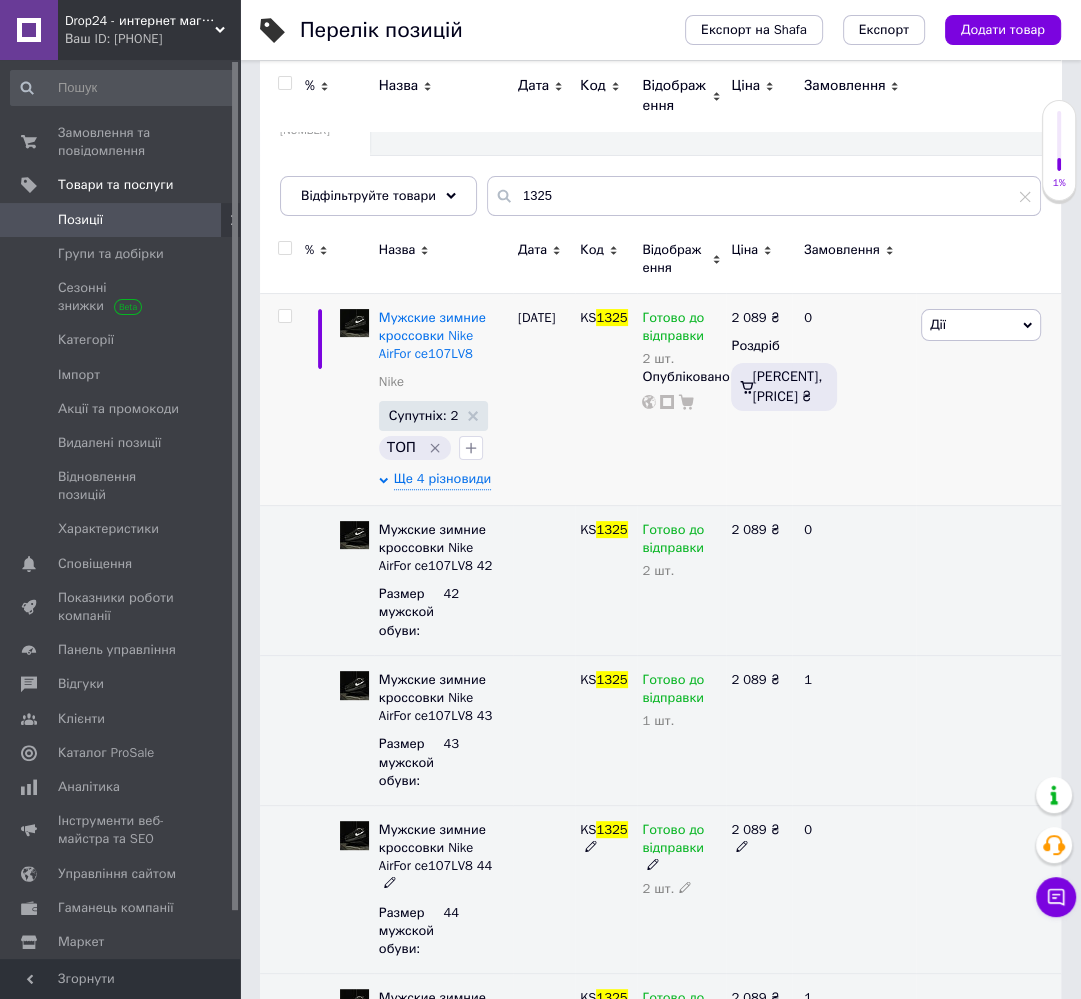 scroll, scrollTop: 0, scrollLeft: 0, axis: both 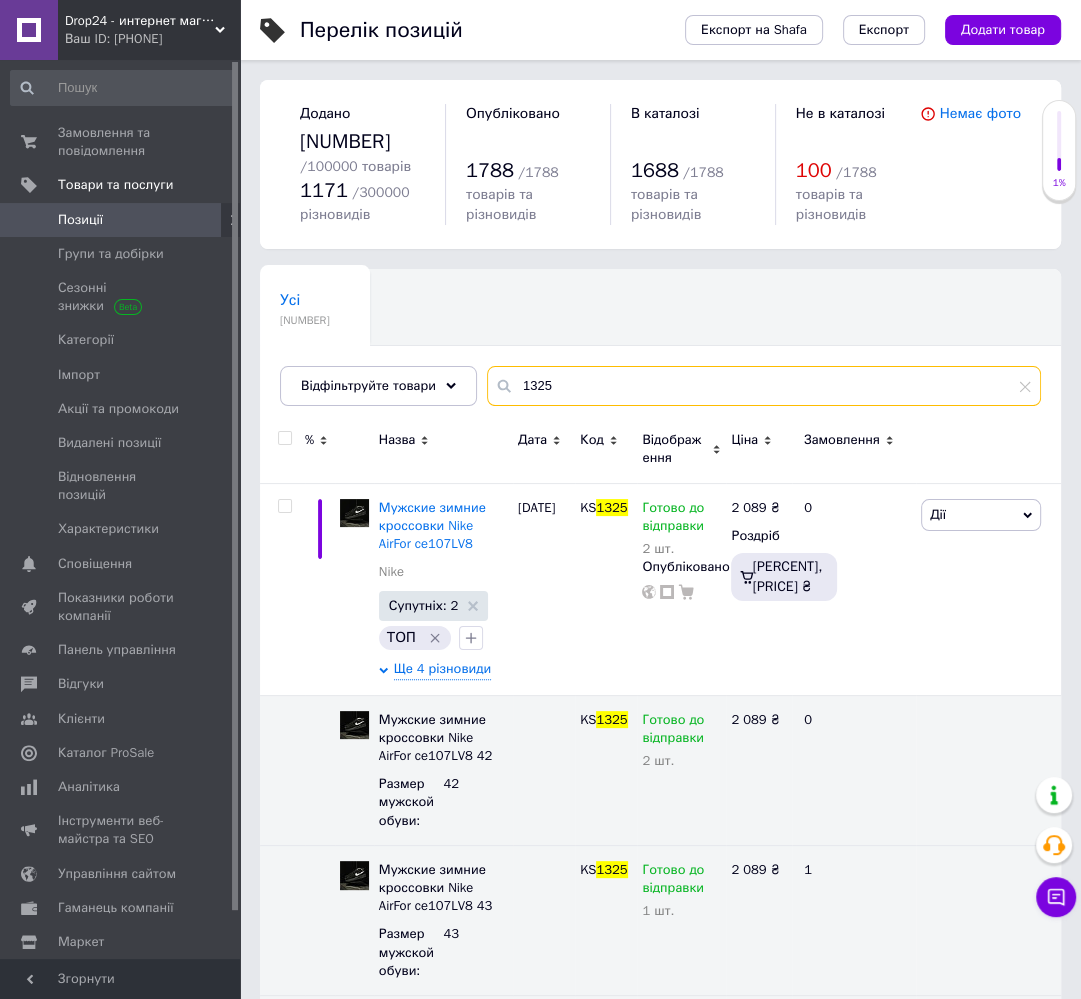drag, startPoint x: 524, startPoint y: 375, endPoint x: 560, endPoint y: 377, distance: 36.05551 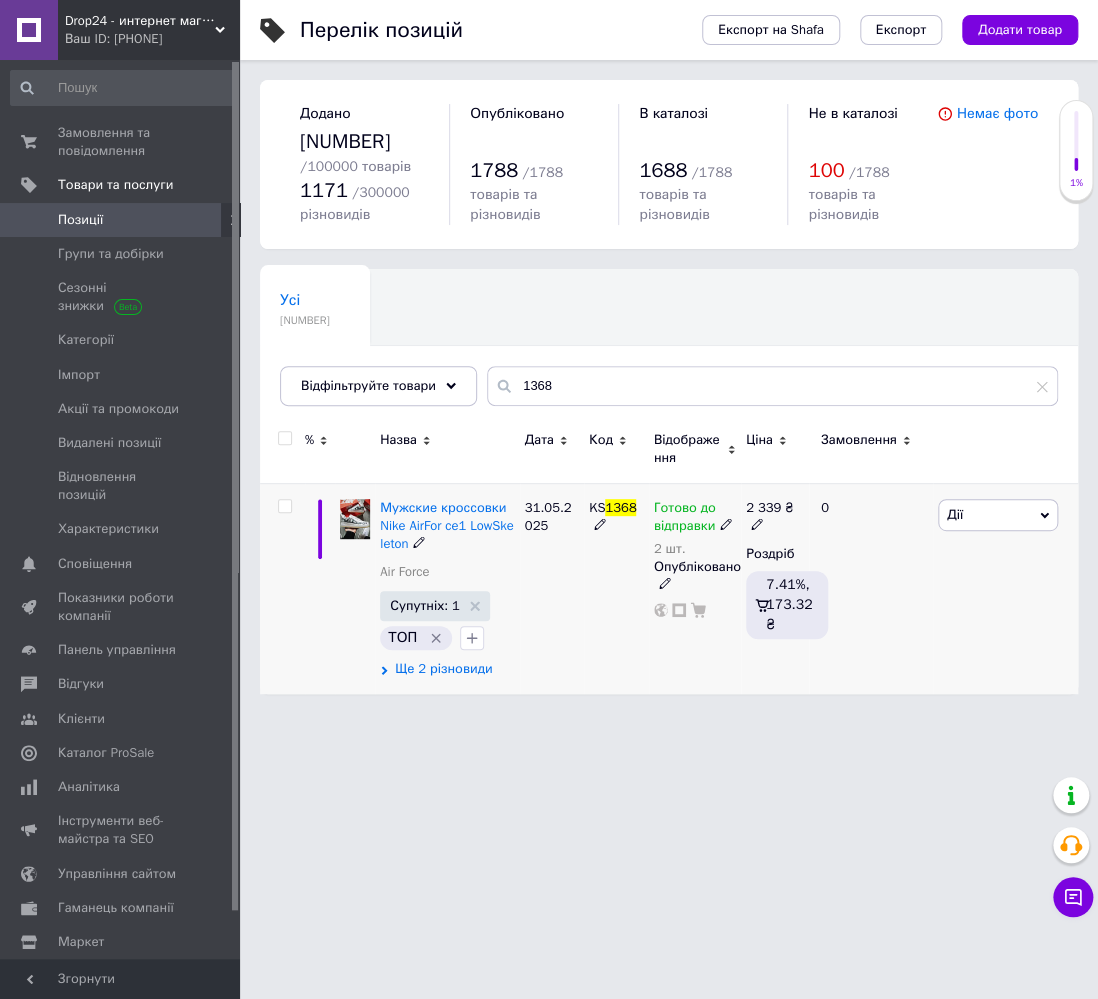 click on "Ще 2 різновиди" at bounding box center [443, 669] 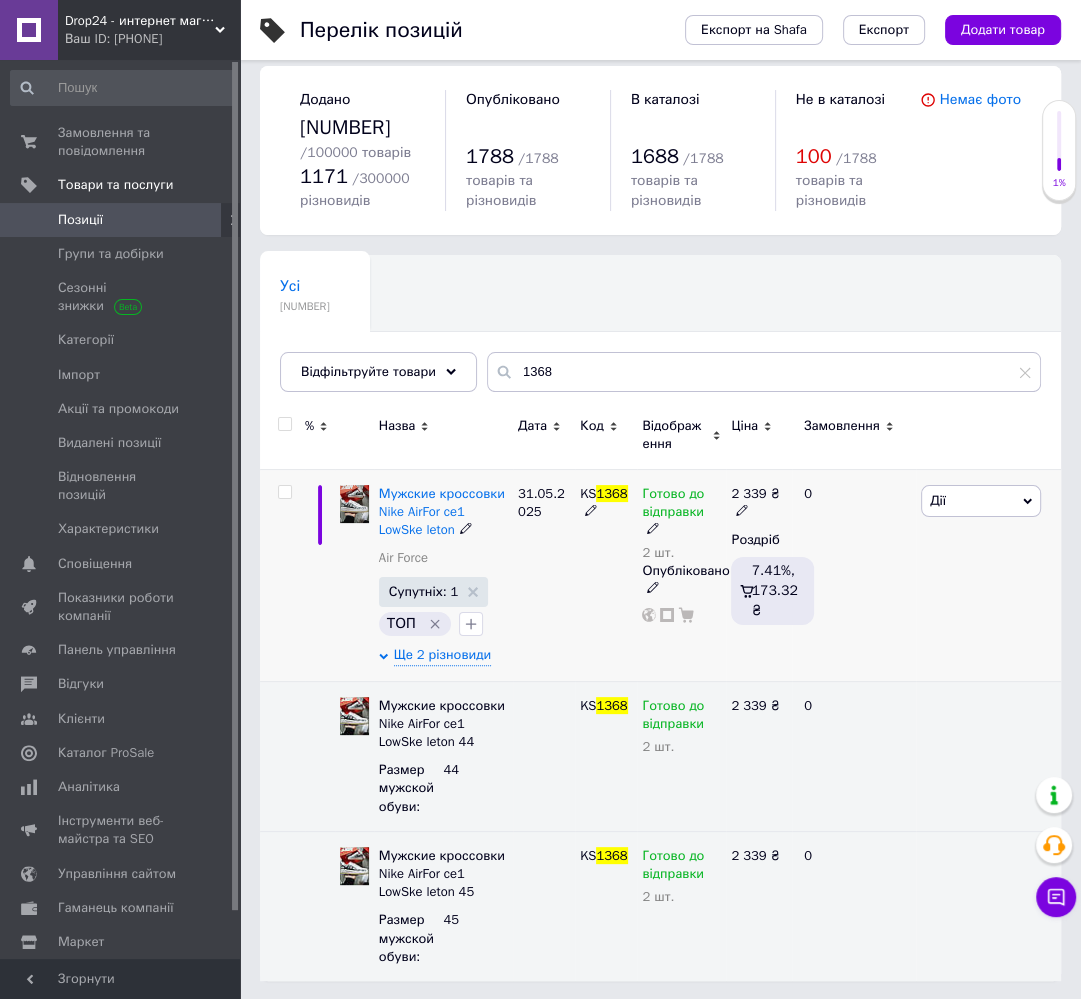 scroll, scrollTop: 0, scrollLeft: 0, axis: both 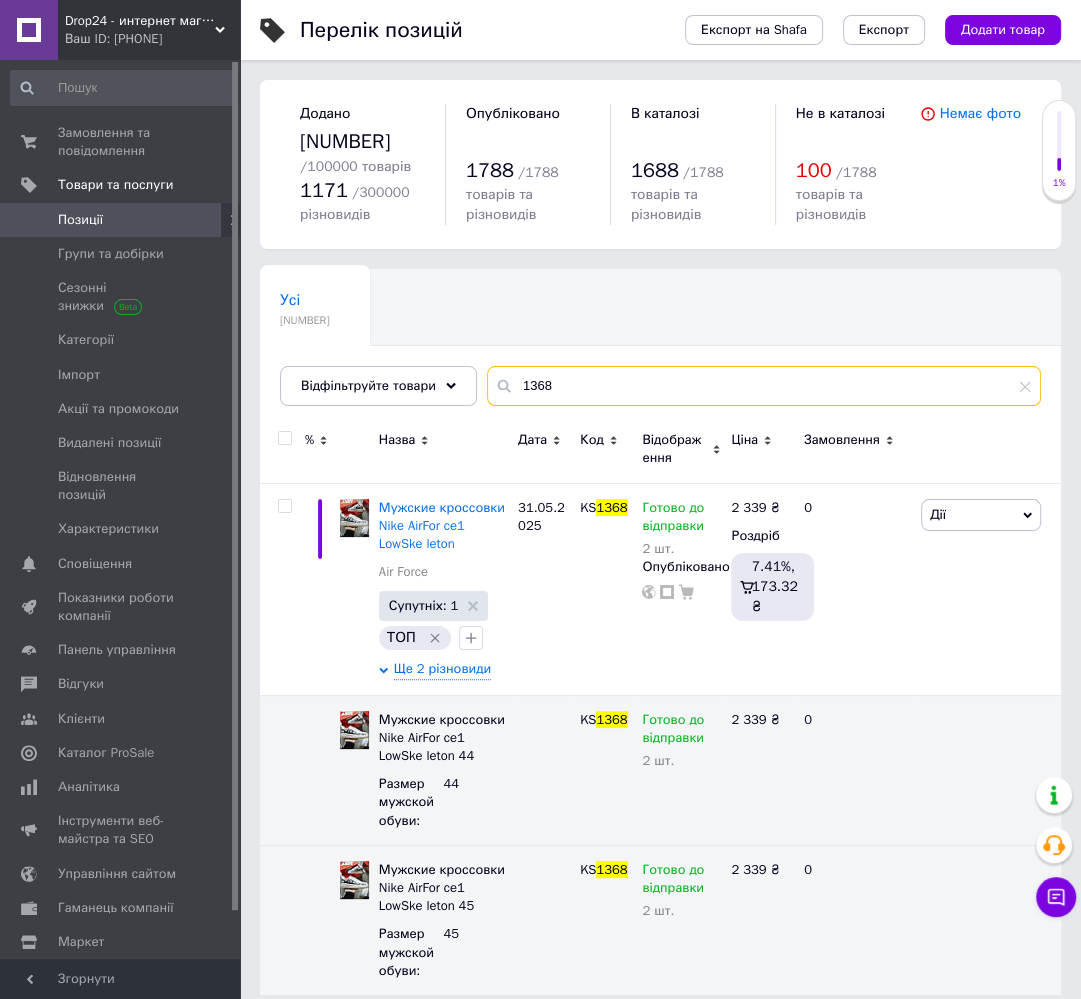 click on "1368" at bounding box center (764, 386) 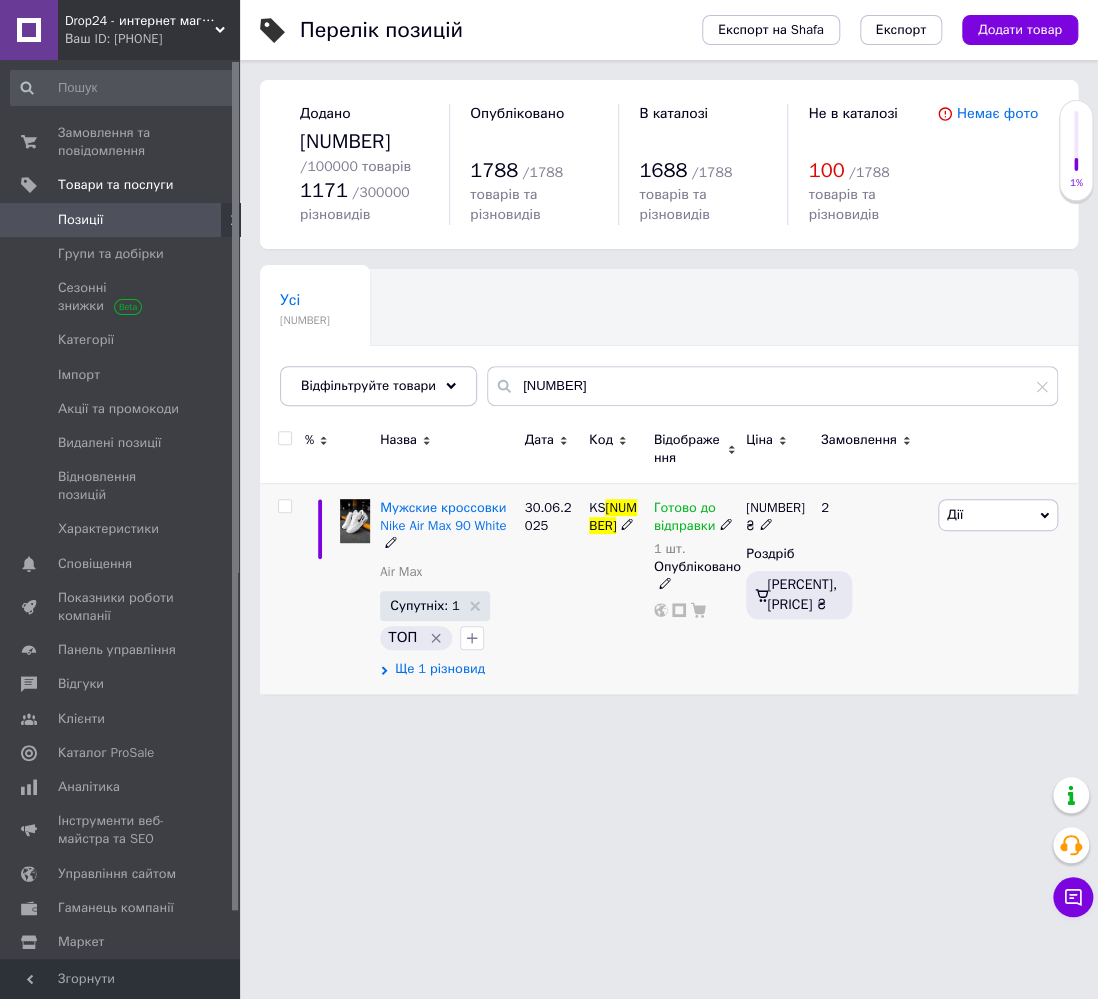 click on "Ще 1 різновид" at bounding box center [440, 669] 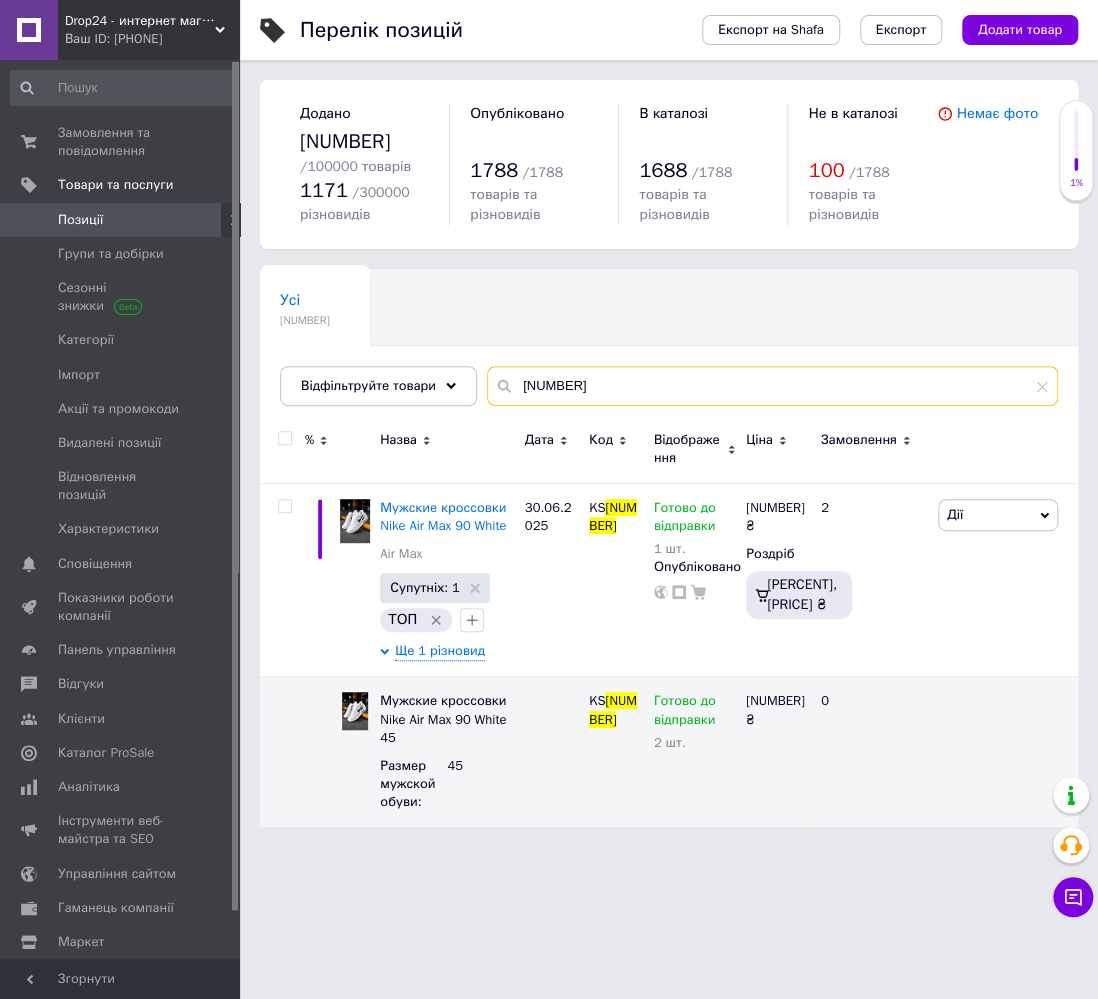 drag, startPoint x: 528, startPoint y: 386, endPoint x: 541, endPoint y: 386, distance: 13 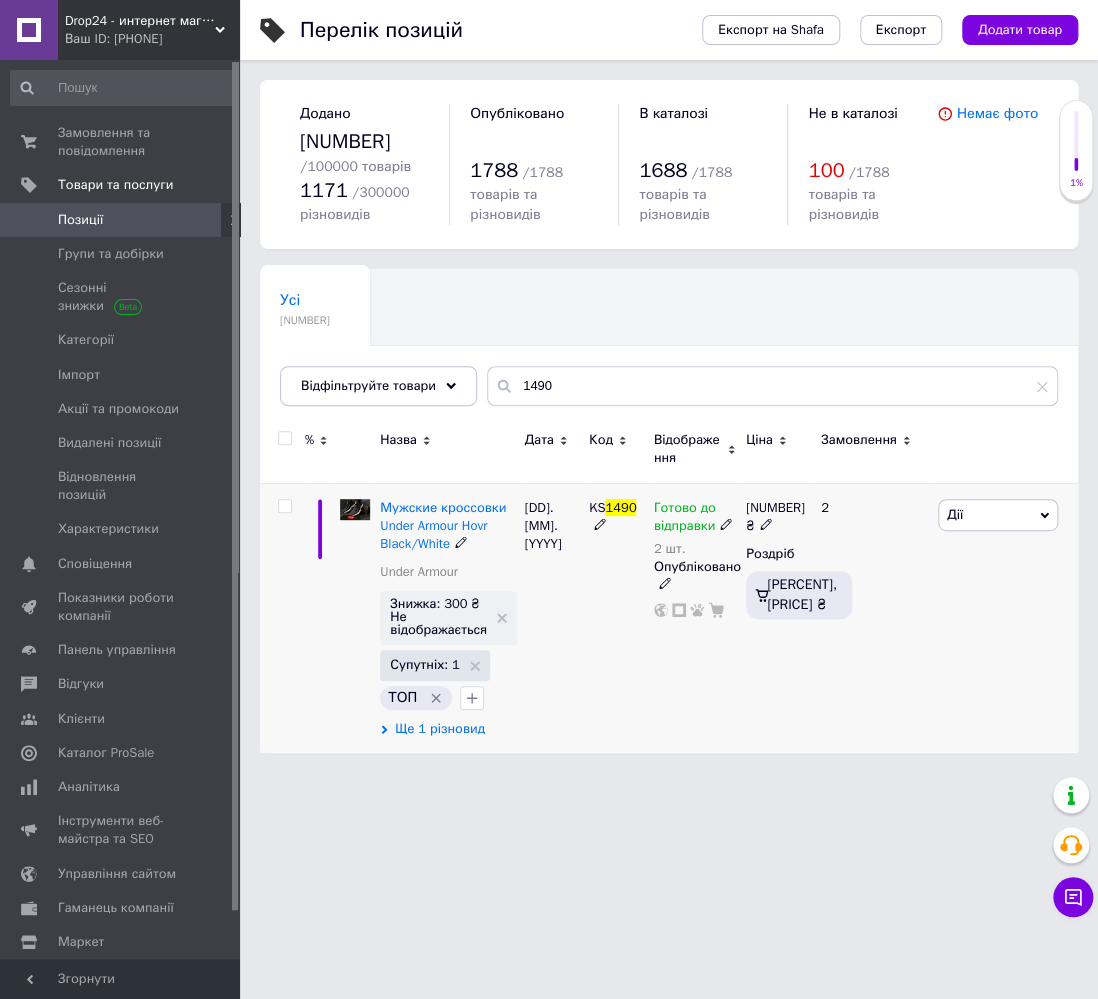 click on "Ще 1 різновид" at bounding box center [440, 729] 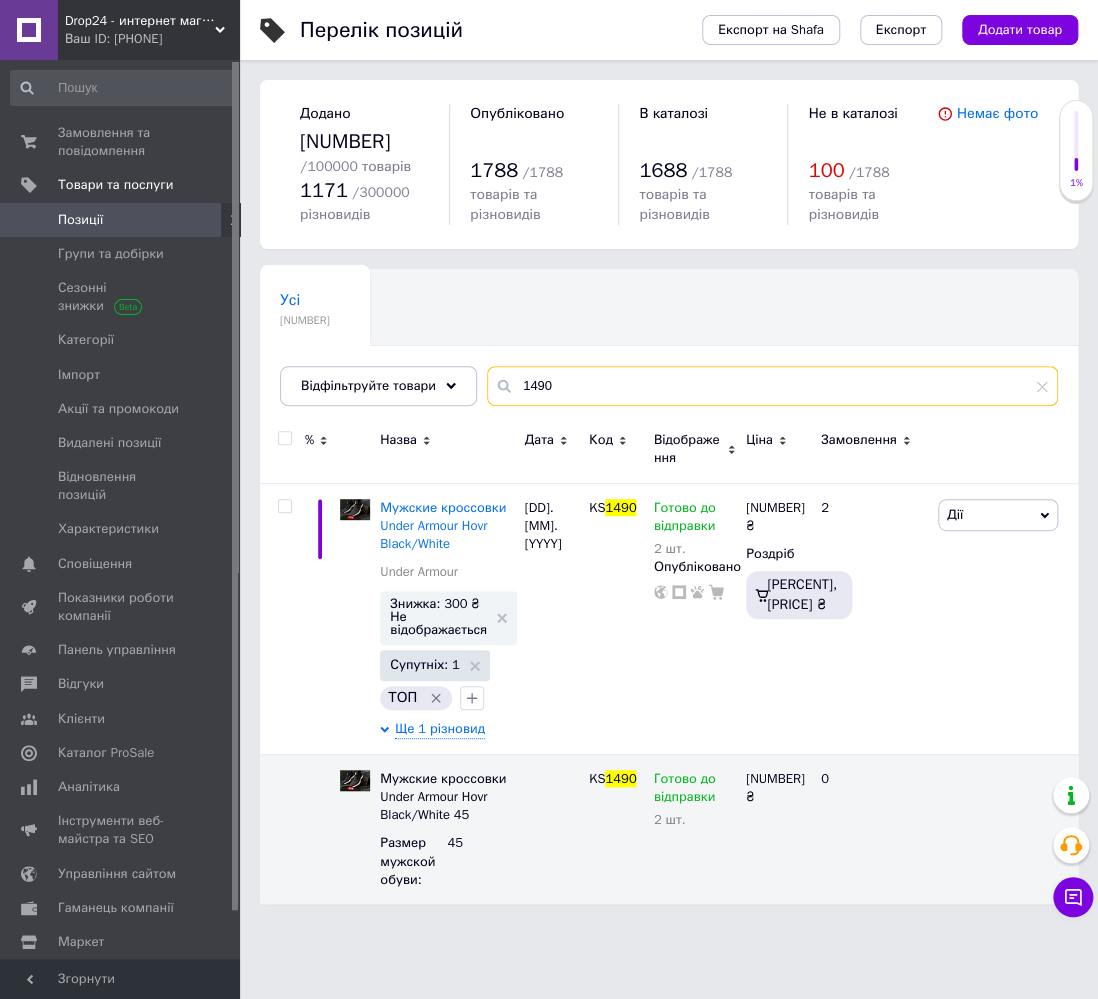 click on "1490" at bounding box center [772, 386] 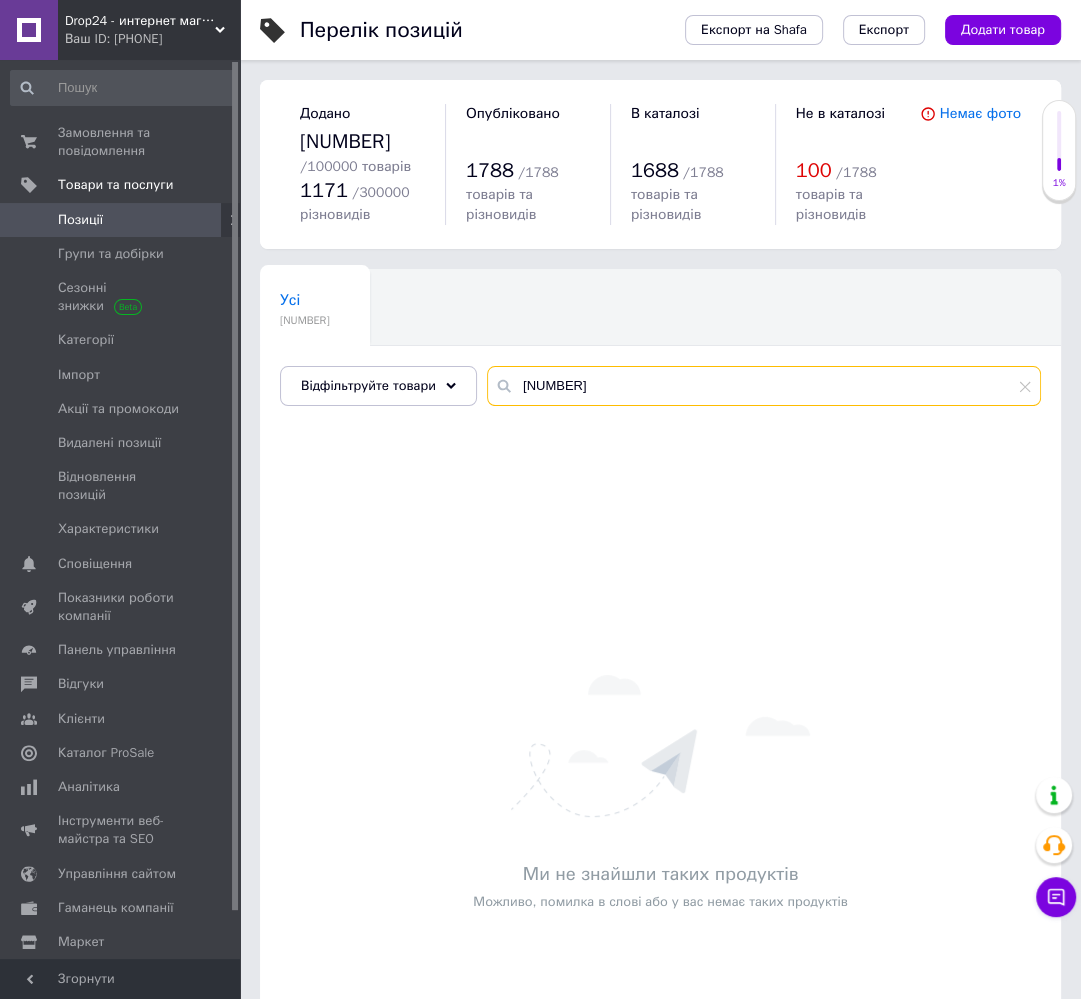 click on "[NUMBER]" at bounding box center [764, 386] 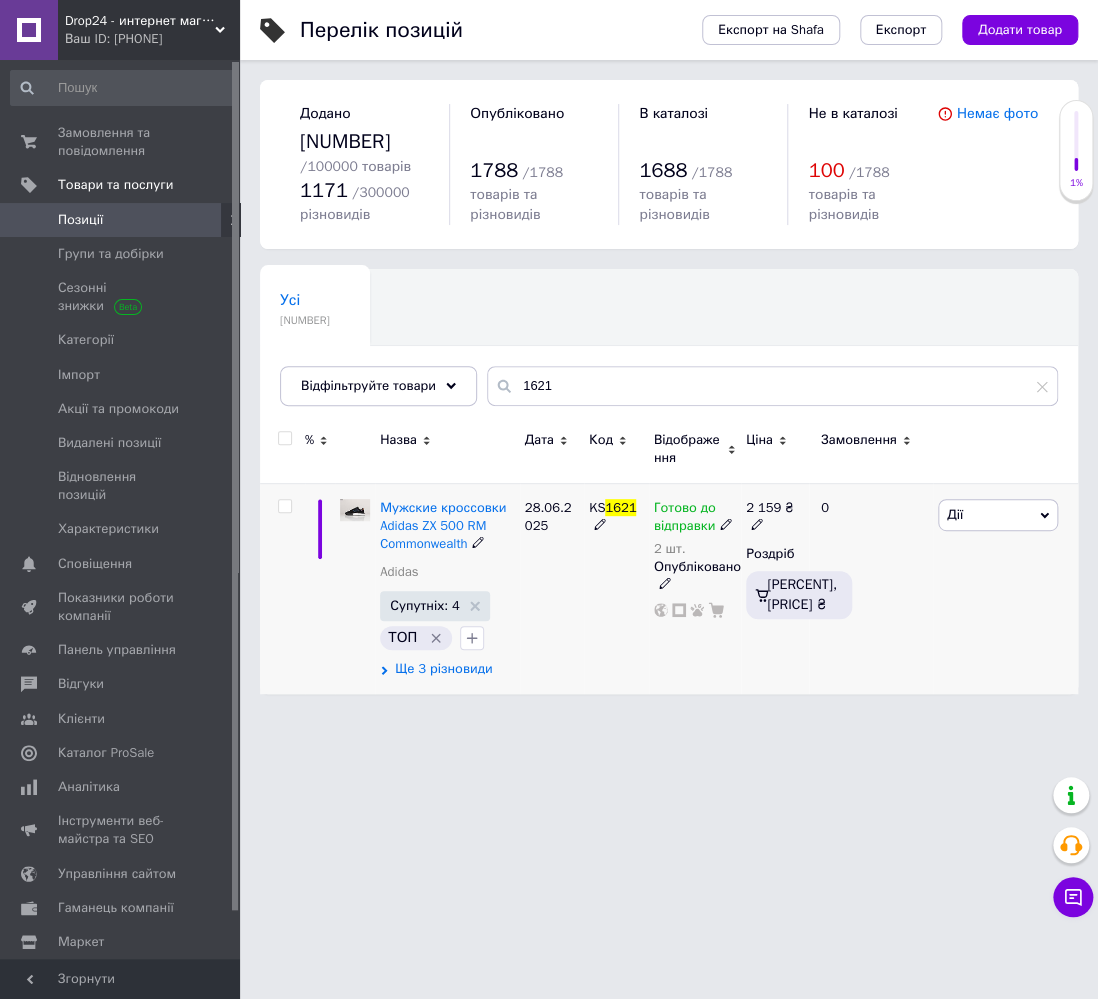 click on "Ще 3 різновиди" at bounding box center [443, 669] 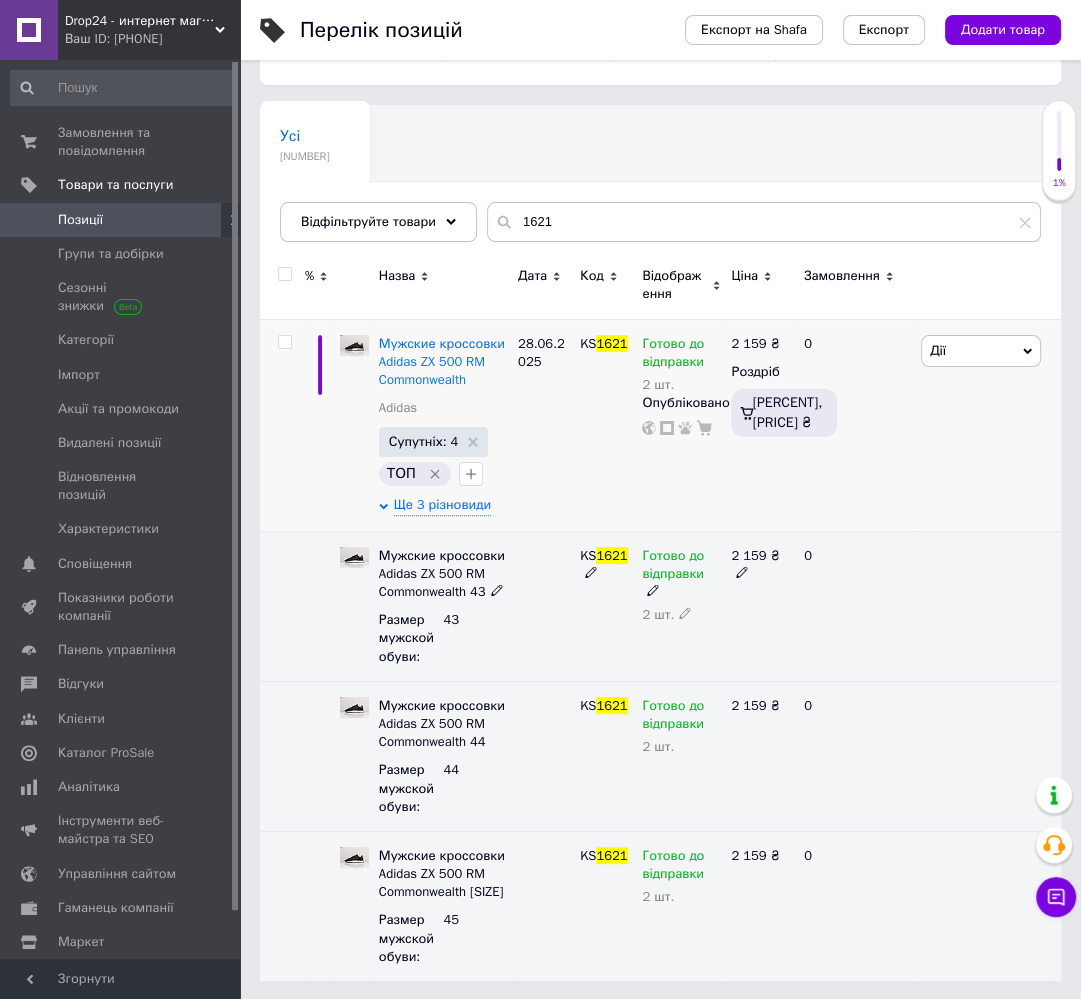 scroll, scrollTop: 0, scrollLeft: 0, axis: both 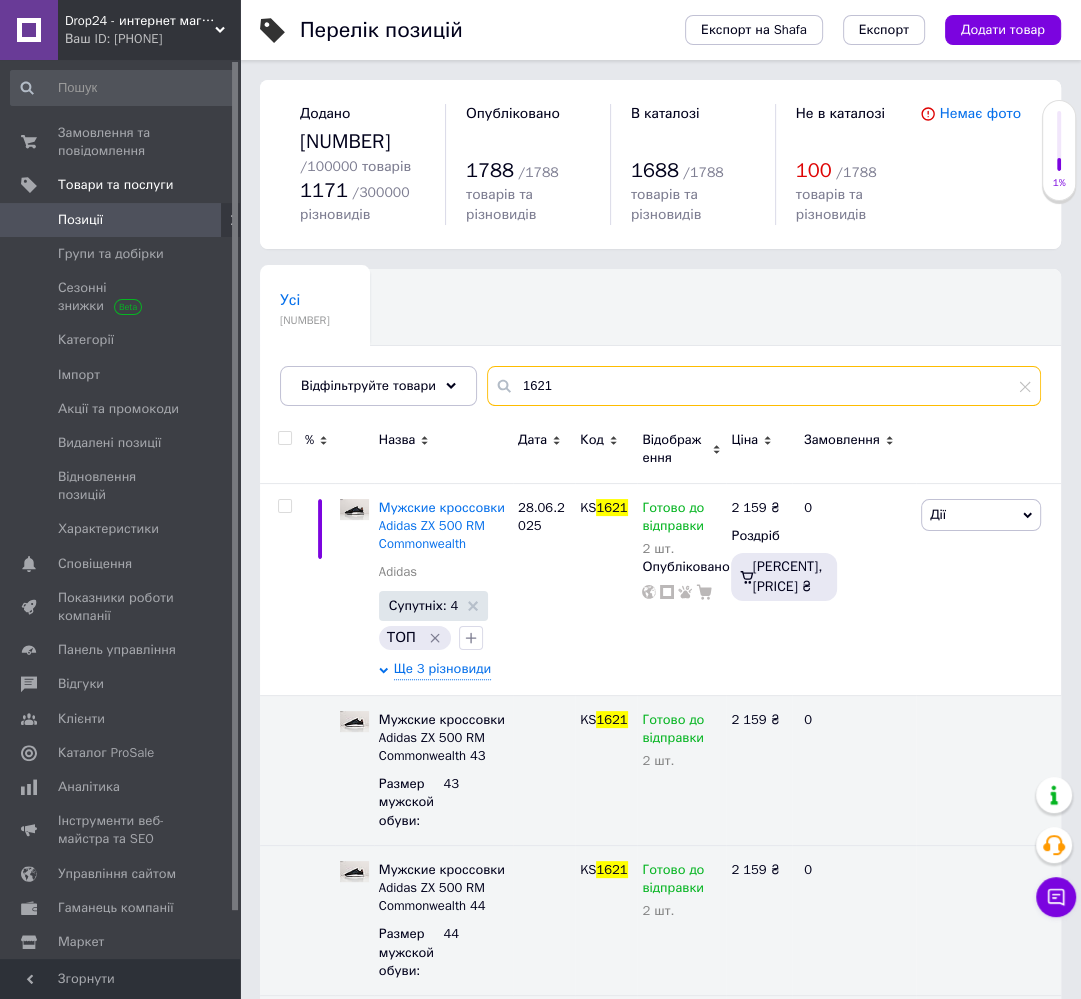 click on "1621" at bounding box center (764, 386) 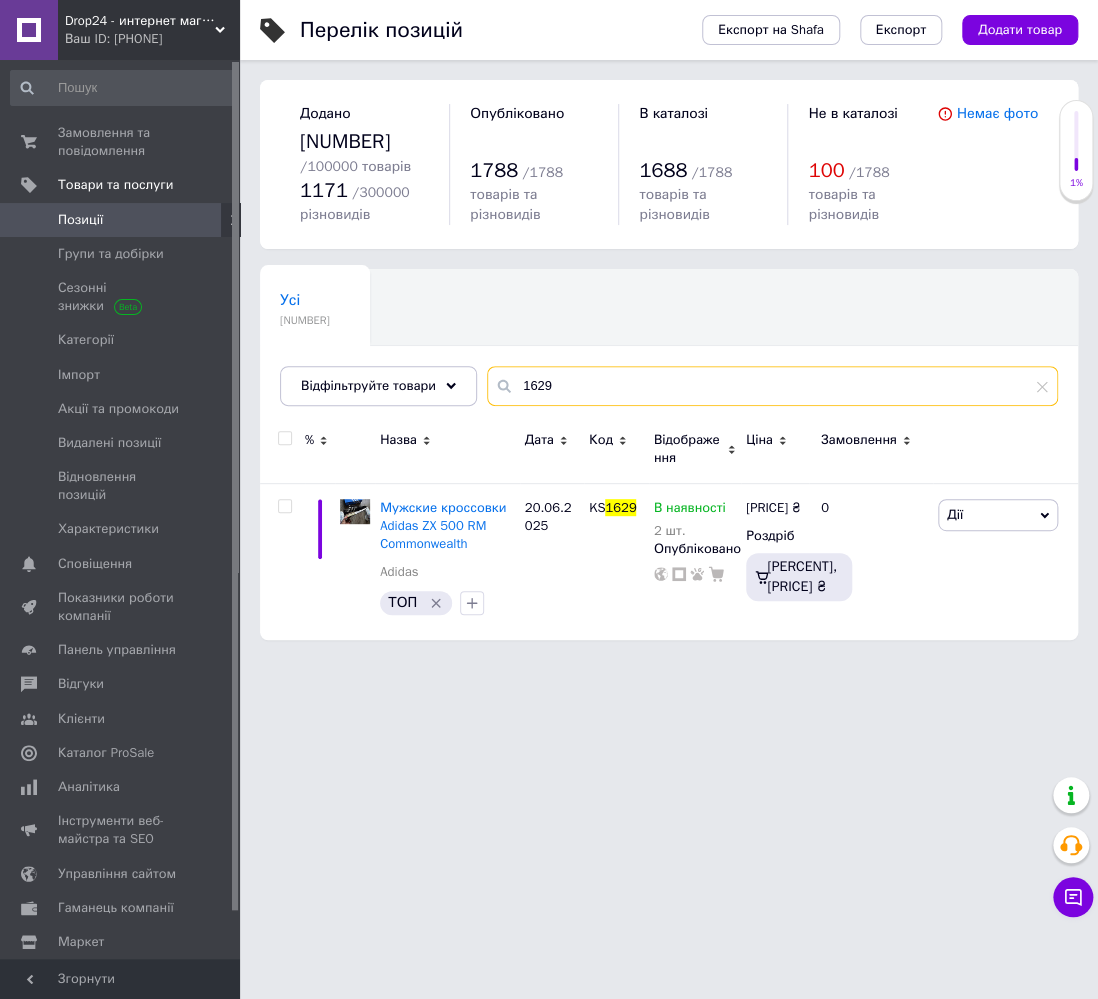 type on "1629" 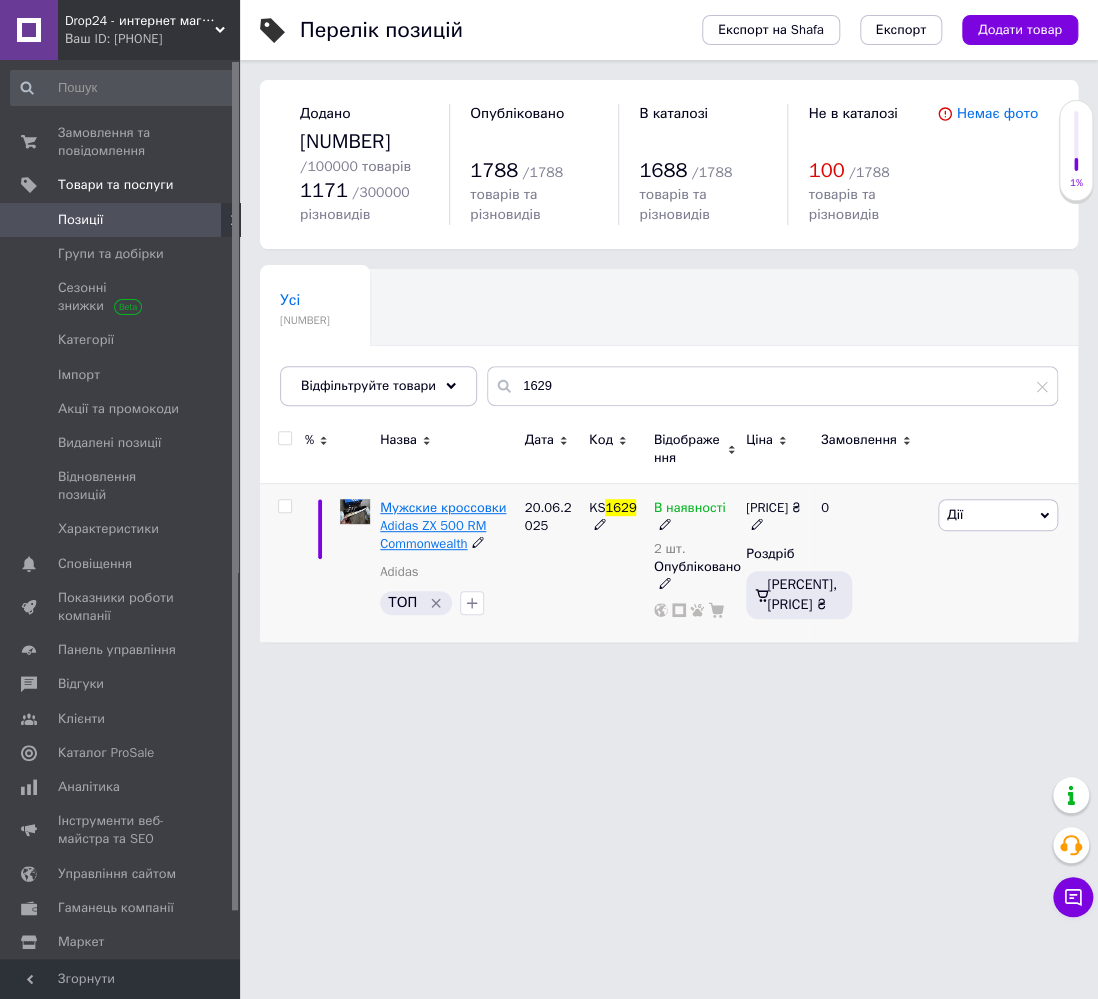 click on "Мужские кроссовки Adidas ZX 500 RM Commonwealth" at bounding box center [443, 525] 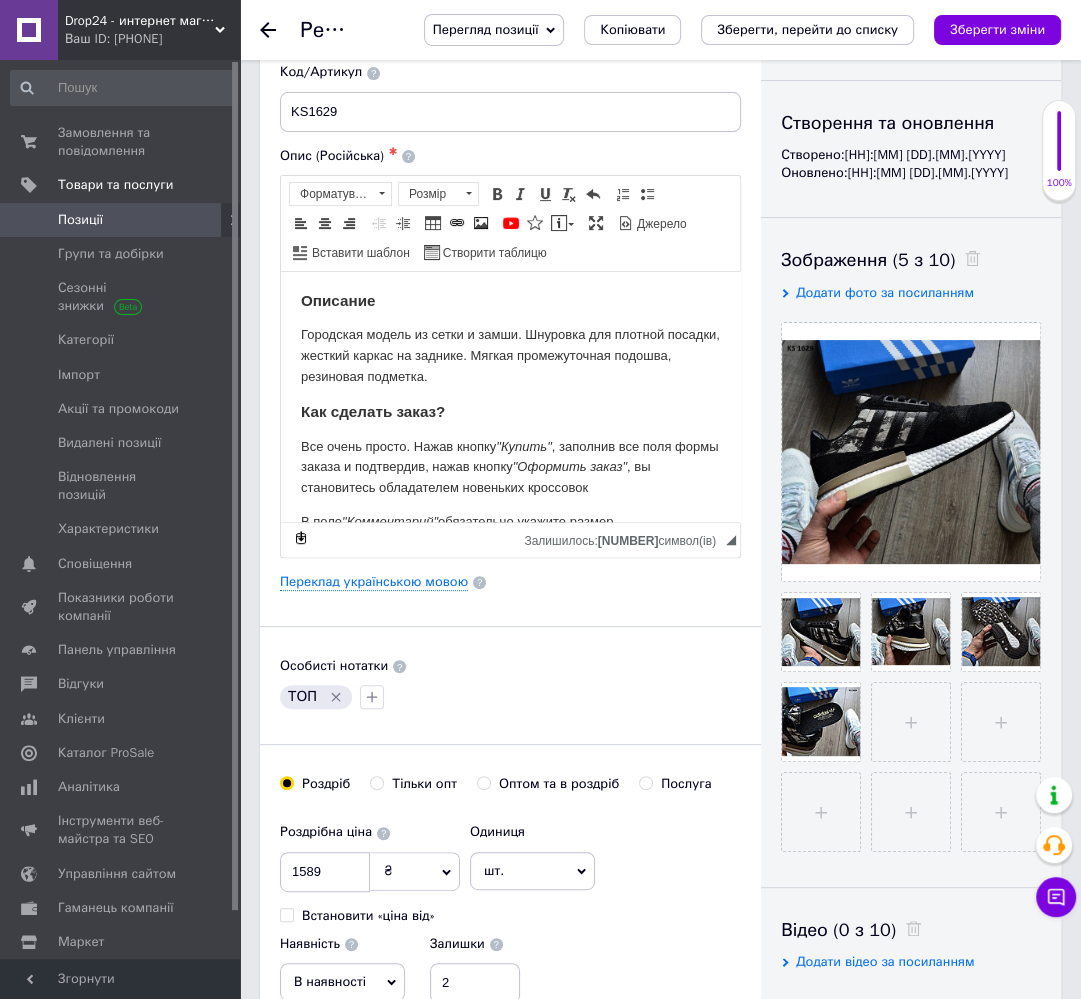 scroll, scrollTop: 200, scrollLeft: 0, axis: vertical 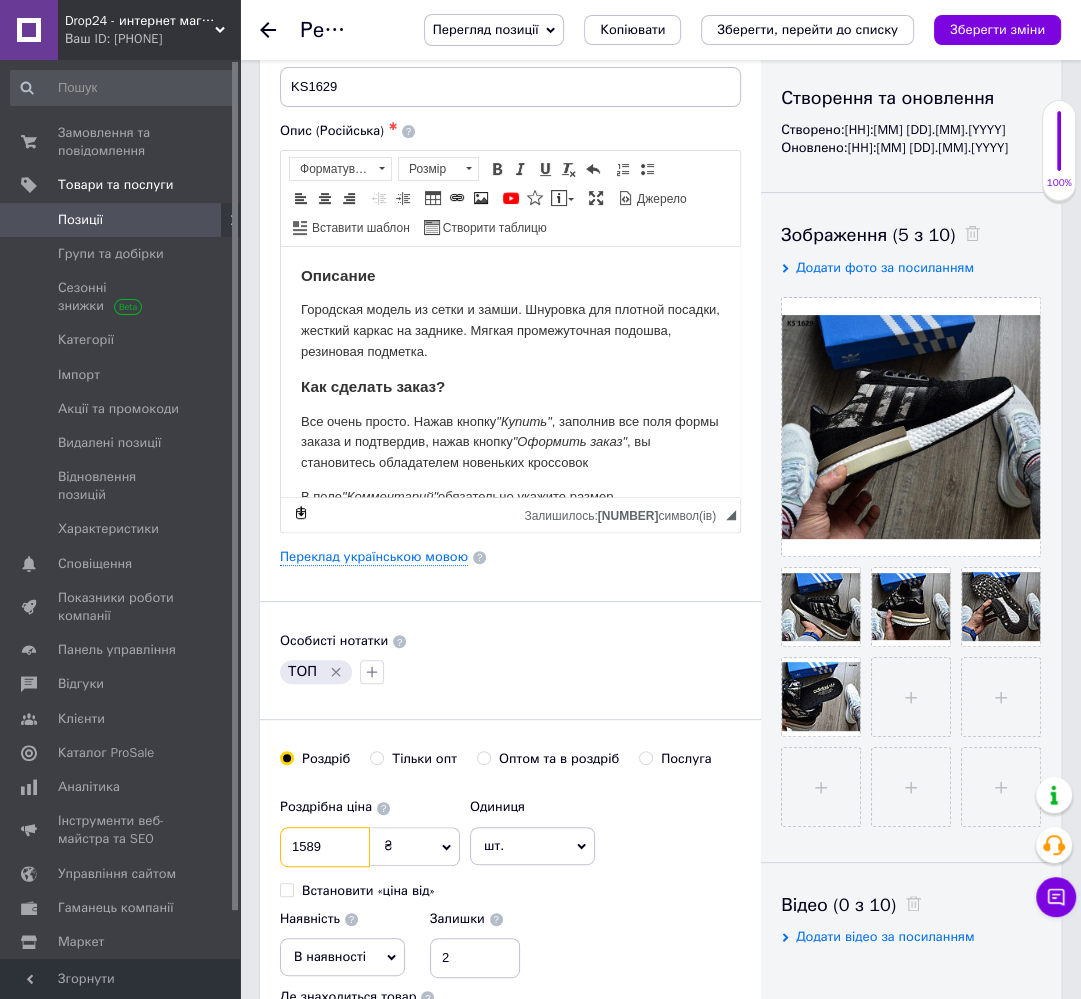 drag, startPoint x: 305, startPoint y: 841, endPoint x: 288, endPoint y: 834, distance: 18.384777 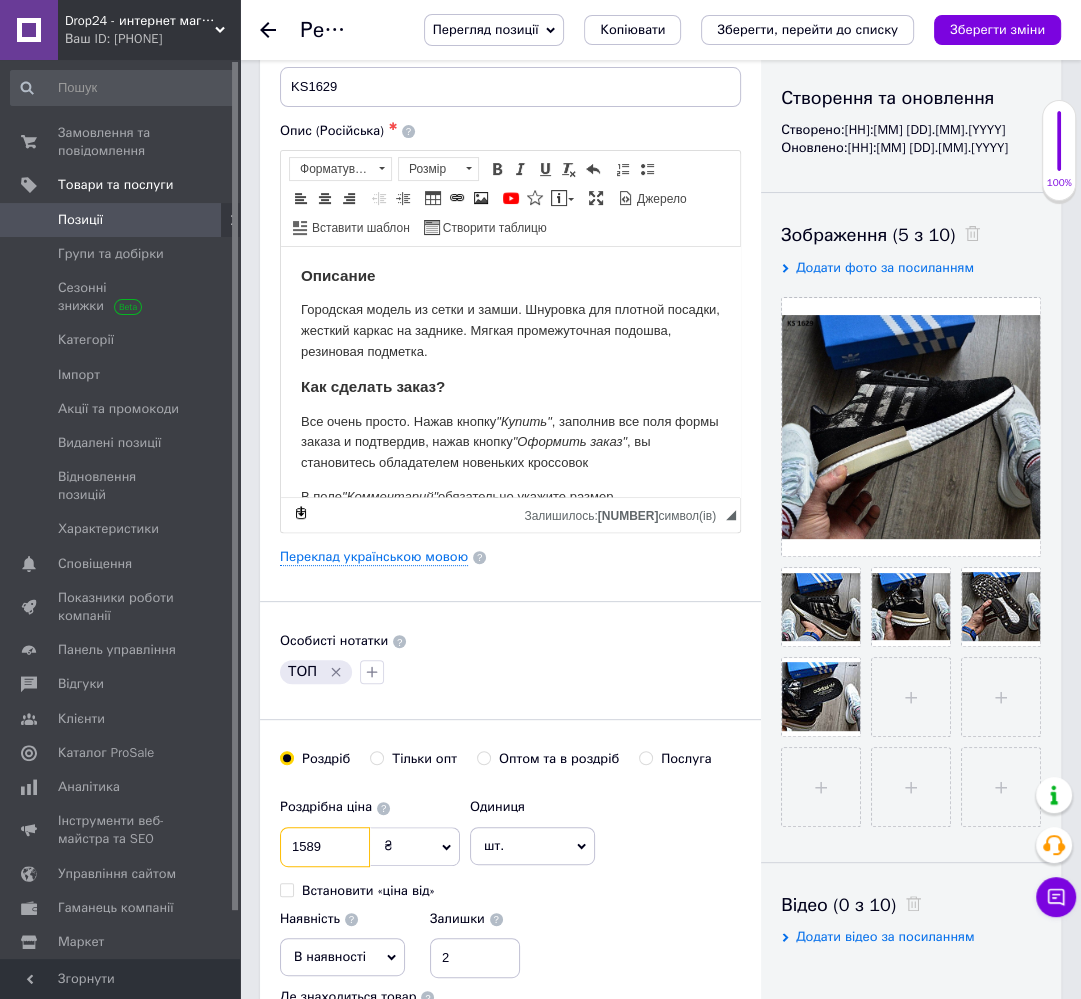 click on "1589" at bounding box center (325, 847) 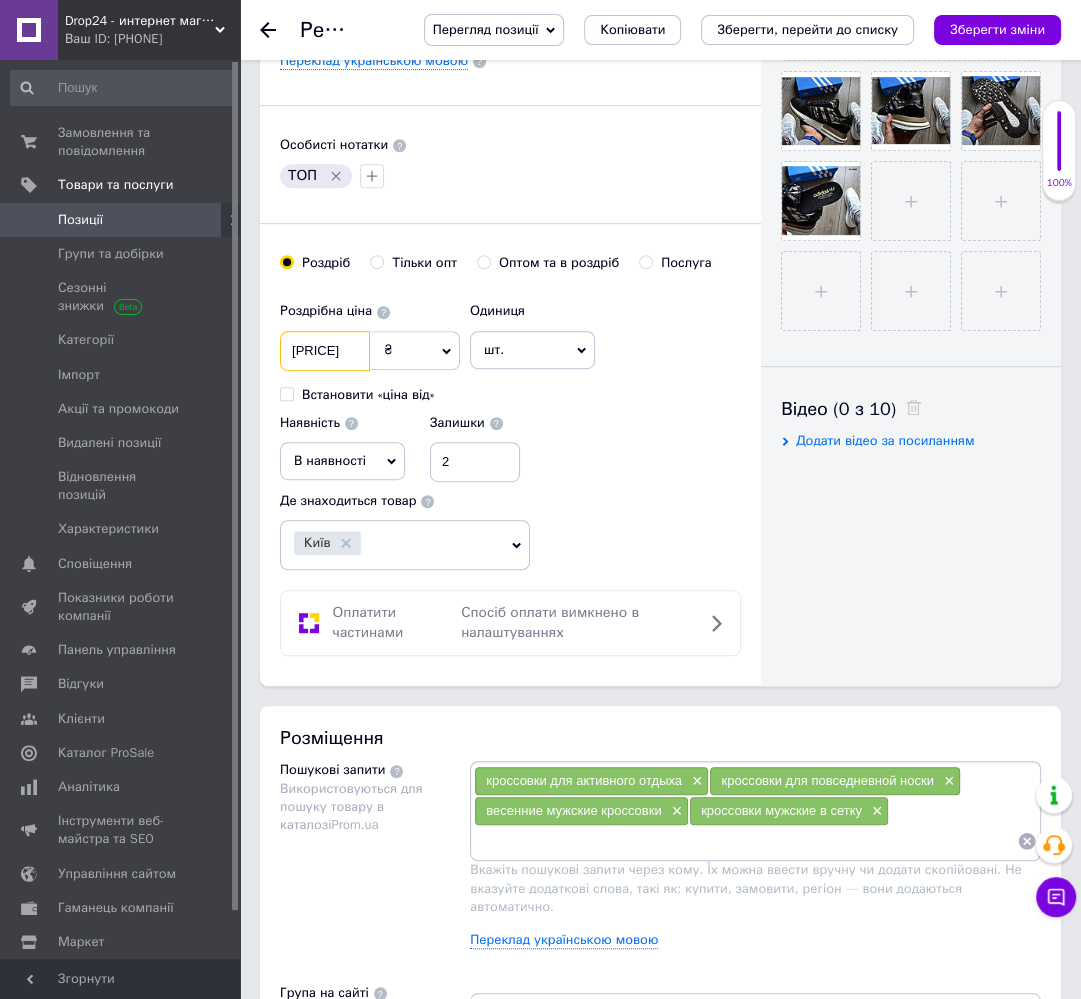 scroll, scrollTop: 700, scrollLeft: 0, axis: vertical 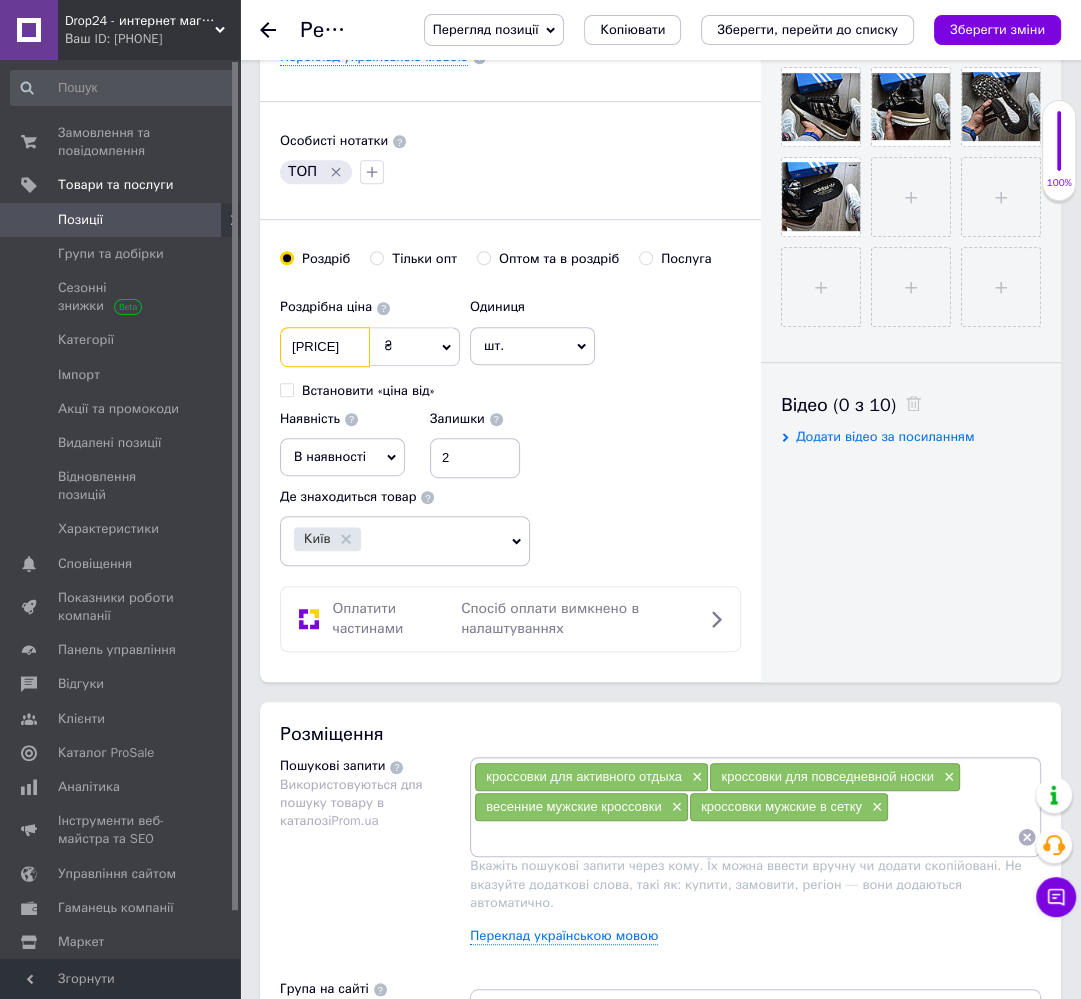 type on "[PRICE]" 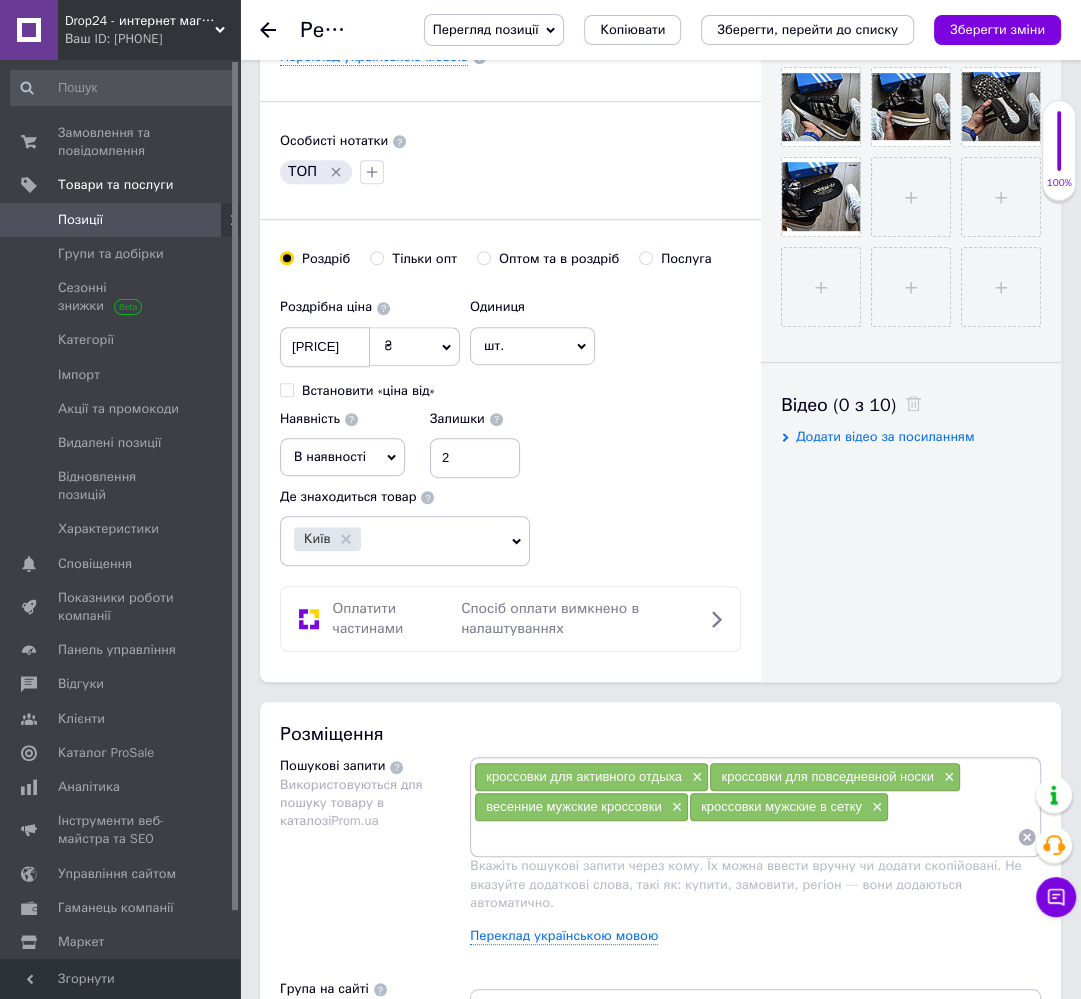 click on "В наявності" at bounding box center [330, 456] 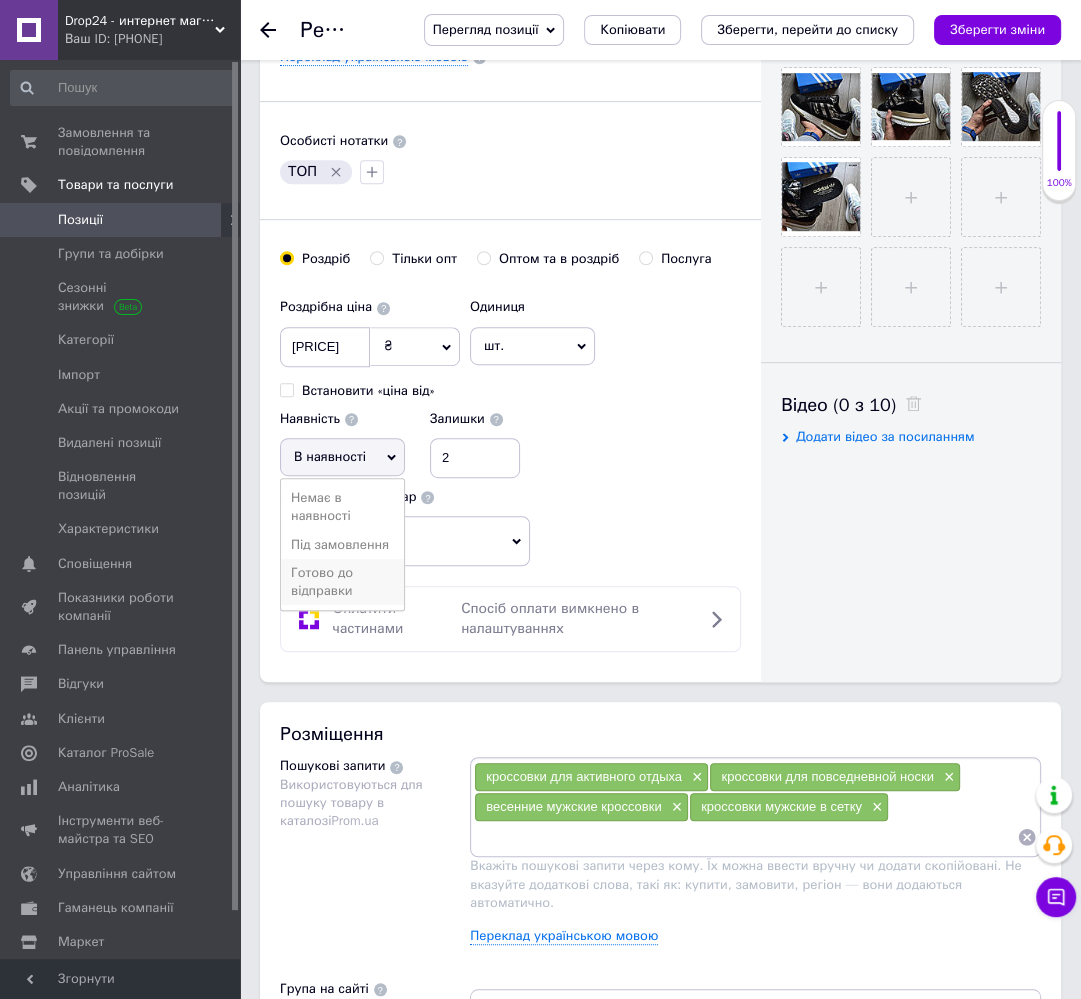 click on "Готово до відправки" at bounding box center (342, 582) 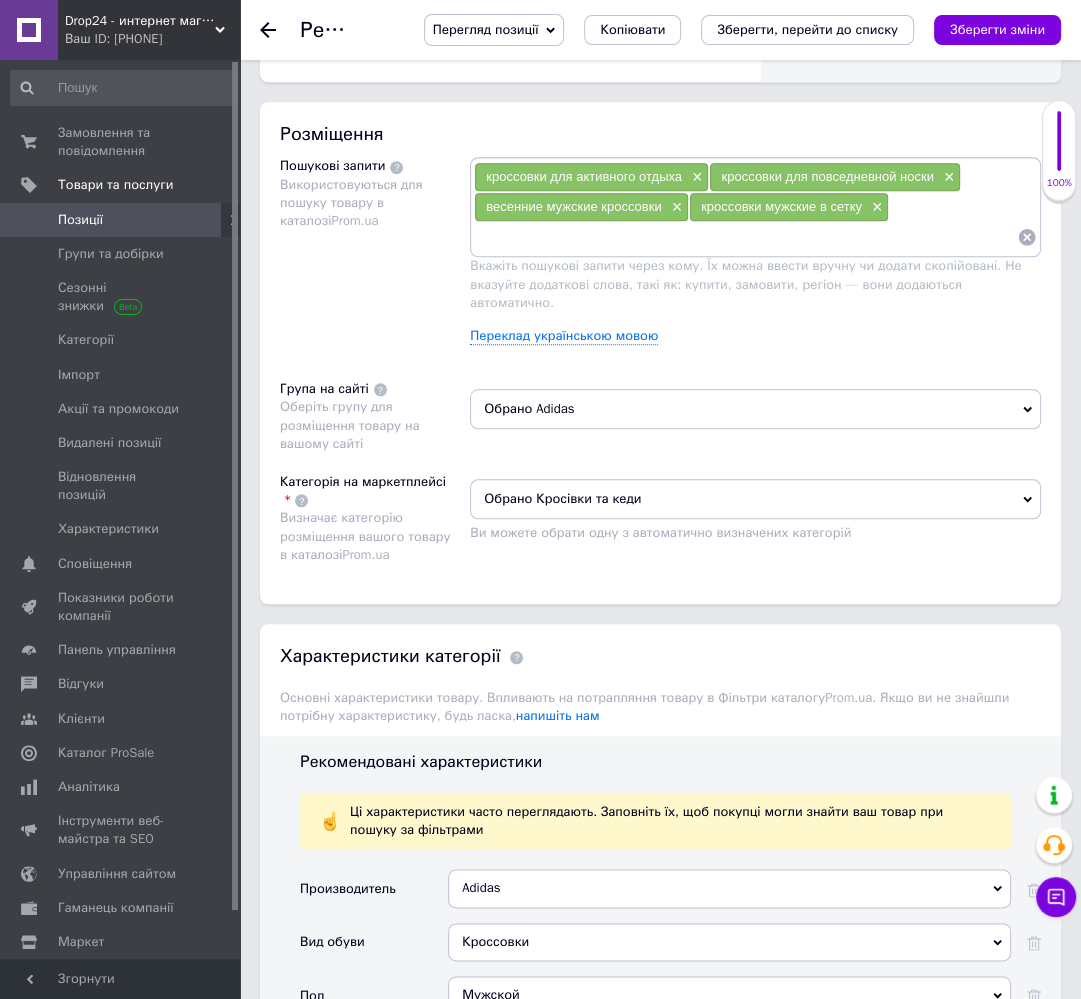 scroll, scrollTop: 1700, scrollLeft: 0, axis: vertical 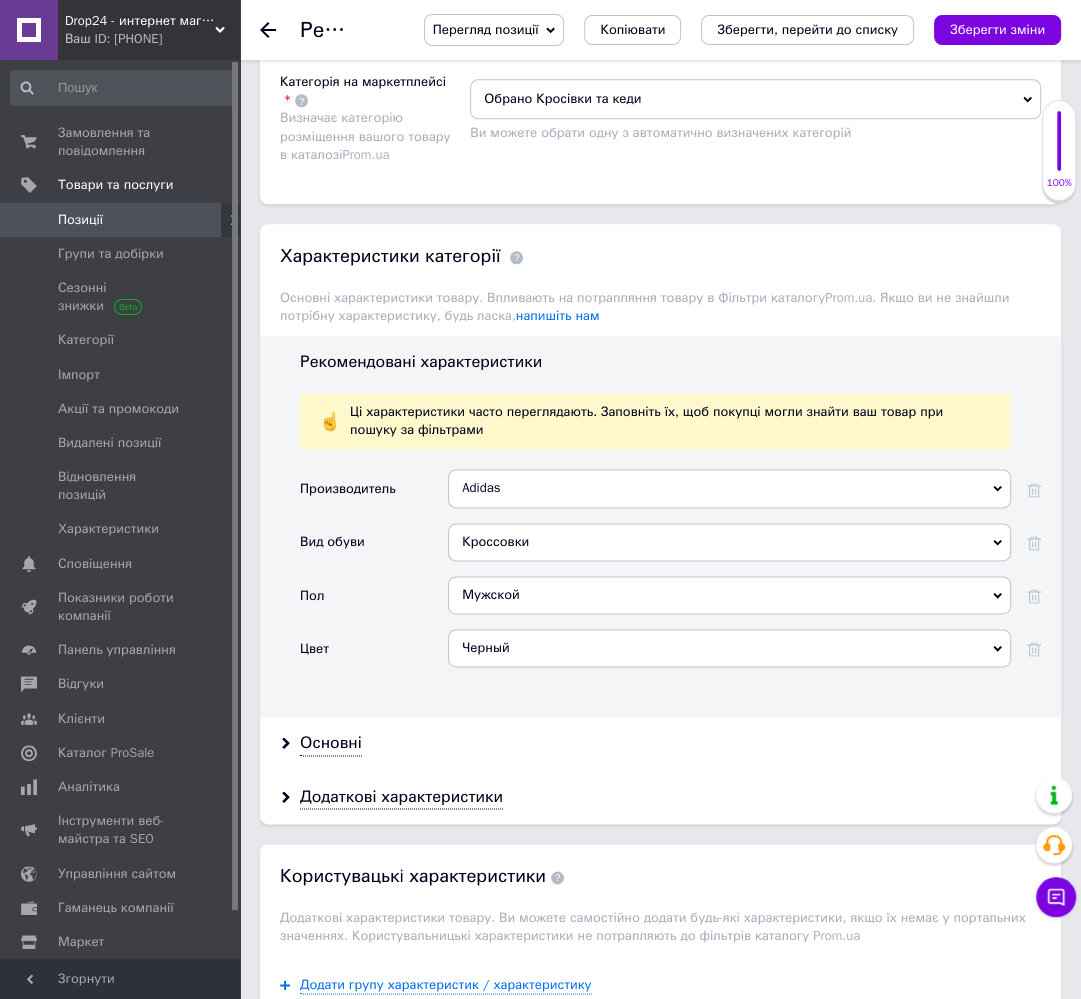 click on "Основні" at bounding box center (660, 743) 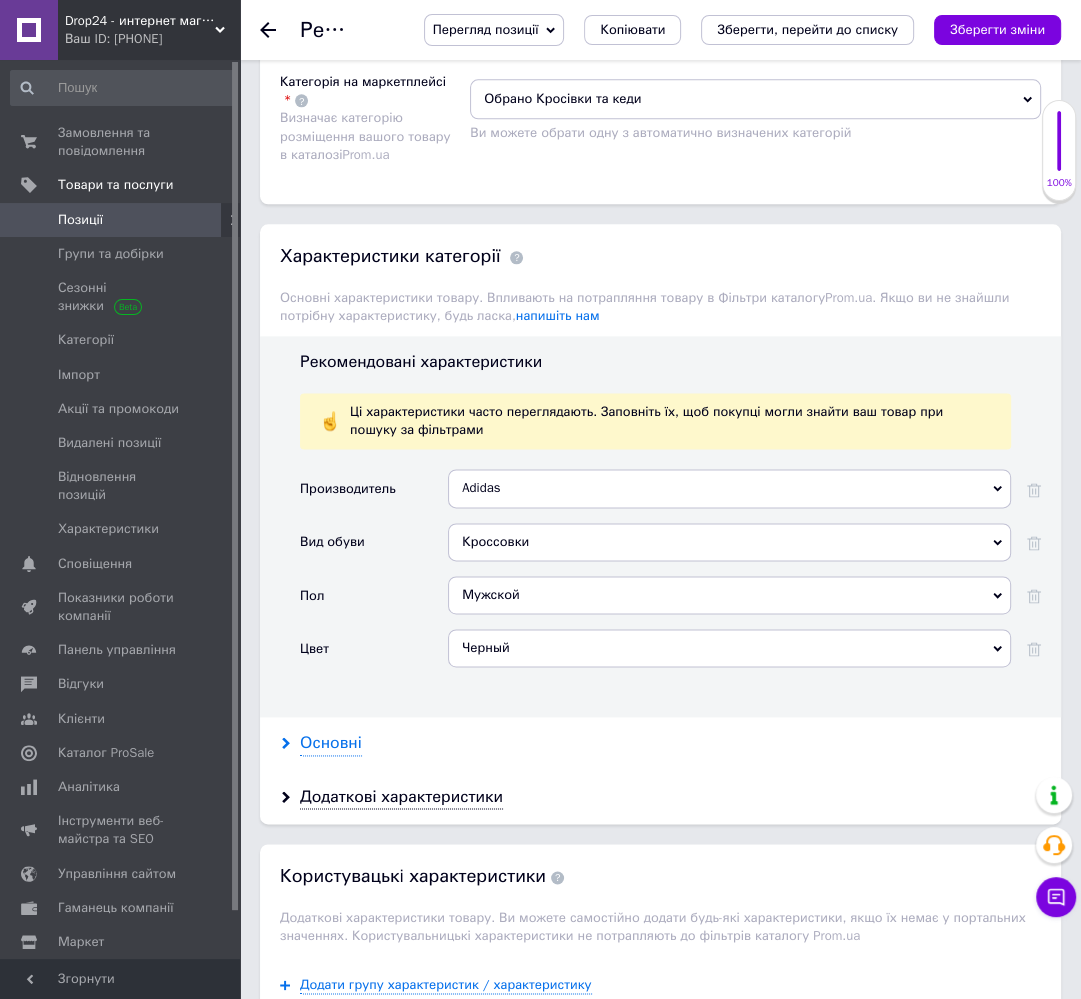 click on "Основні" at bounding box center (660, 743) 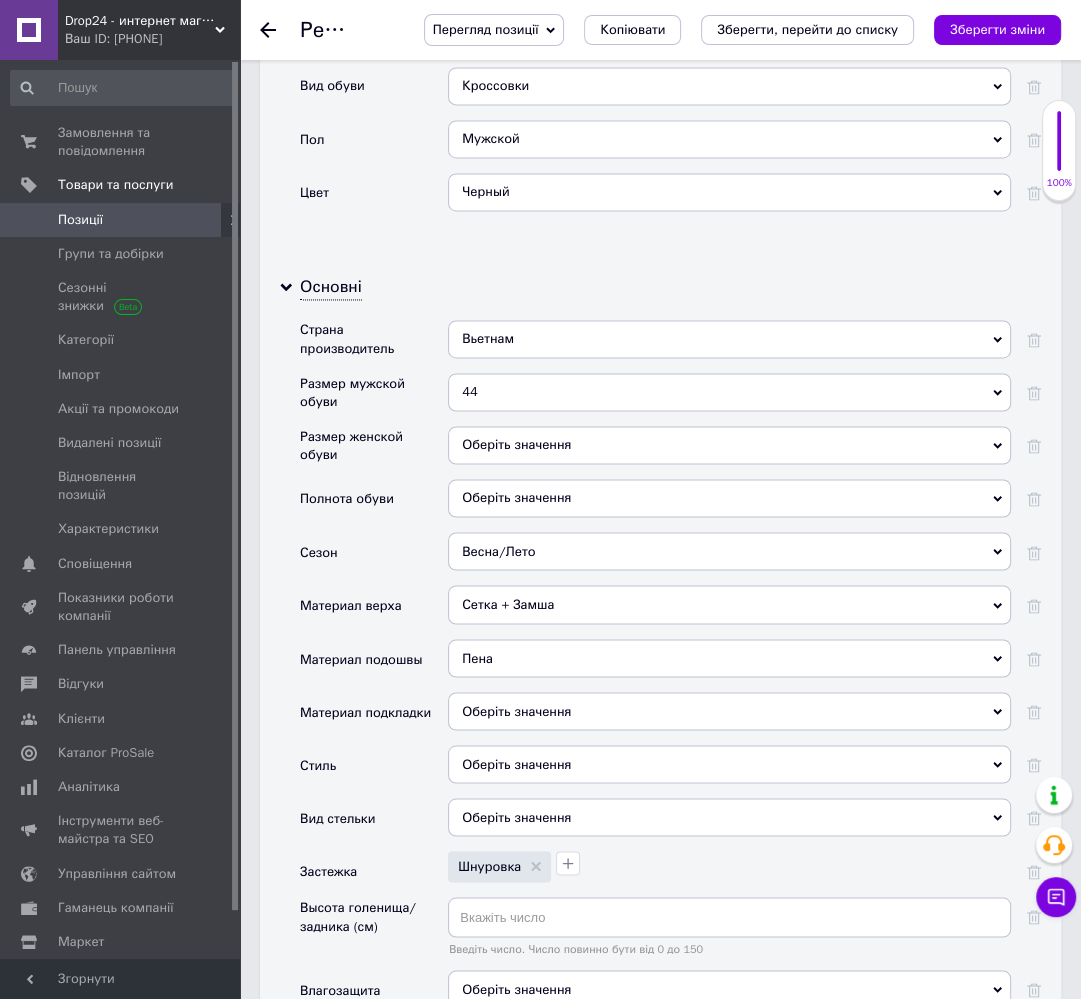 scroll, scrollTop: 2300, scrollLeft: 0, axis: vertical 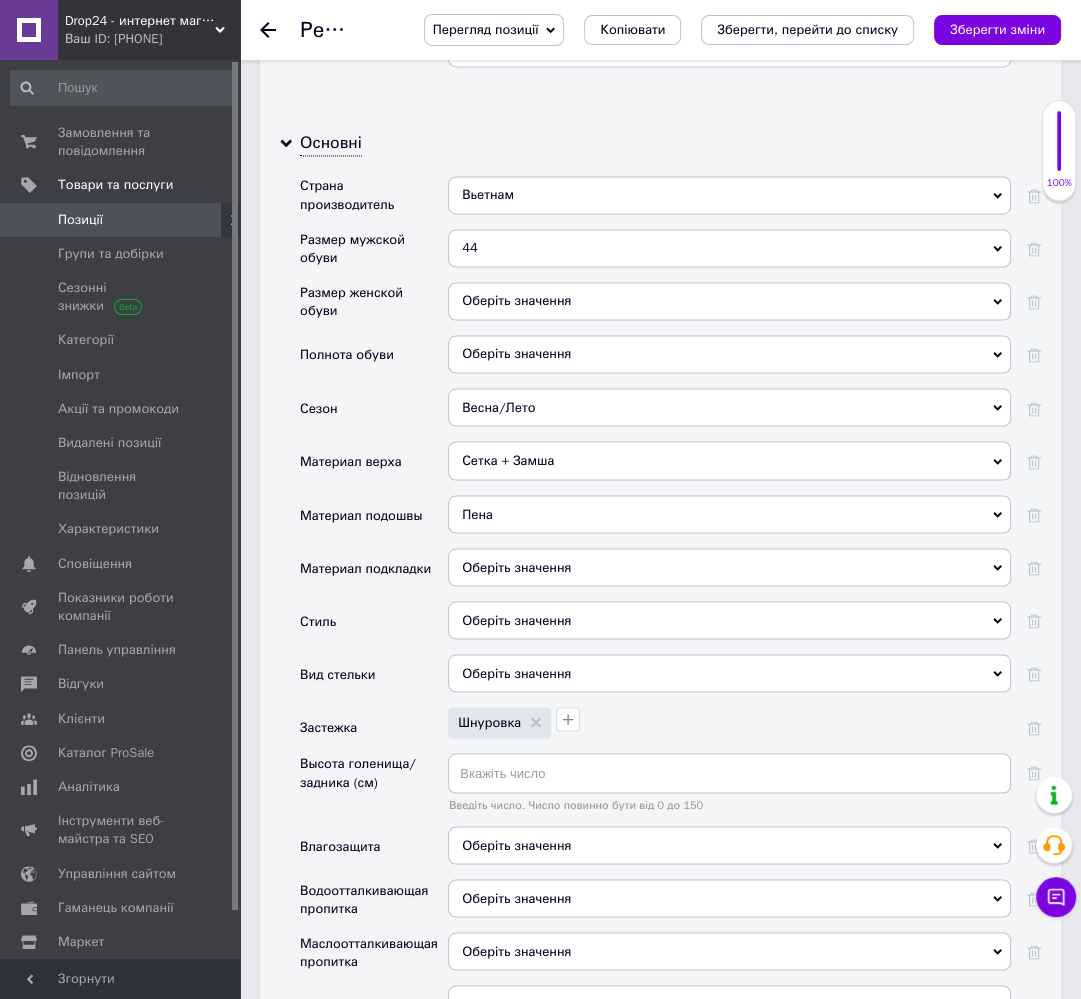 click on "44" at bounding box center [729, 248] 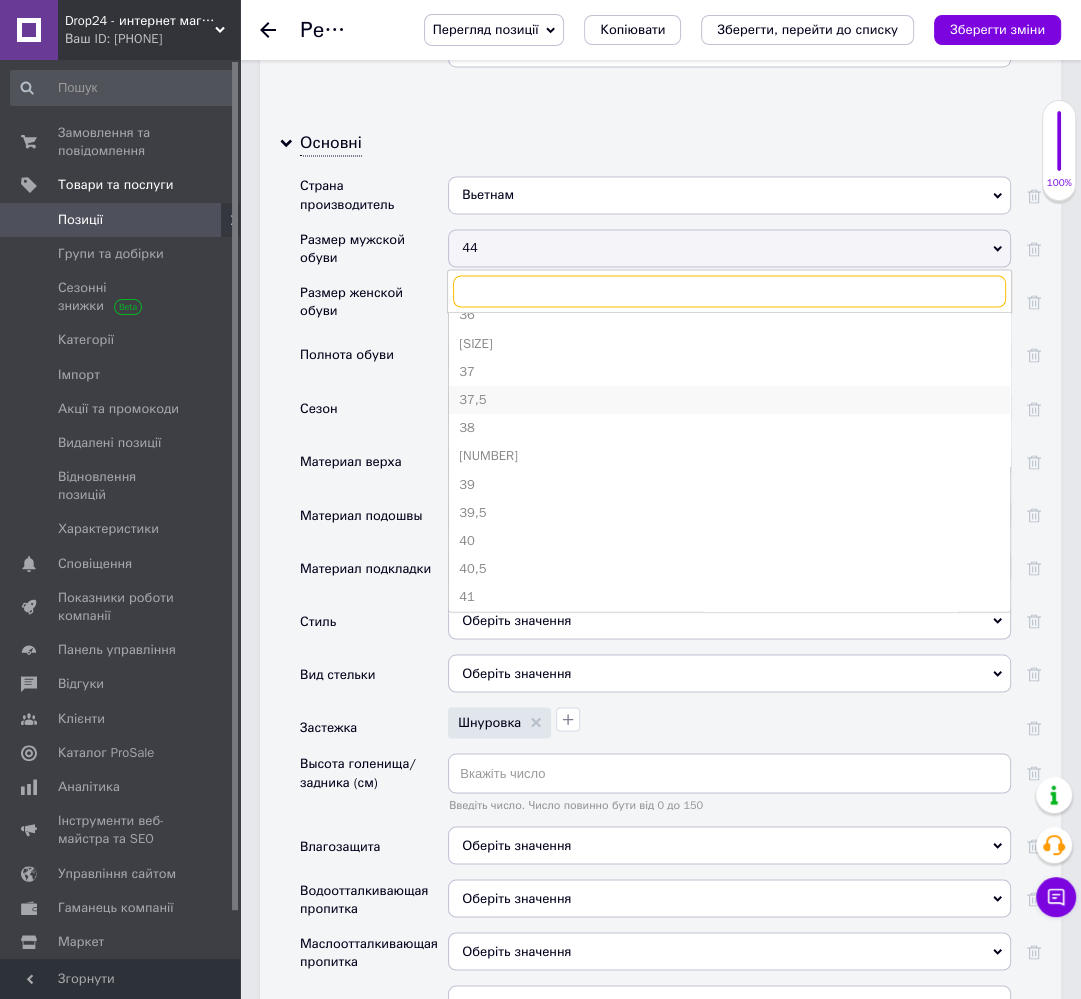 scroll, scrollTop: 300, scrollLeft: 0, axis: vertical 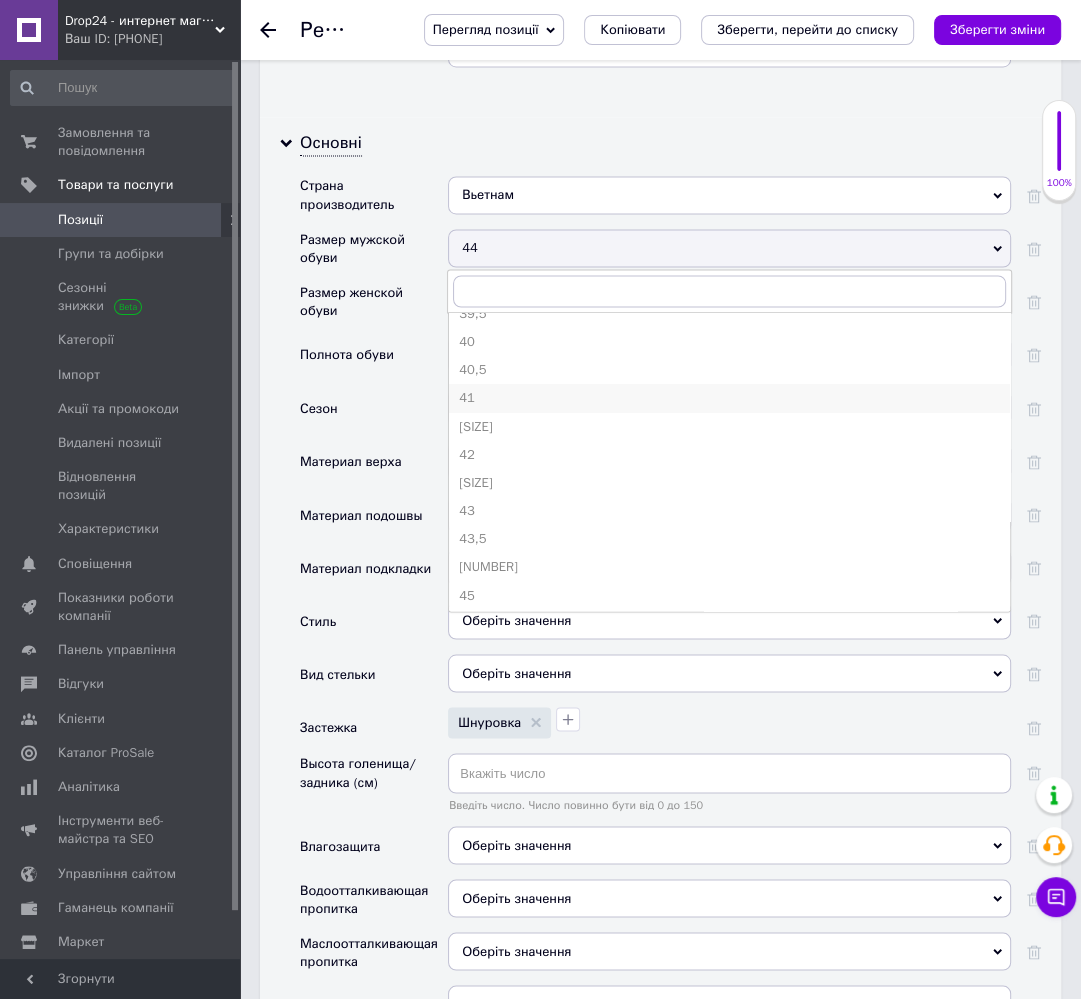click on "41" at bounding box center (729, 32) 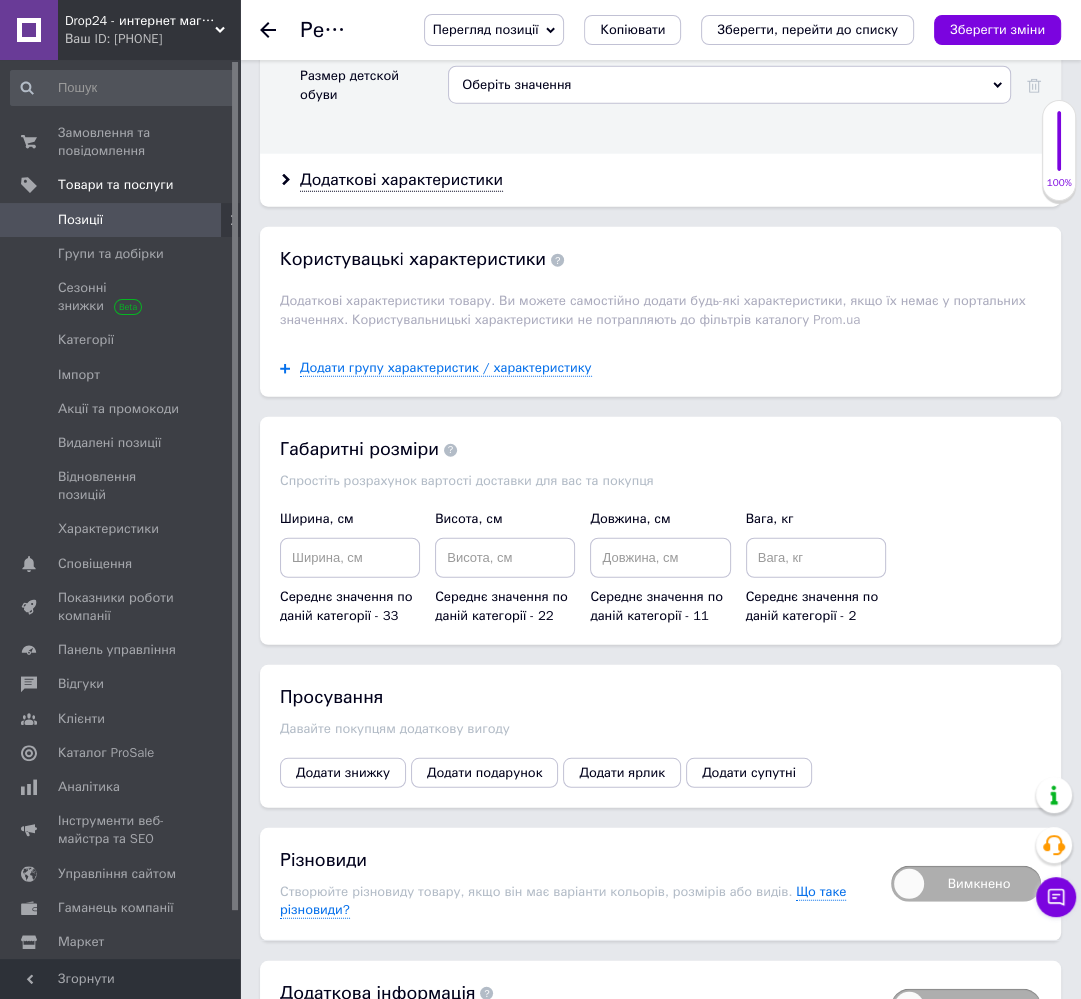 scroll, scrollTop: 3963, scrollLeft: 0, axis: vertical 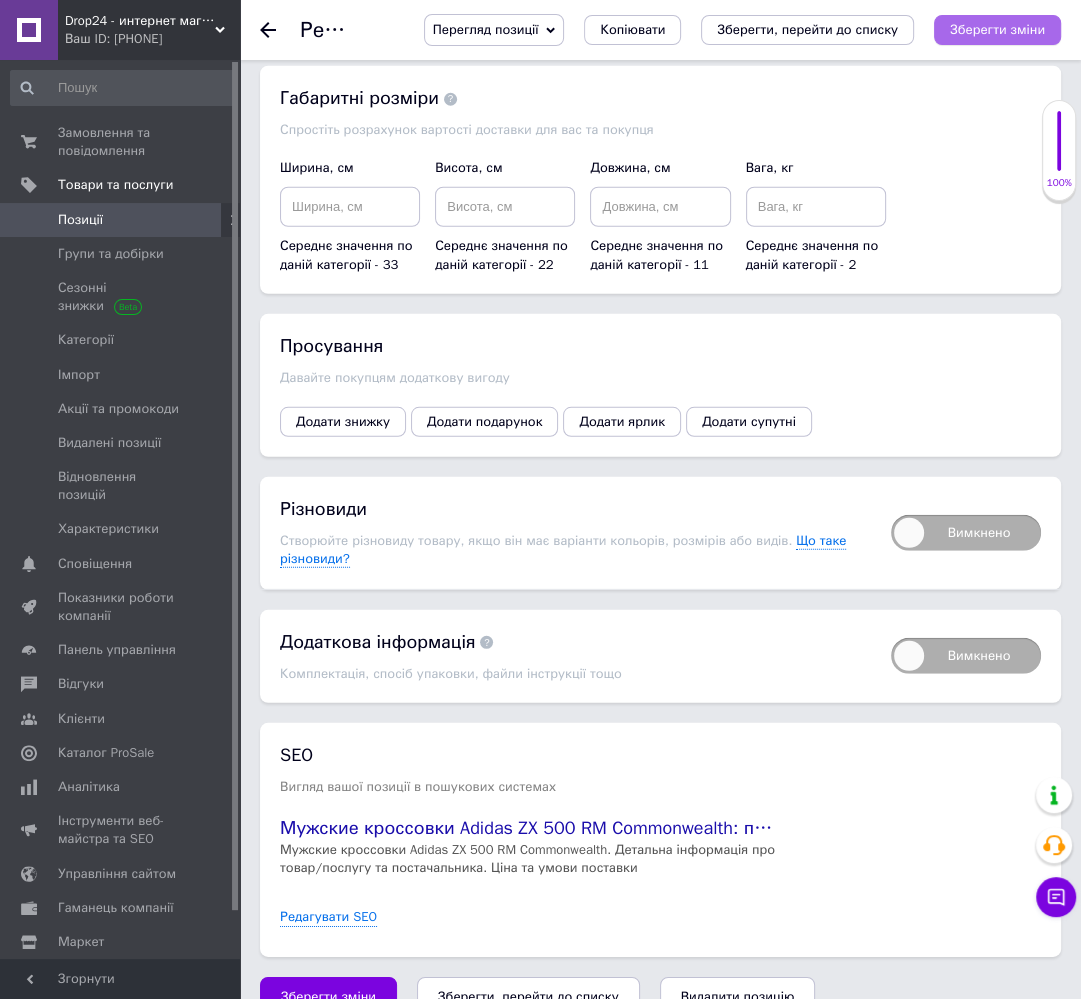 click on "Зберегти зміни" at bounding box center (997, 30) 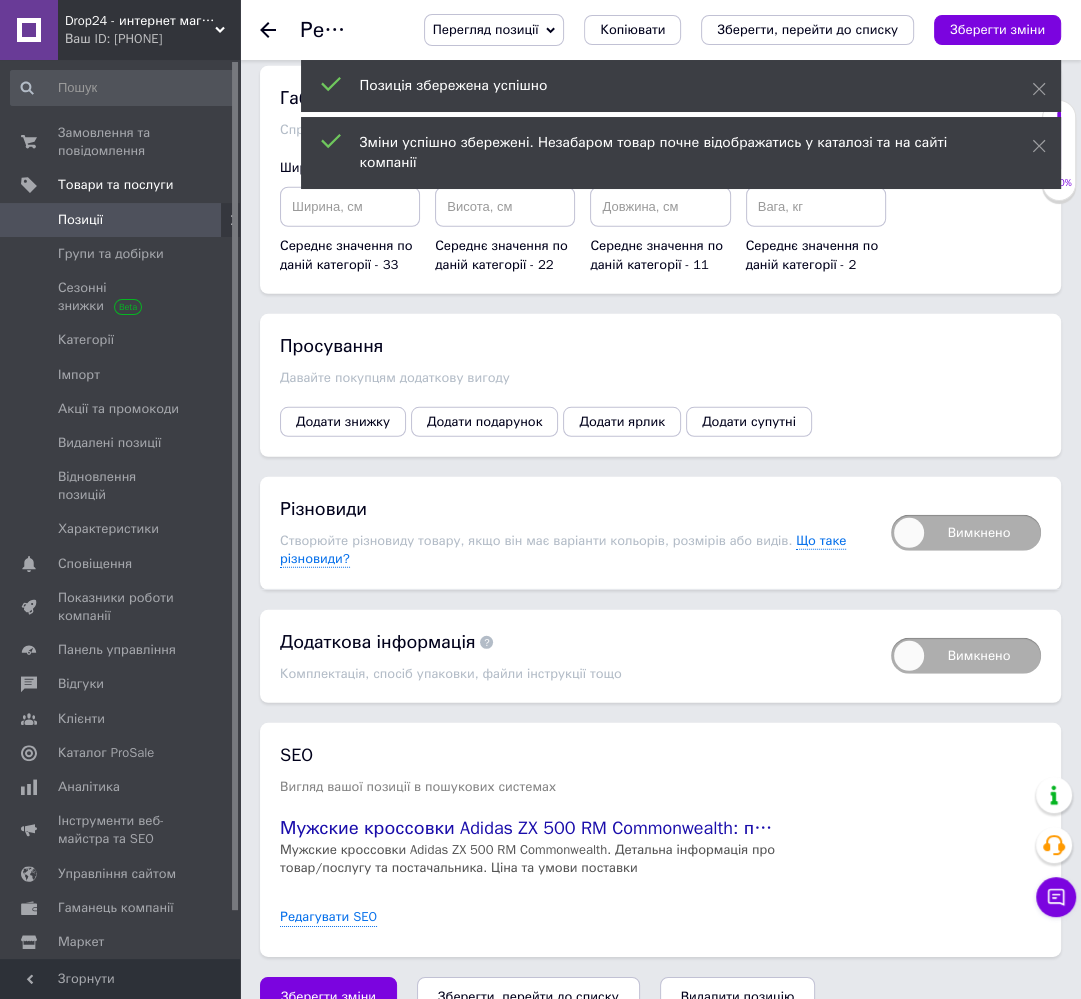 click on "Вимкнено" at bounding box center (966, 533) 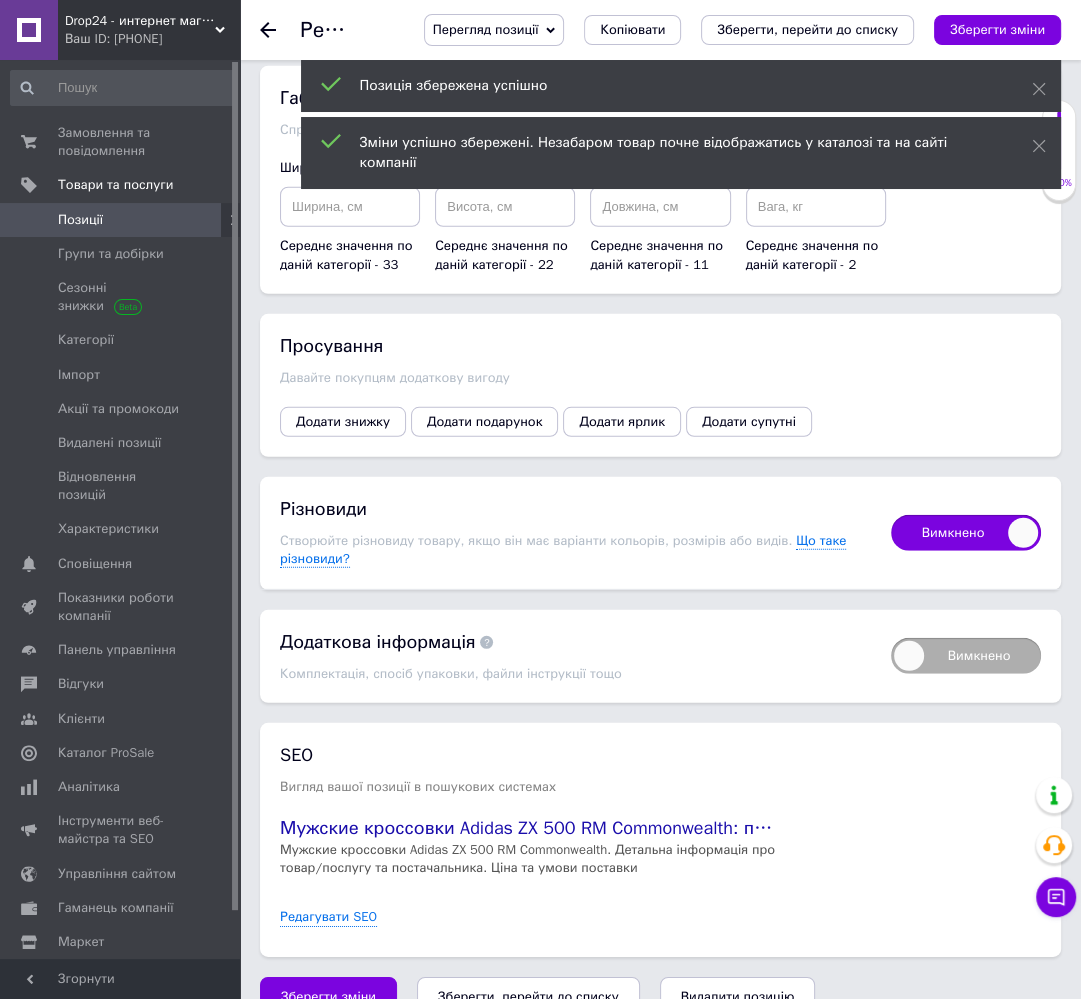 checkbox on "true" 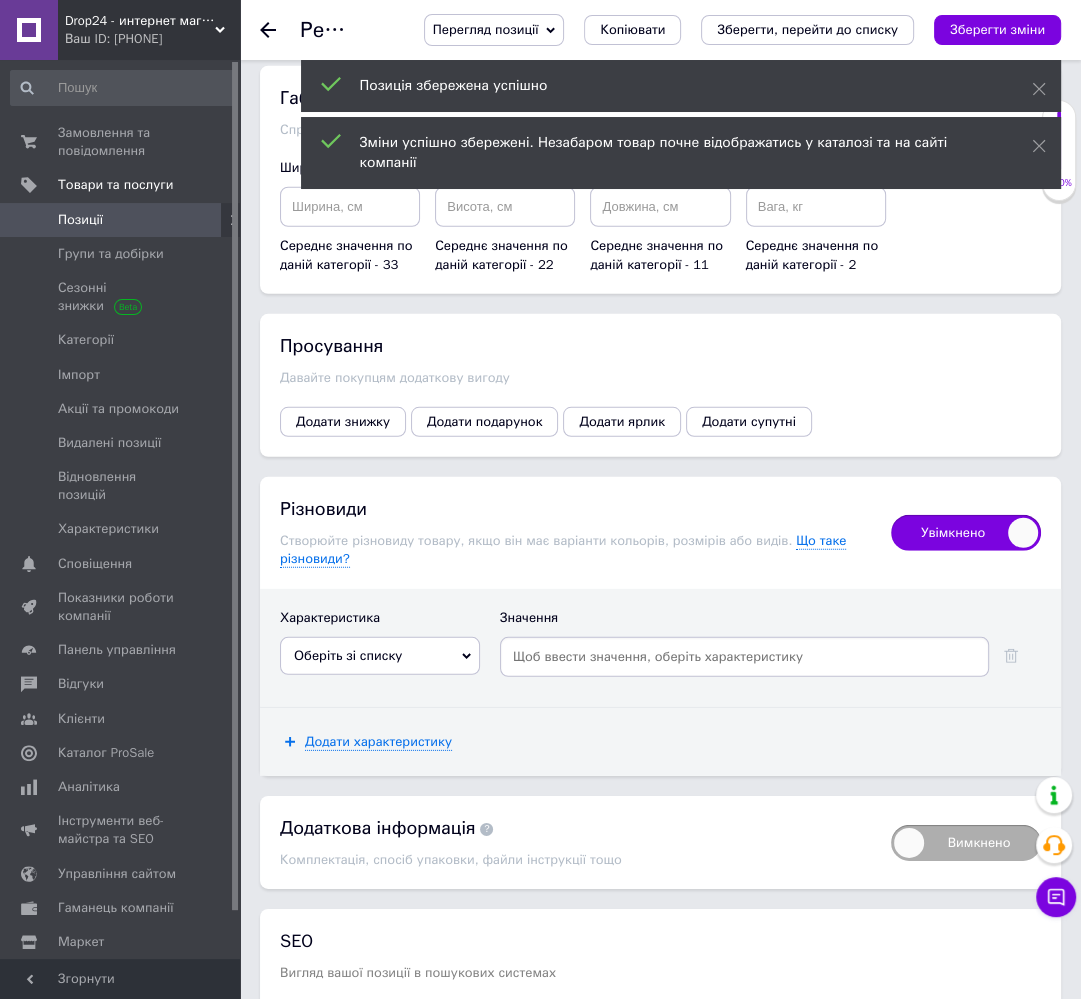click on "Оберіть зі списку" at bounding box center (348, 655) 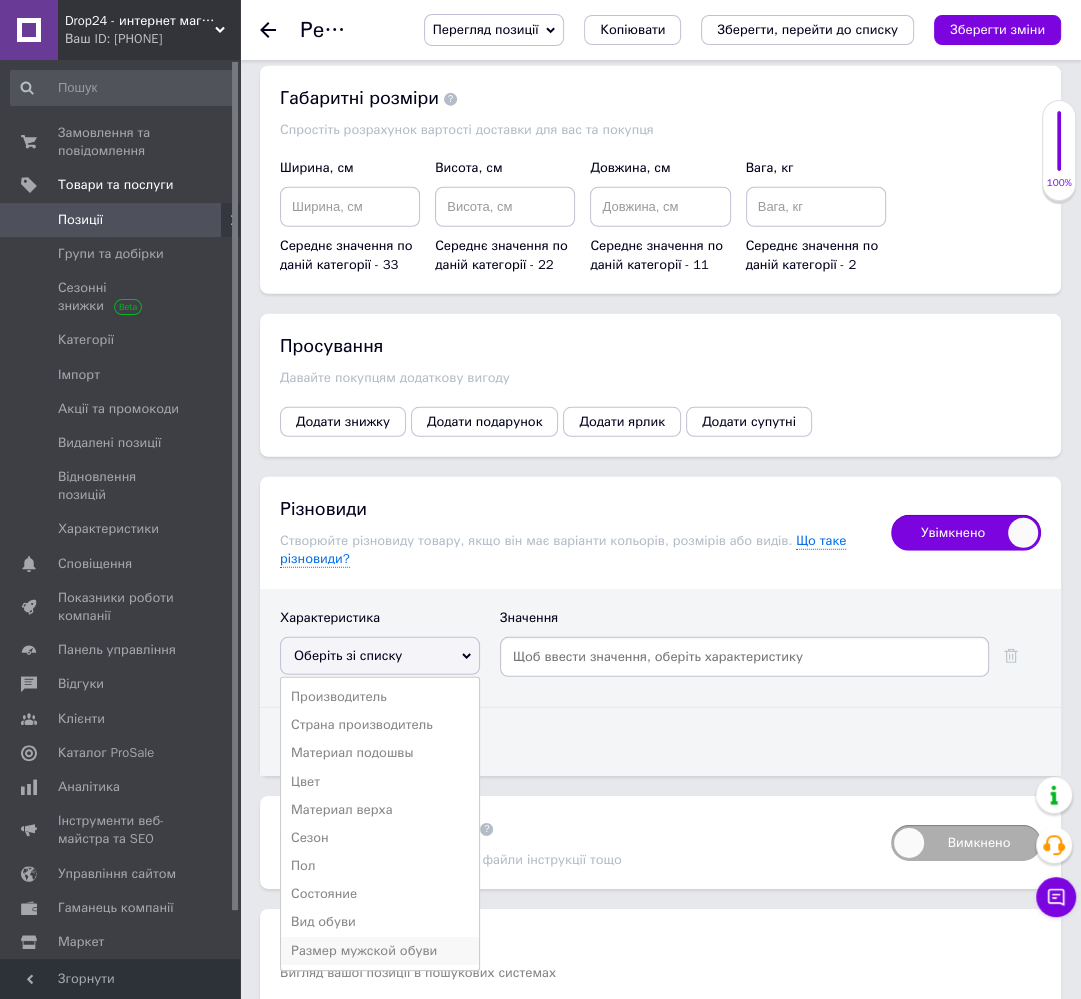 click on "Размер мужской обуви" at bounding box center (380, 951) 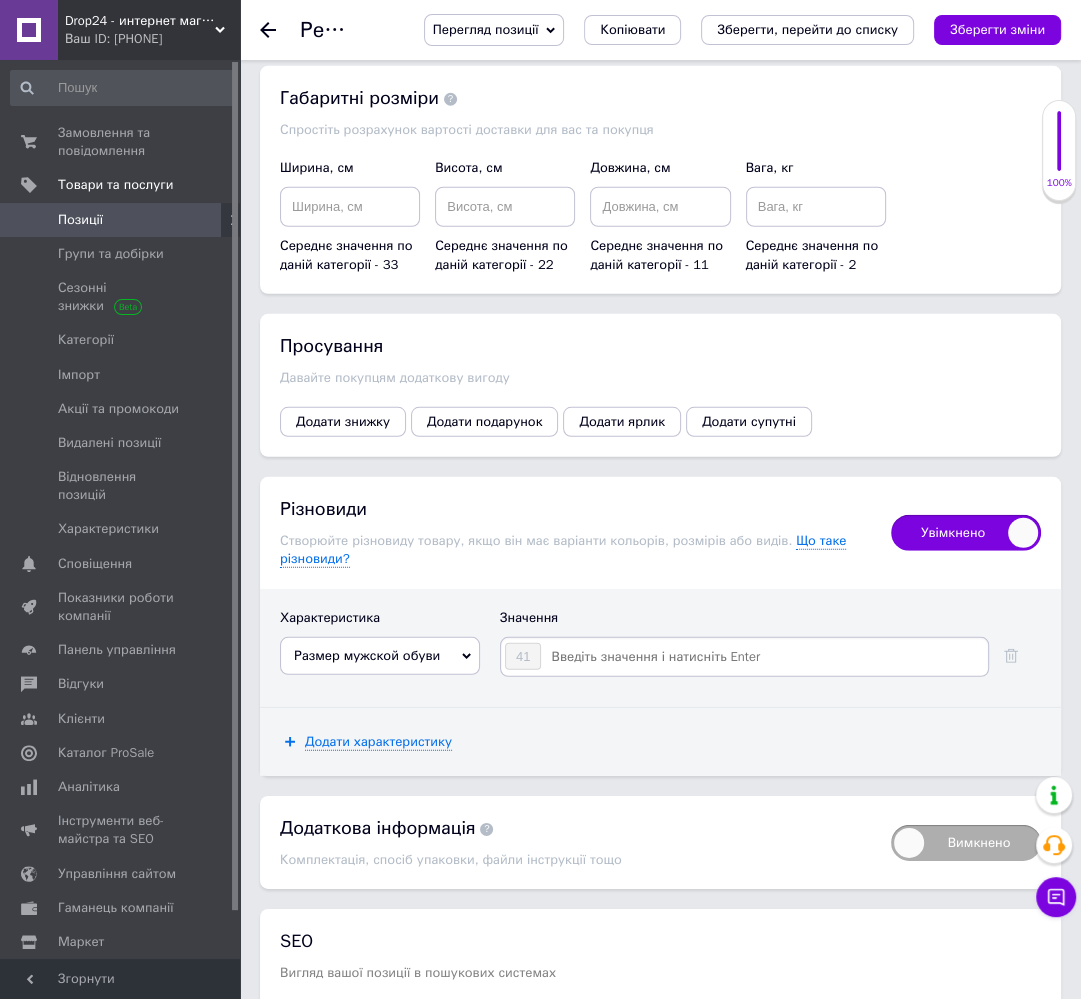 click at bounding box center (763, 657) 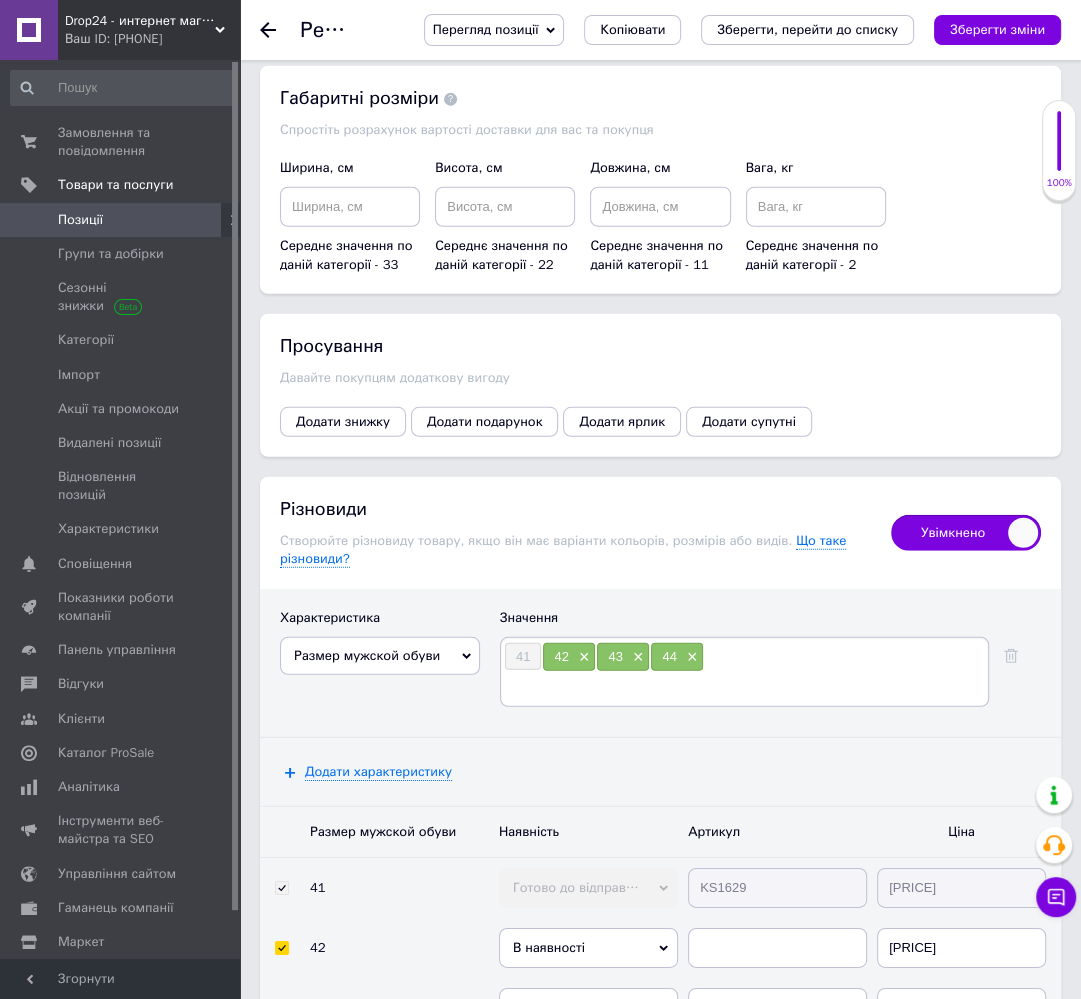 scroll, scrollTop: 4263, scrollLeft: 0, axis: vertical 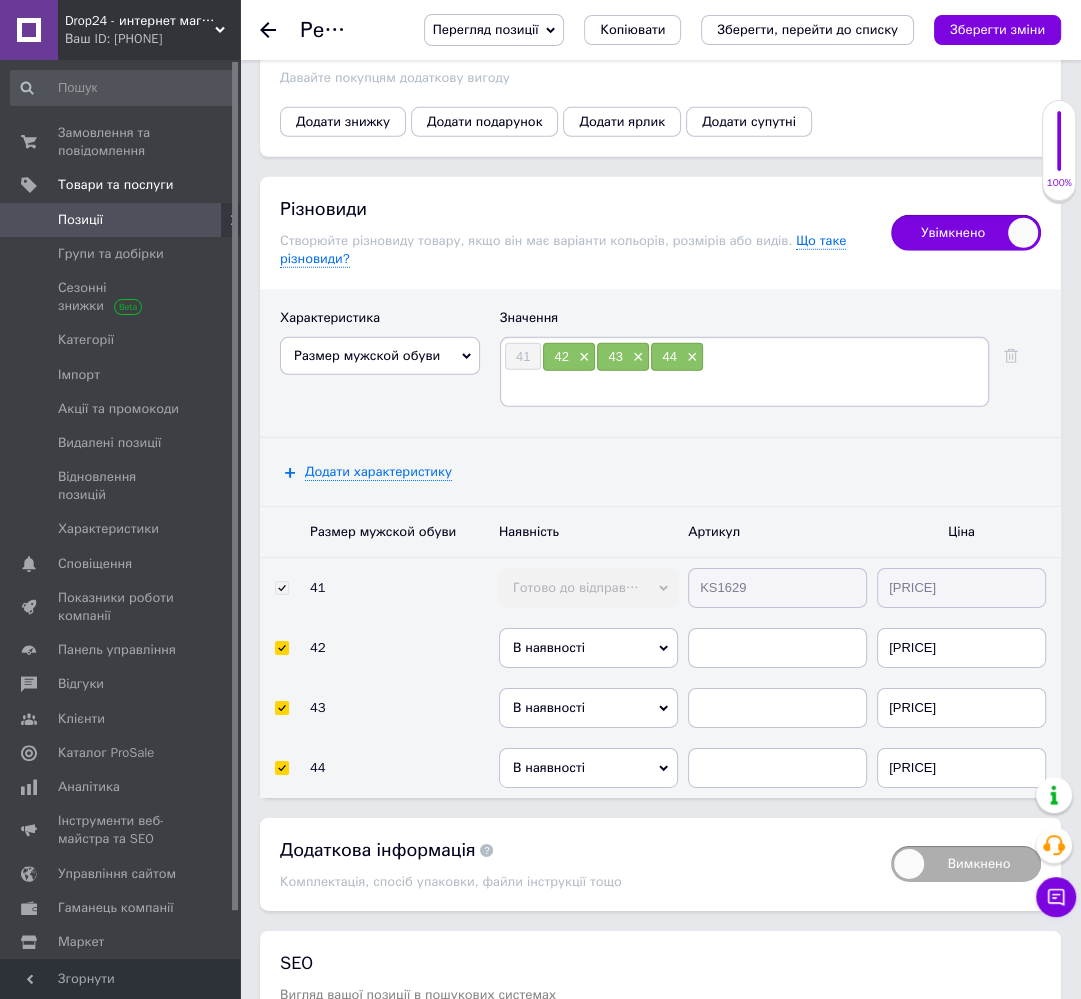 click on "KS1629" at bounding box center [777, 588] 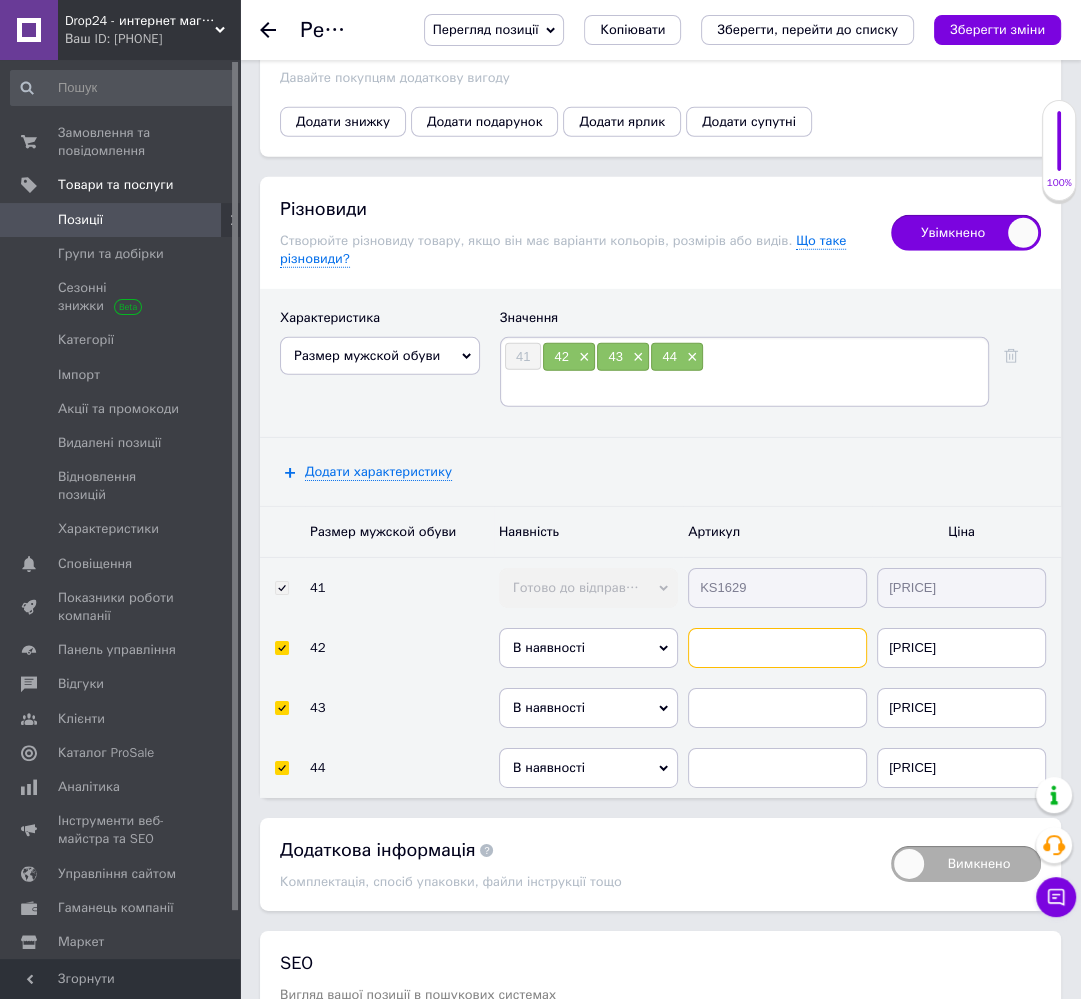 drag, startPoint x: 734, startPoint y: 602, endPoint x: 725, endPoint y: 631, distance: 30.364452 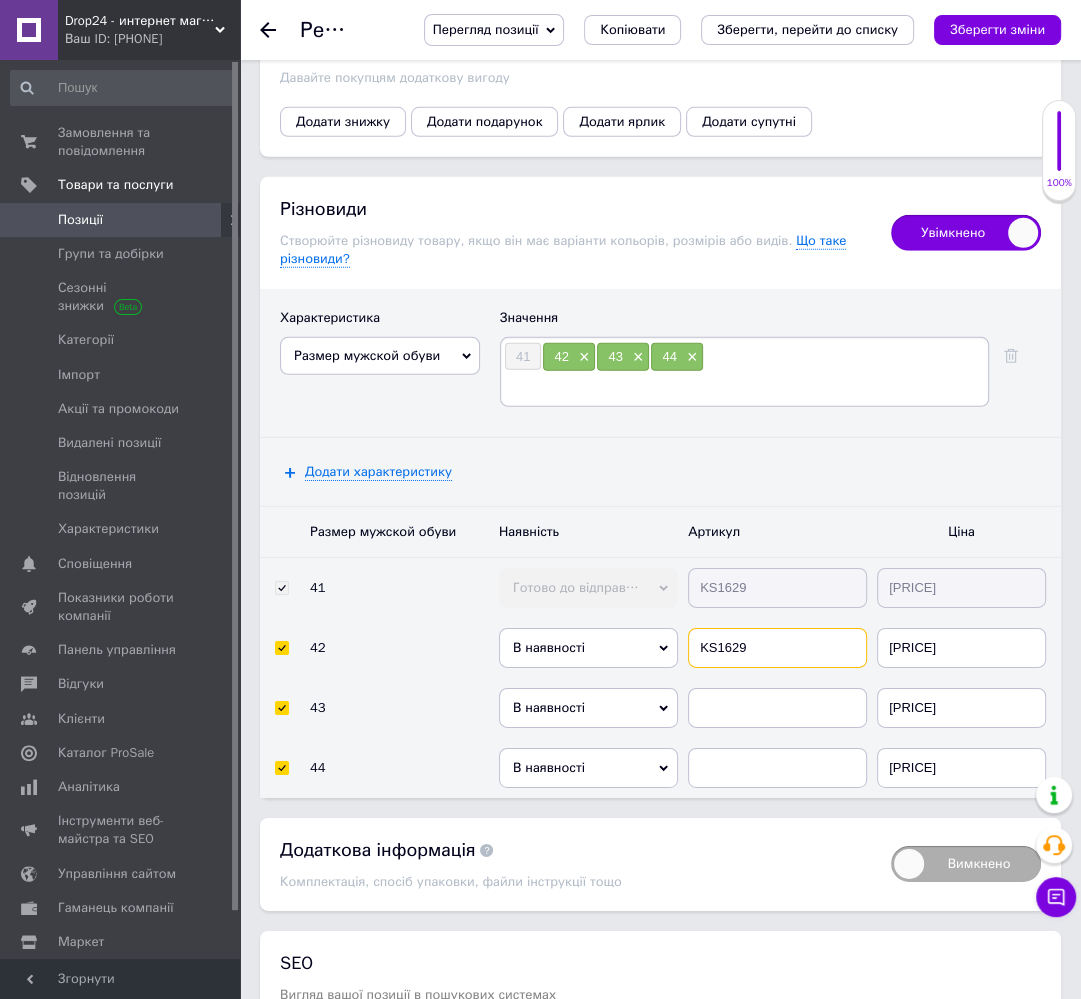 type on "KS1629" 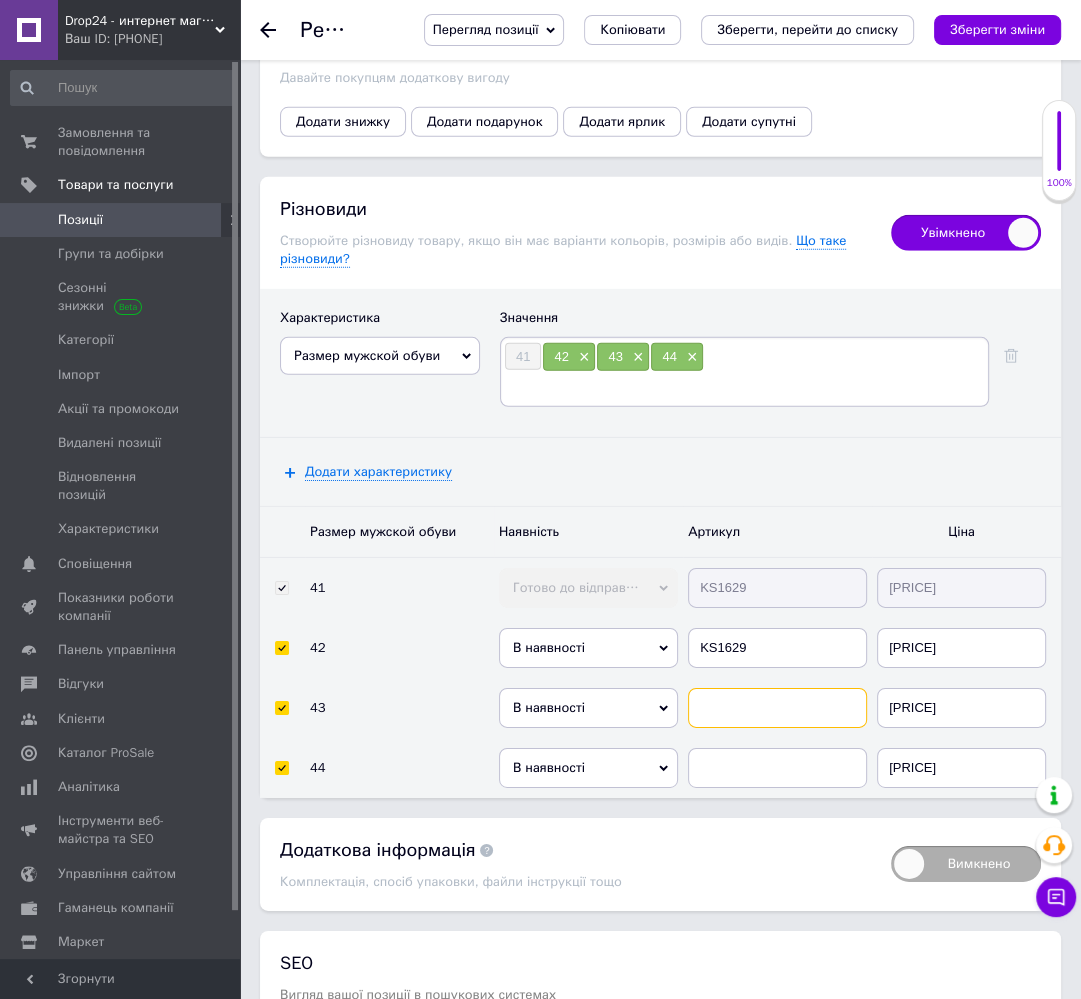 drag, startPoint x: 720, startPoint y: 663, endPoint x: 715, endPoint y: 703, distance: 40.311287 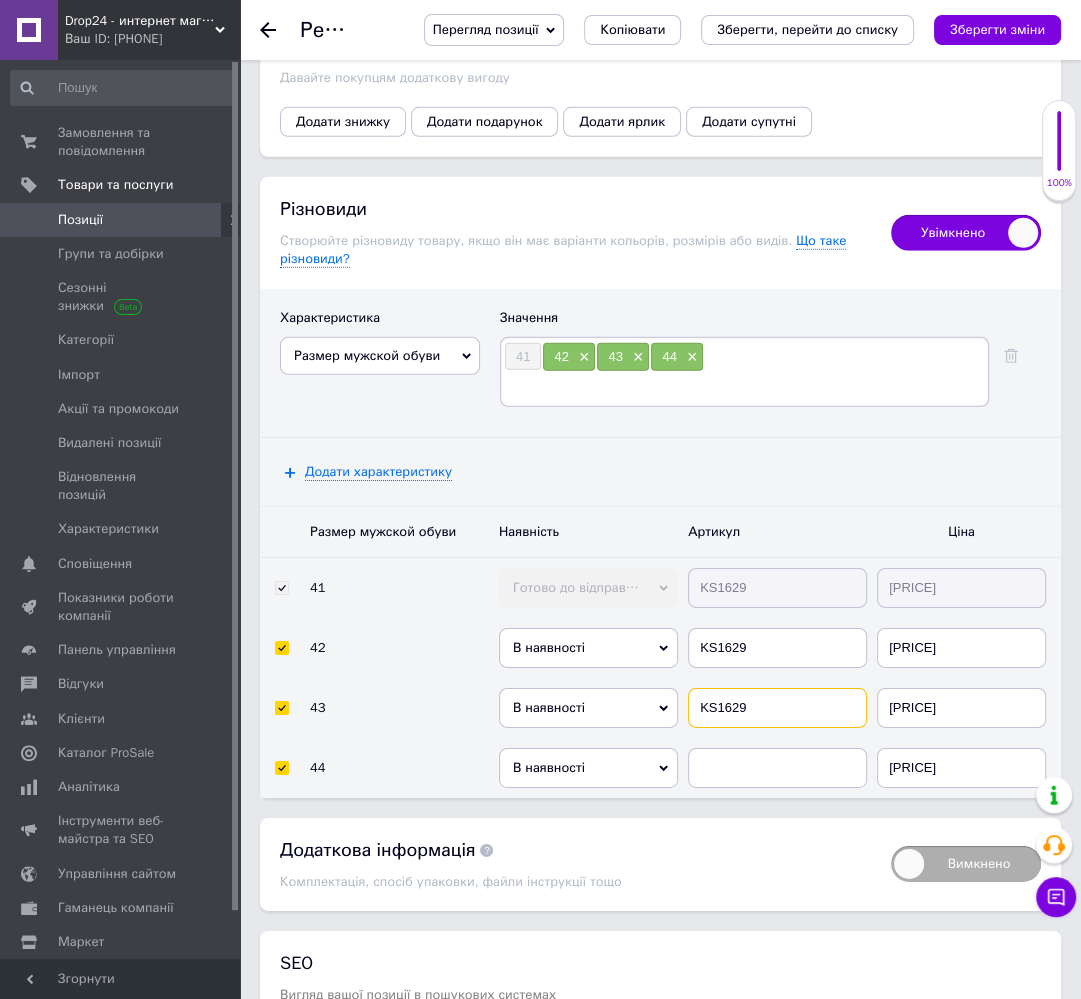 type on "KS1629" 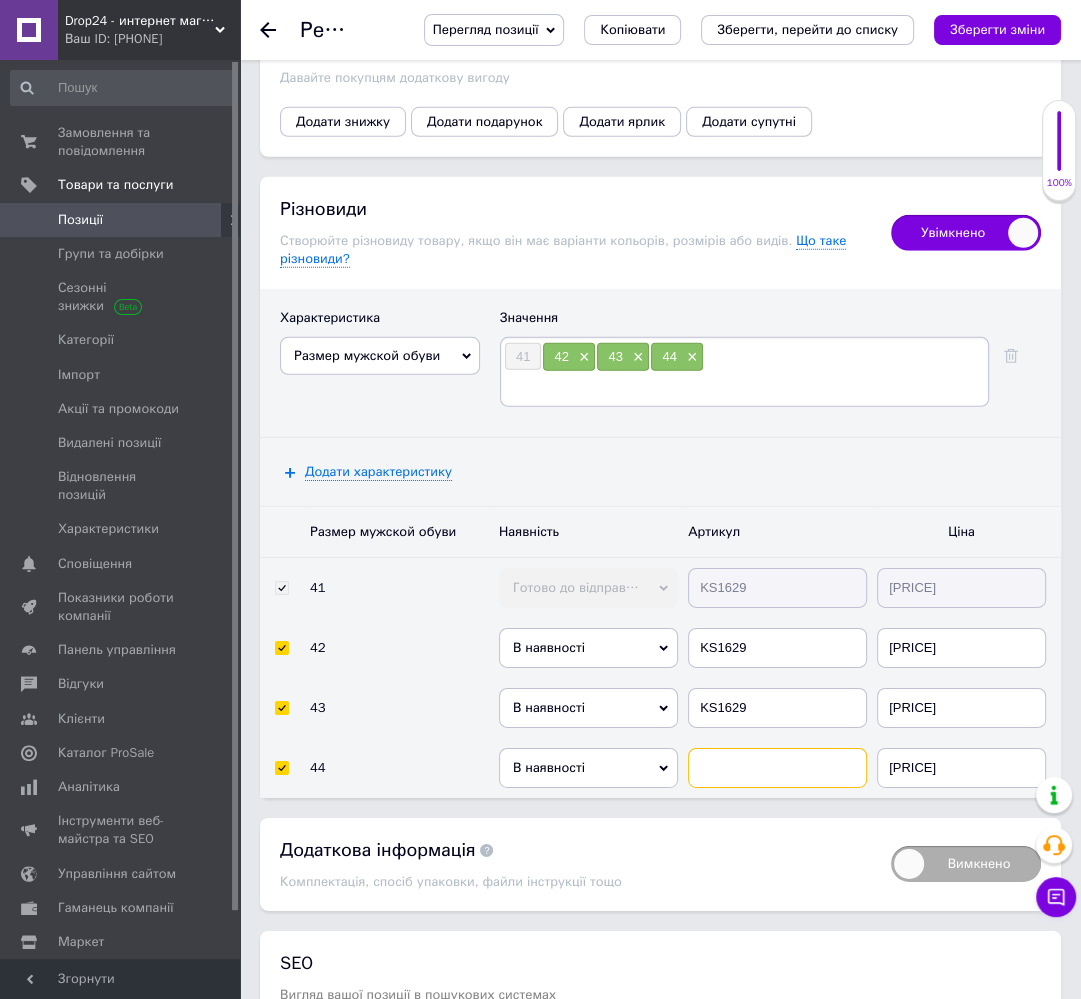click at bounding box center [777, 588] 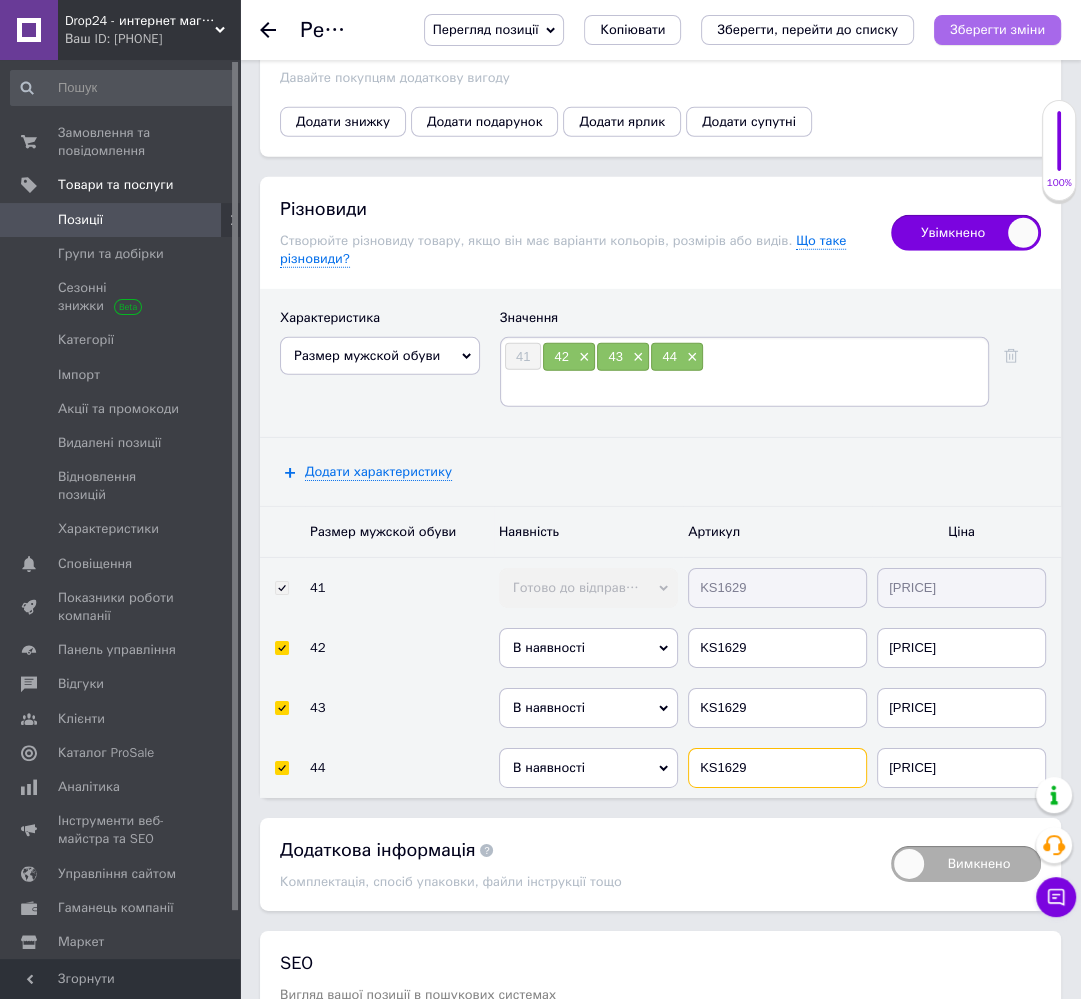 type on "KS1629" 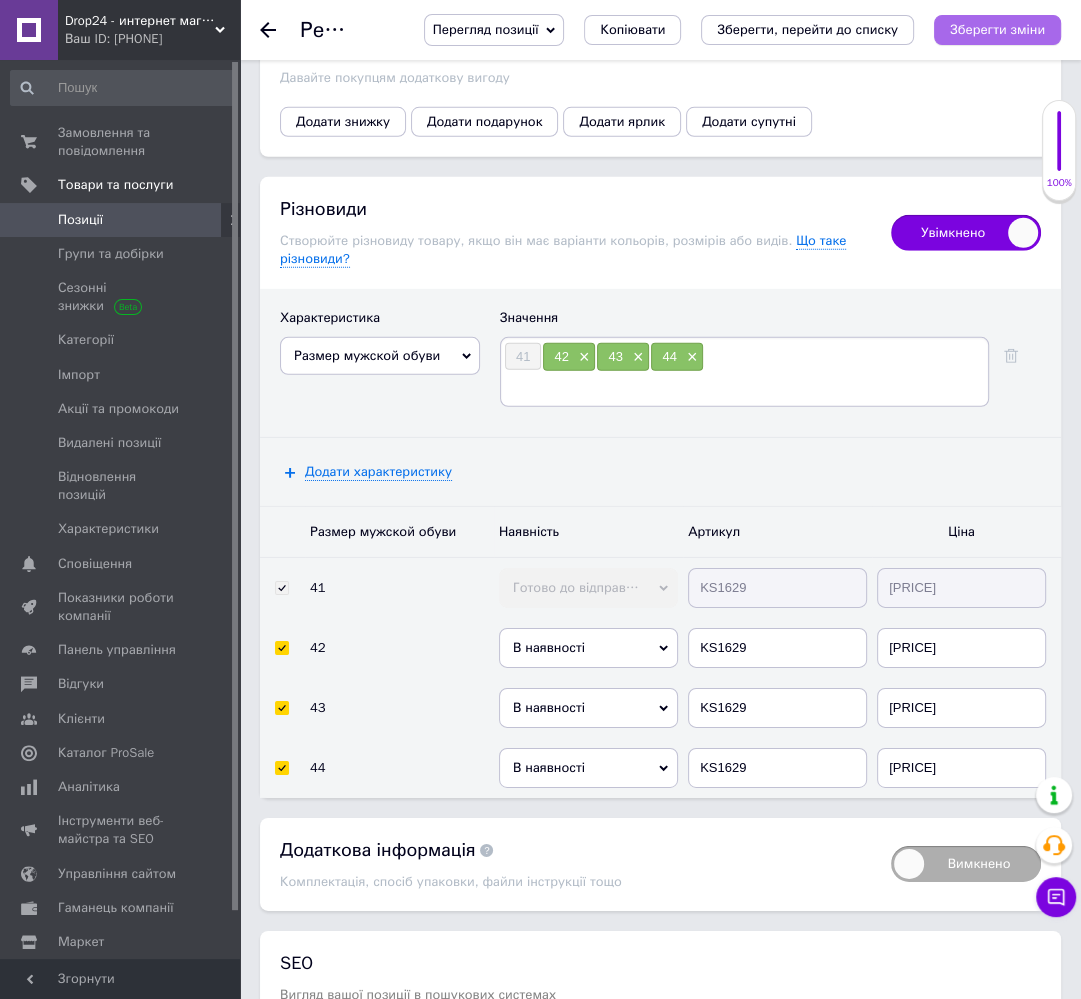 click on "Зберегти зміни" at bounding box center [997, 30] 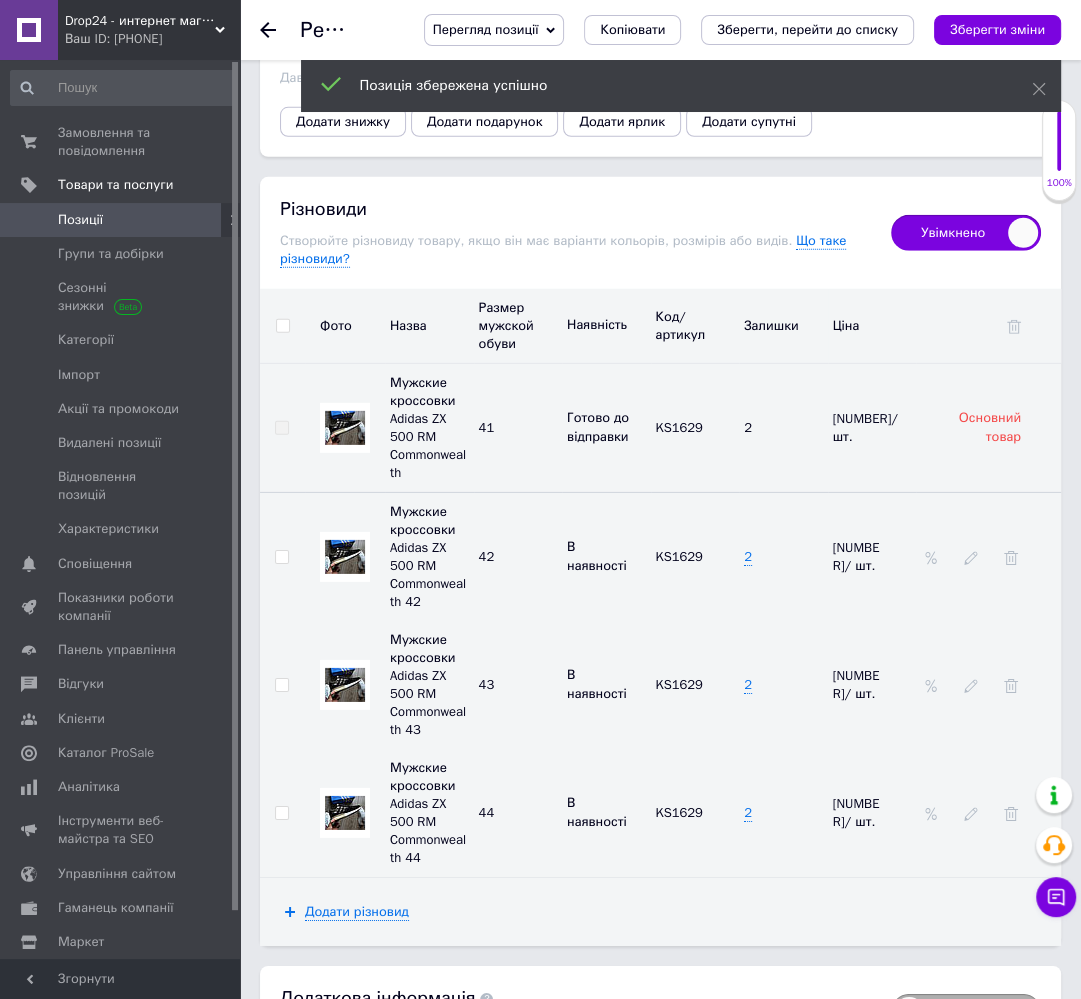 click at bounding box center [282, 326] 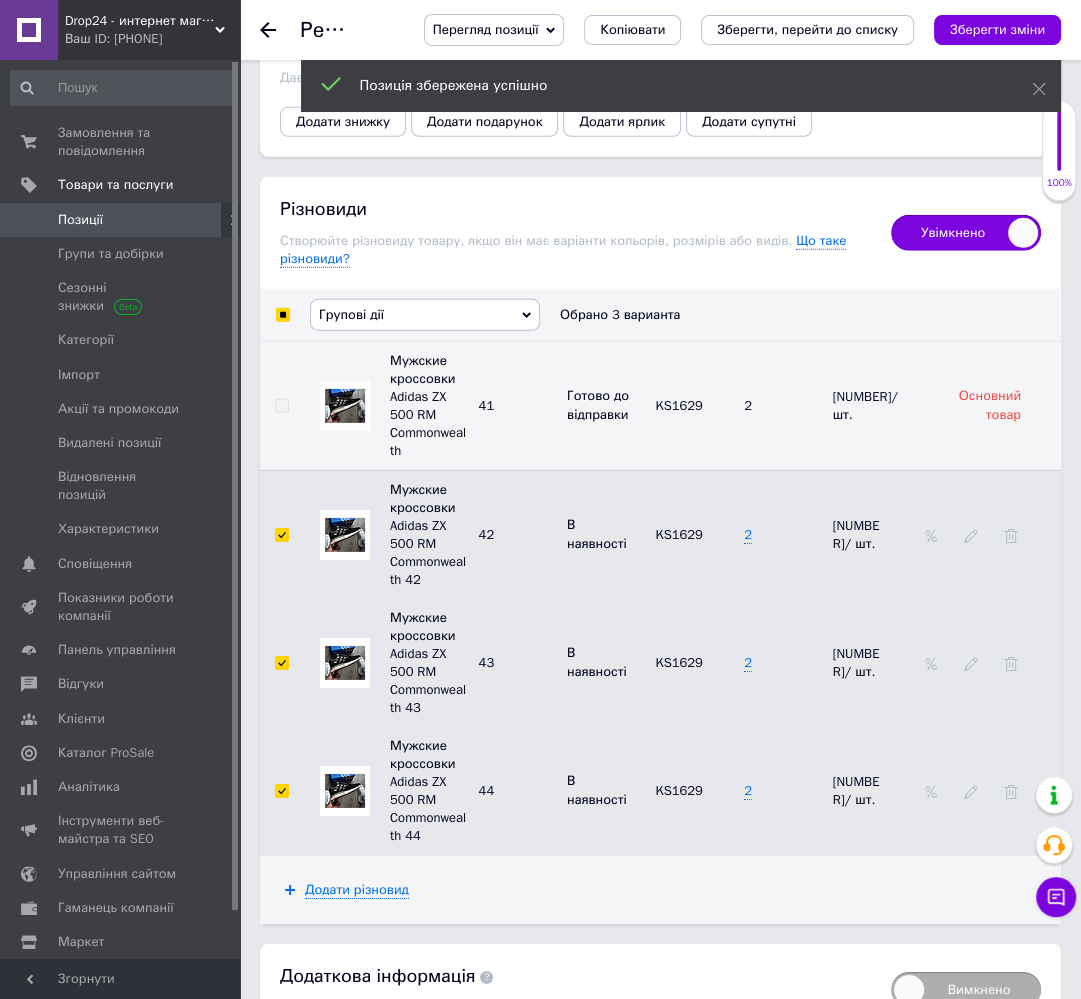 click on "Групові дії Приховати різновиди Видалити різновиди Змінити ціну Змінити кількість Оновити зображення Змінити наявність Обрано 3 варианта" at bounding box center [683, 315] 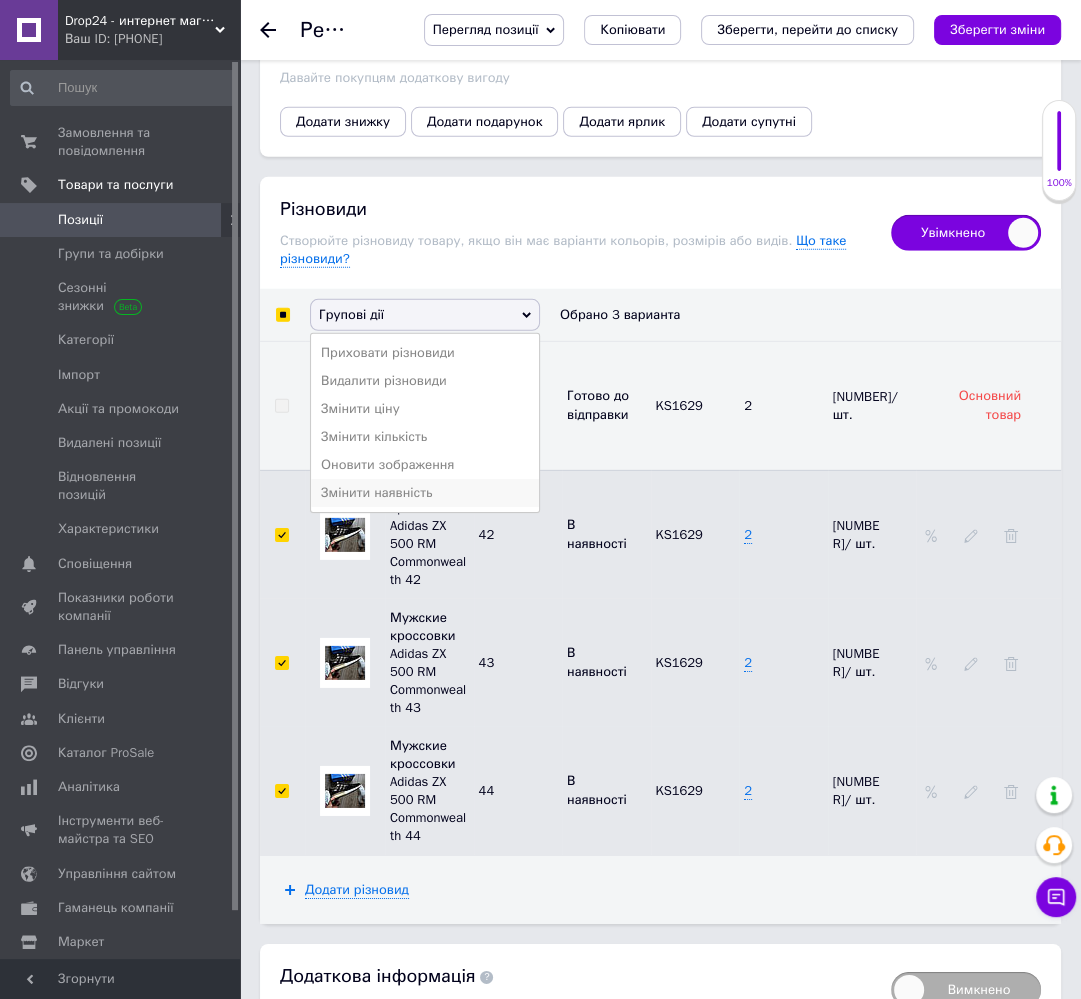 click on "Змінити наявність" at bounding box center (425, 493) 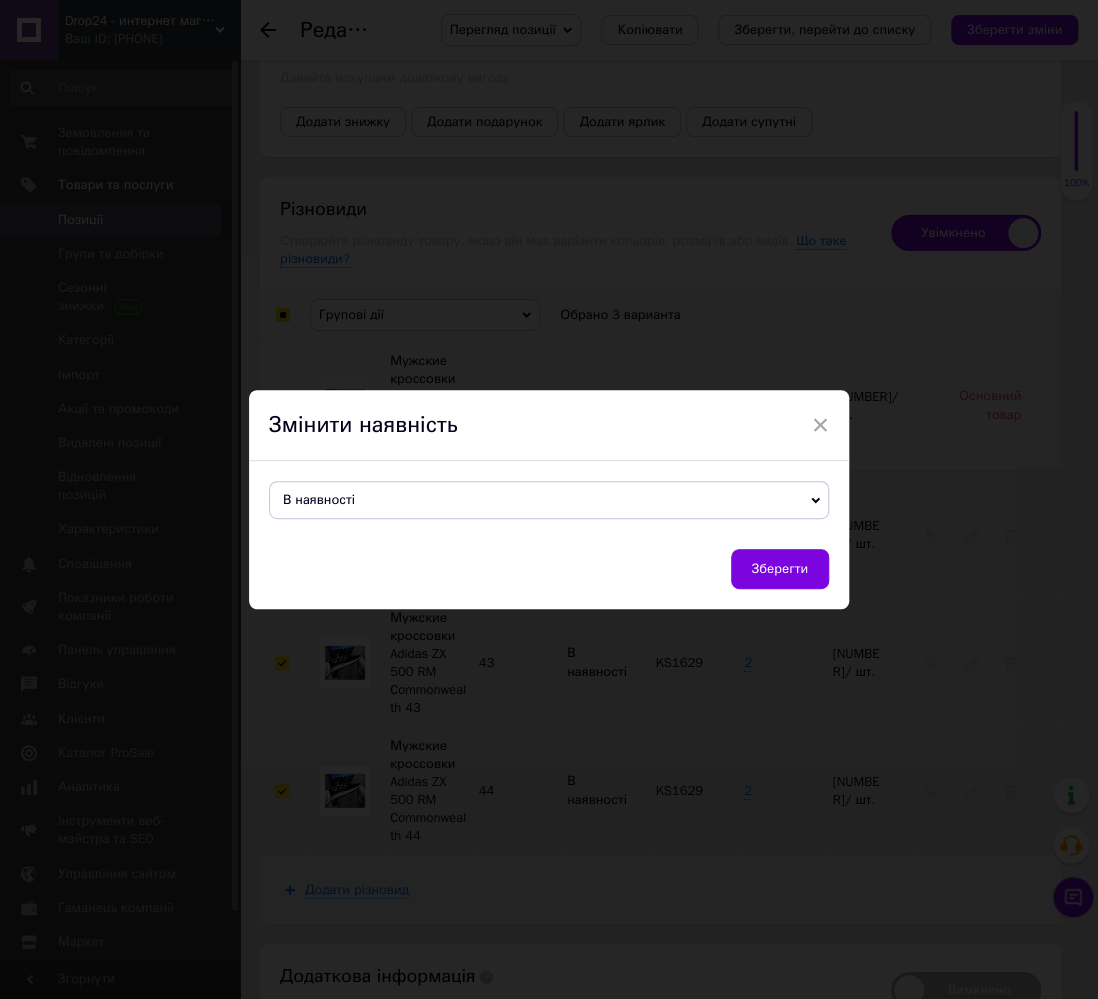 click on "В наявності" at bounding box center (549, 500) 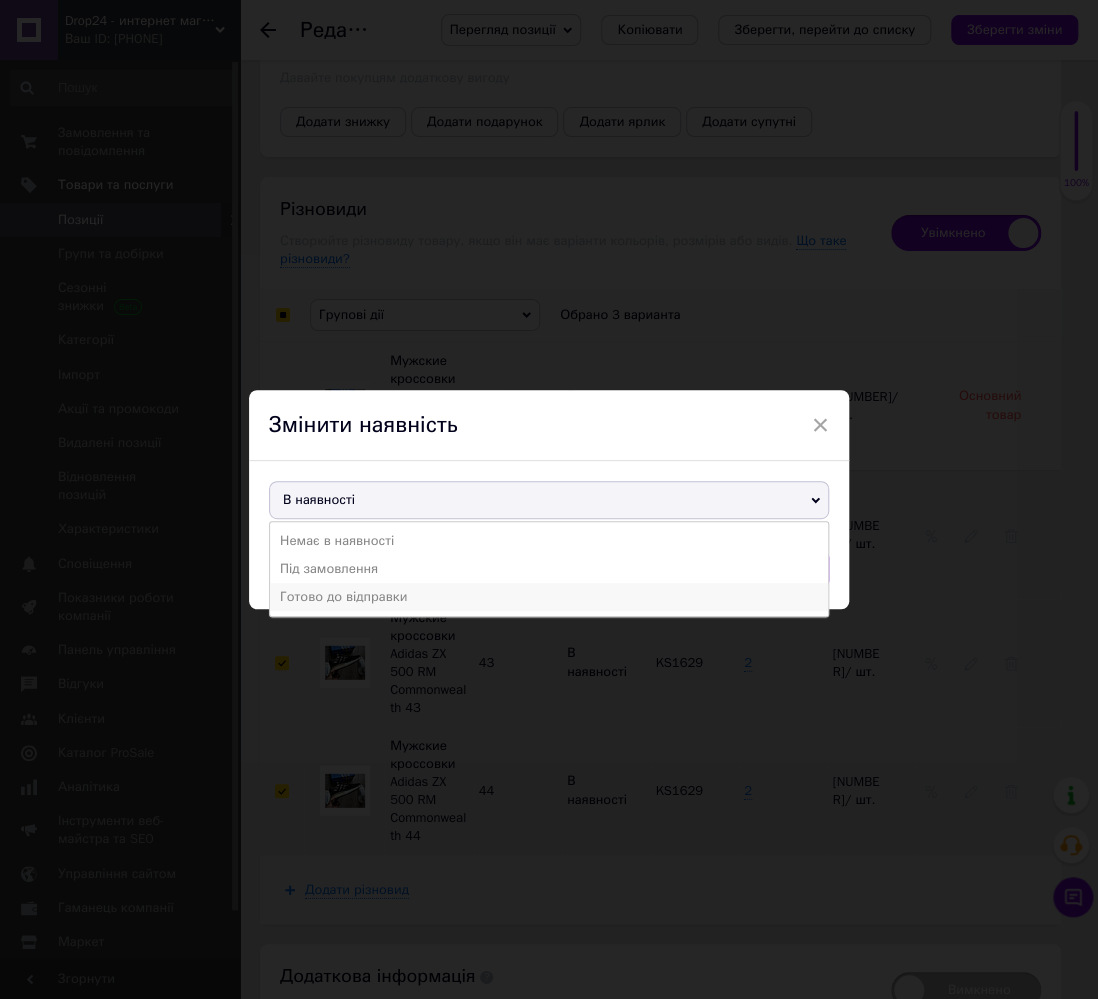 click on "Готово до відправки" at bounding box center (549, 597) 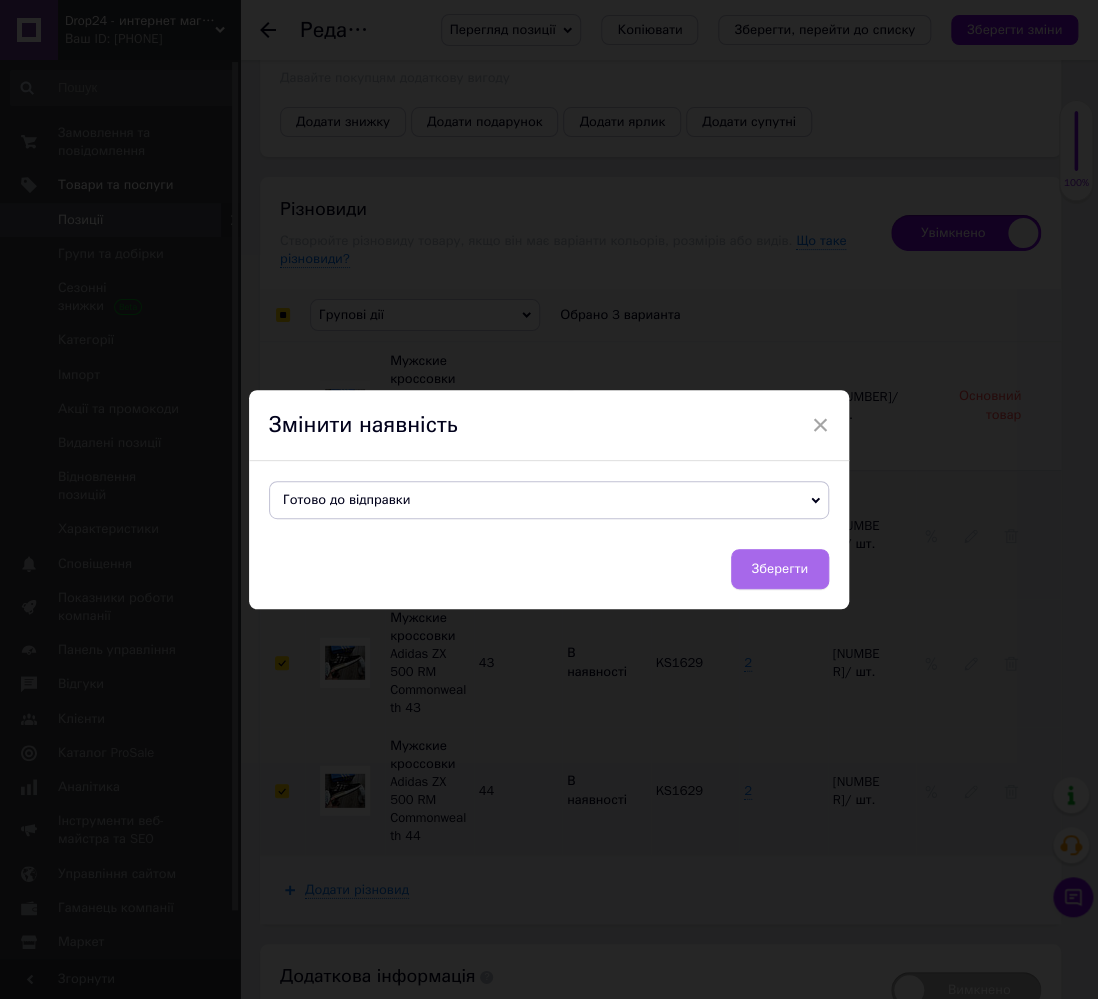 click on "Зберегти" at bounding box center [780, 569] 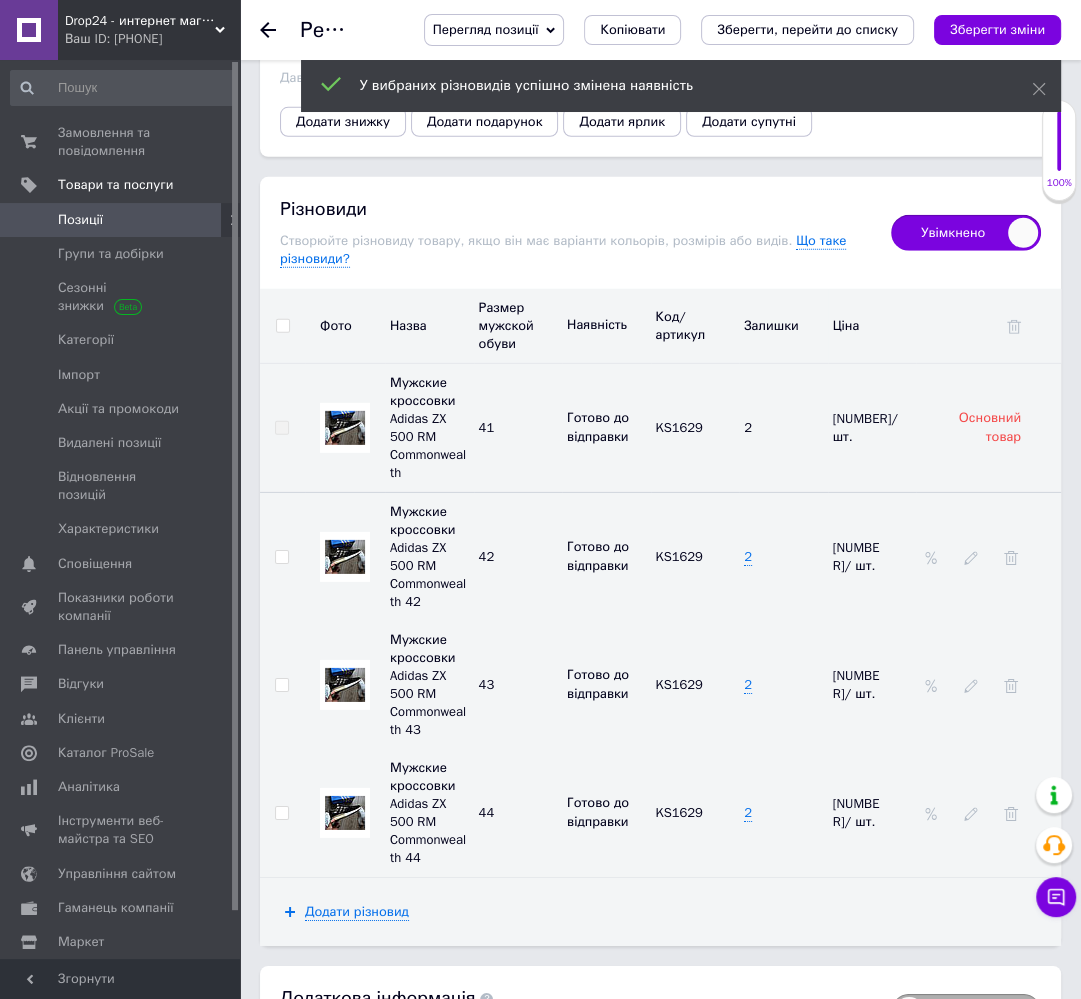 drag, startPoint x: 280, startPoint y: 285, endPoint x: 290, endPoint y: 287, distance: 10.198039 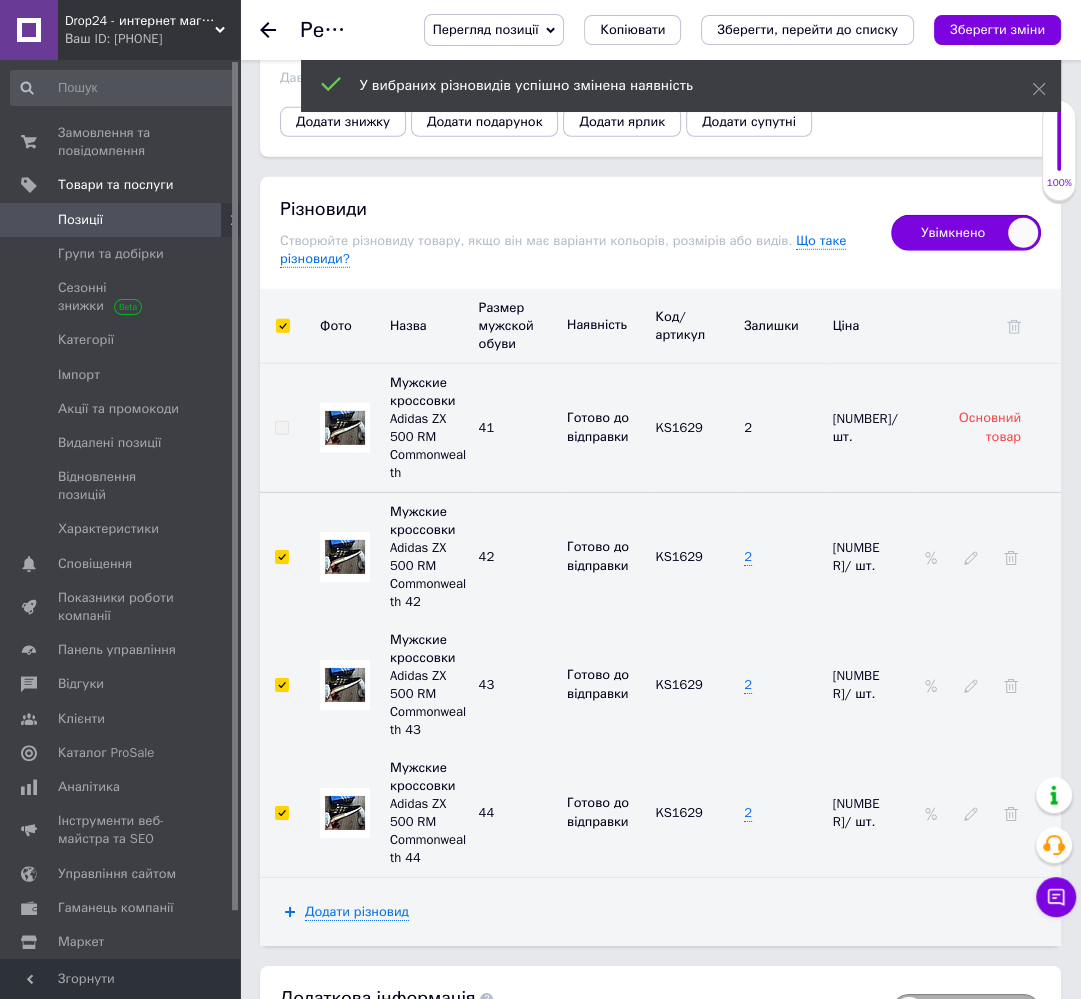 checkbox on "true" 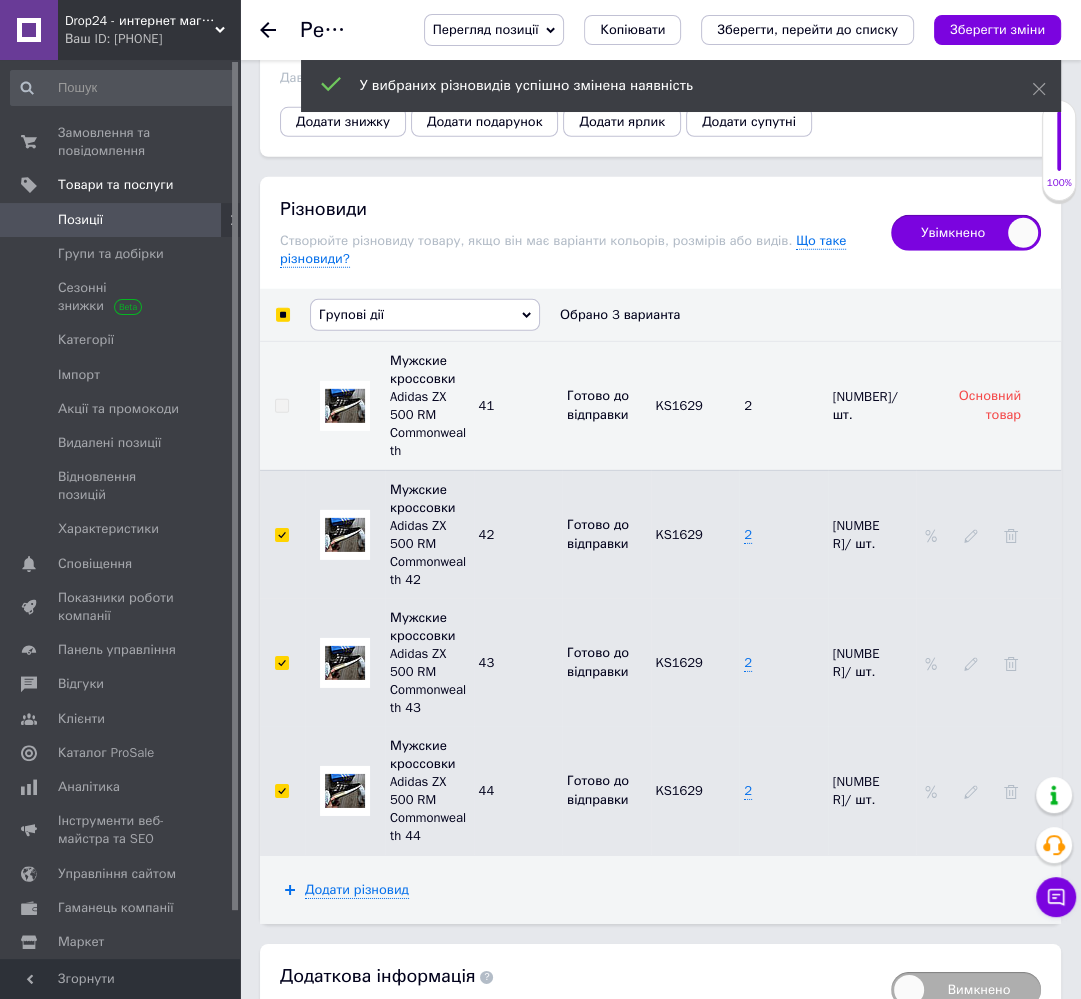 click on "Групові дії" at bounding box center (351, 314) 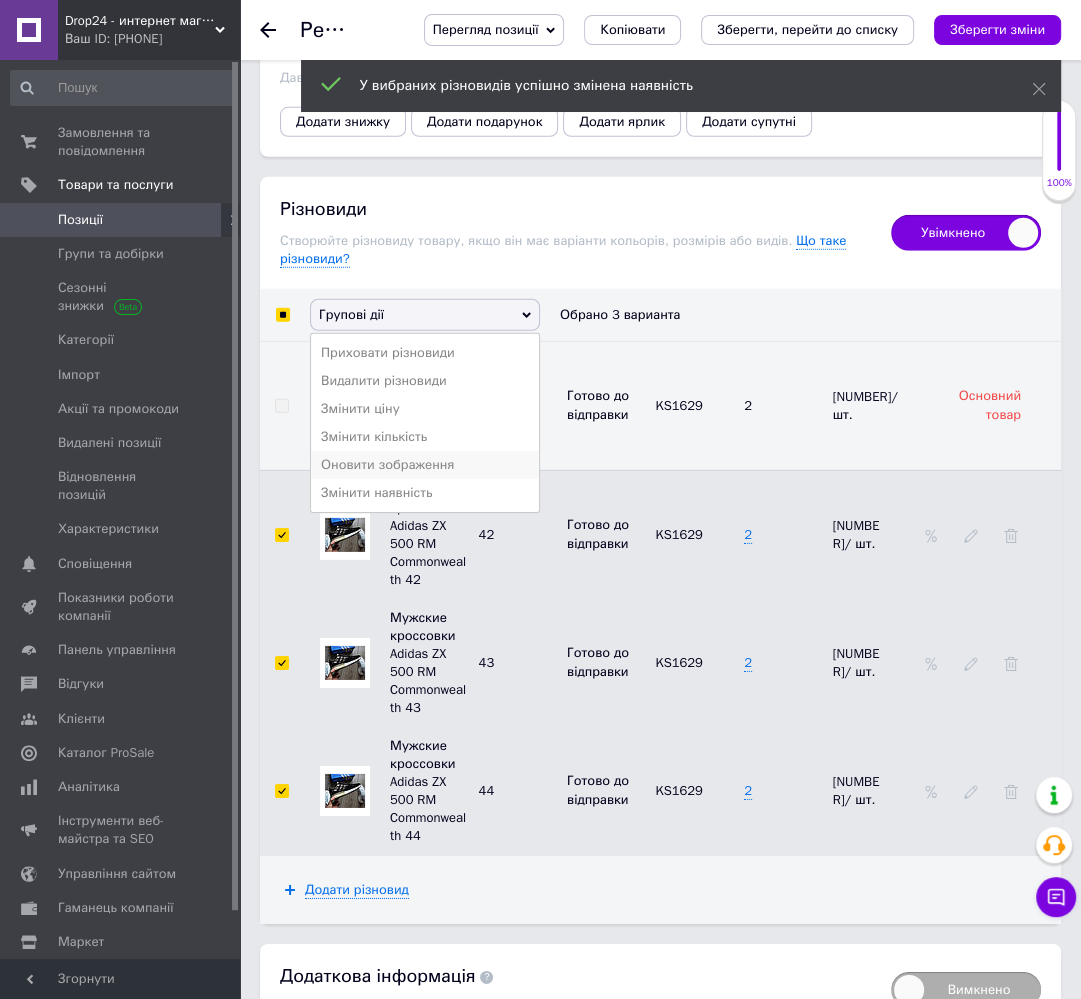 click on "Оновити зображення" at bounding box center (425, 465) 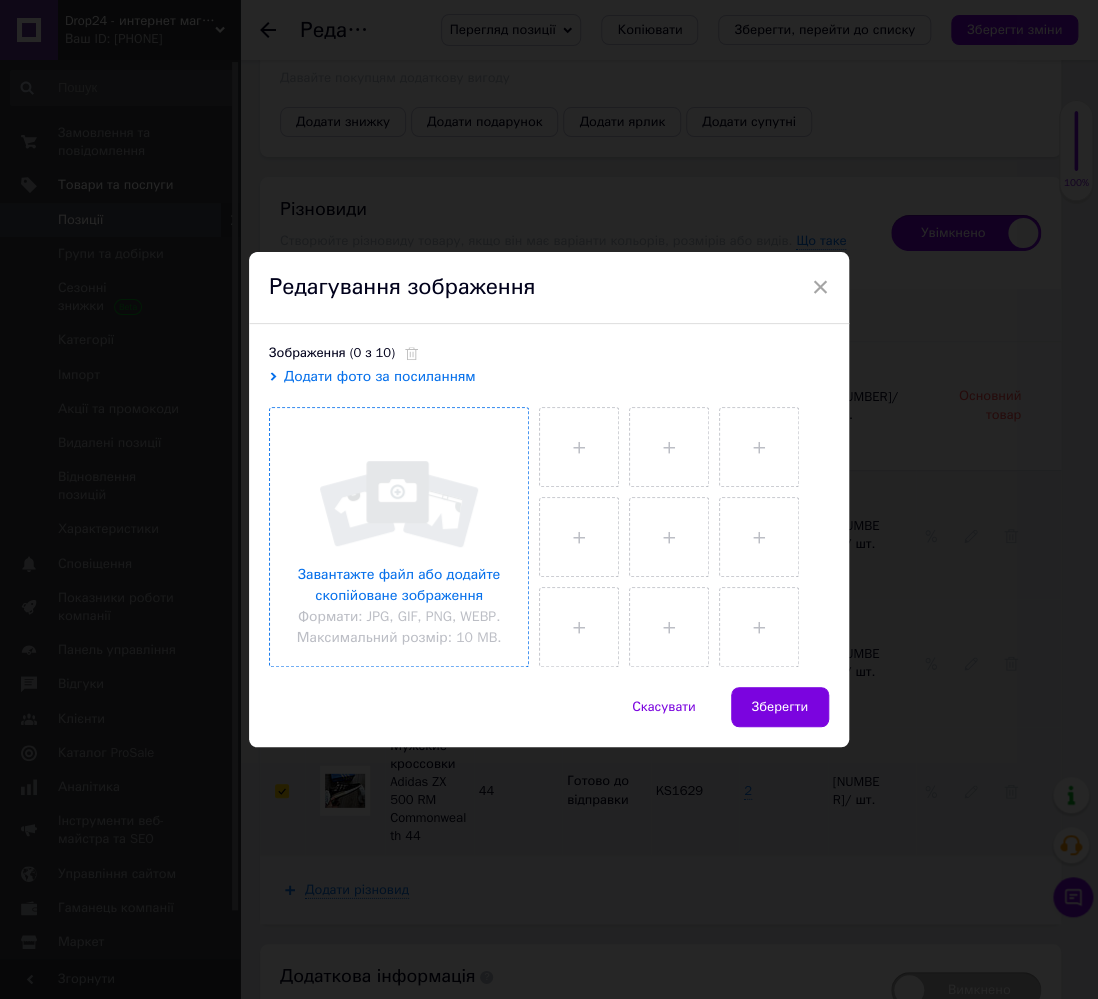 click at bounding box center (399, 537) 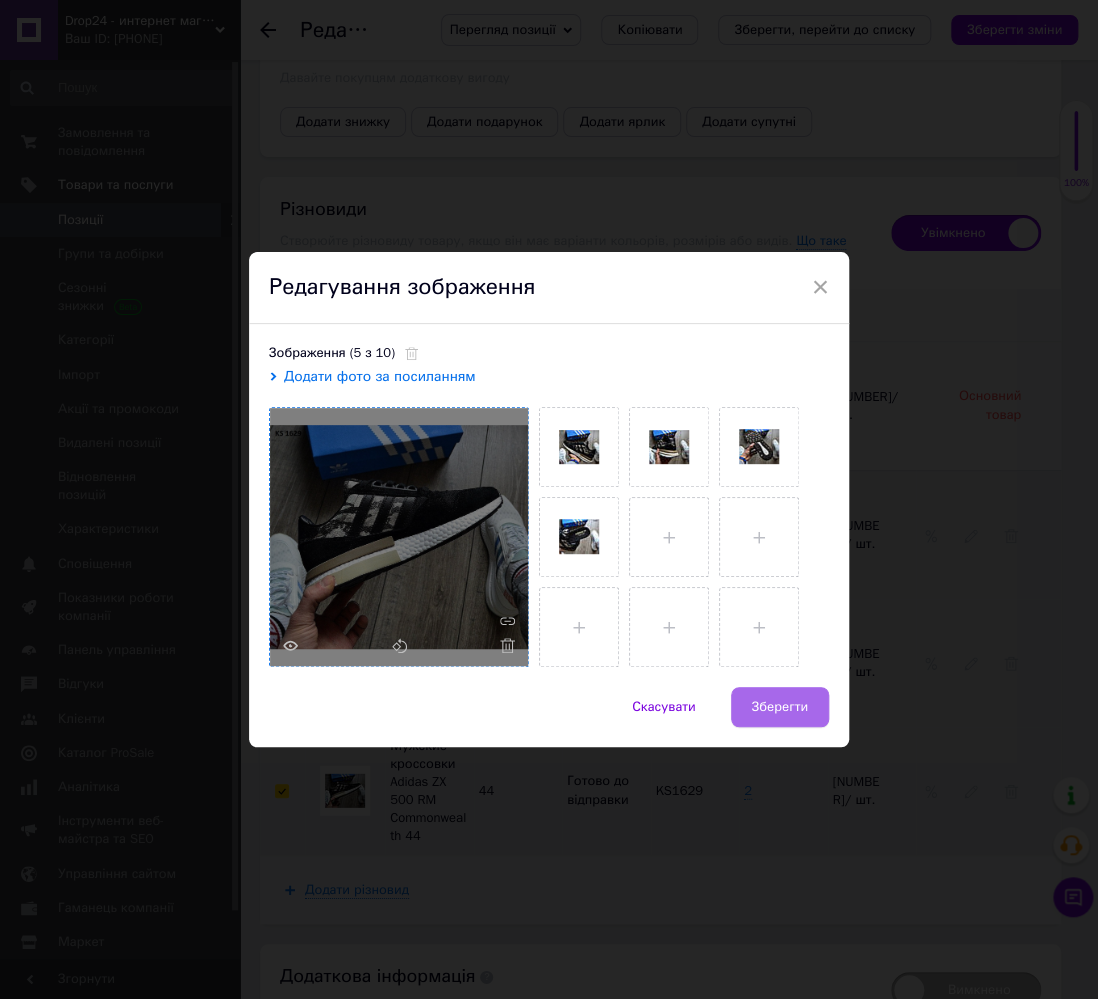 click on "Зберегти" at bounding box center [780, 707] 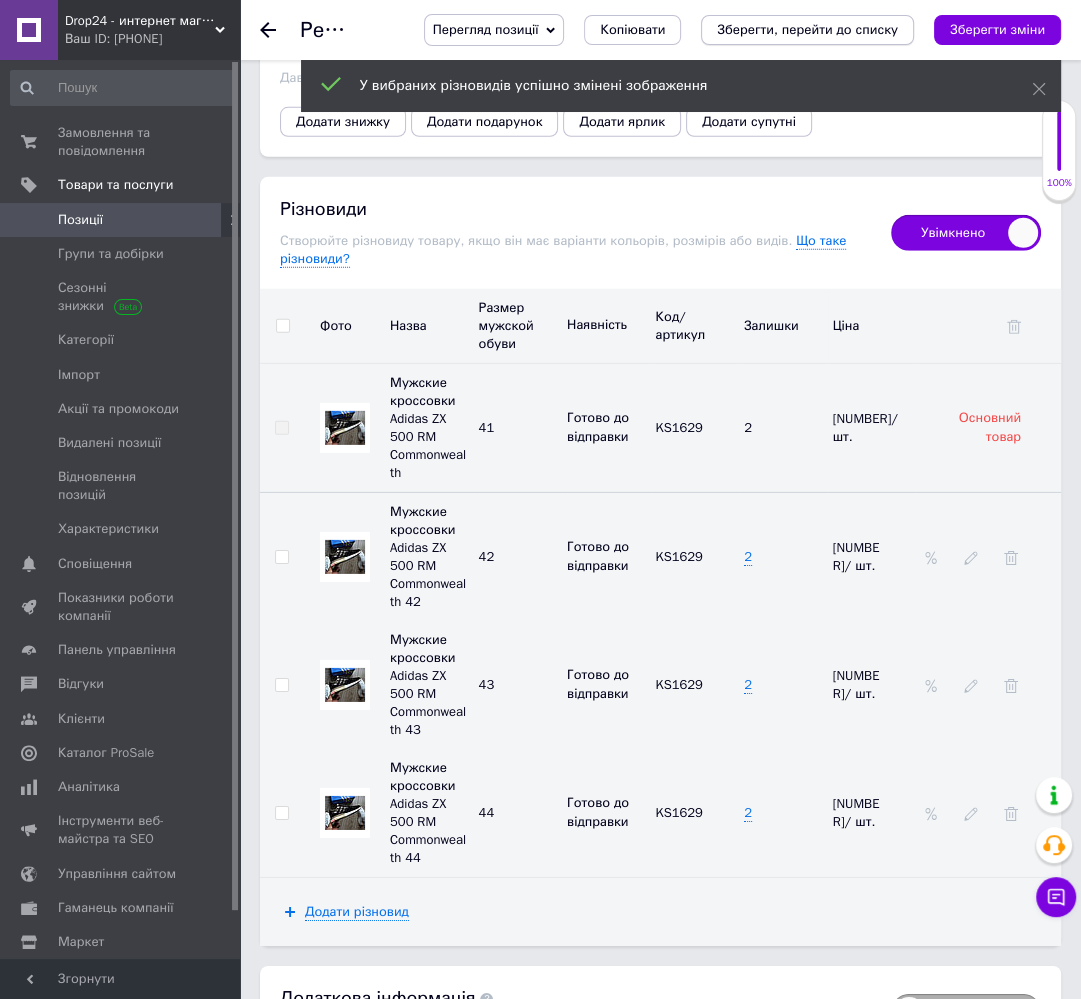 click on "Зберегти, перейти до списку" at bounding box center [807, 29] 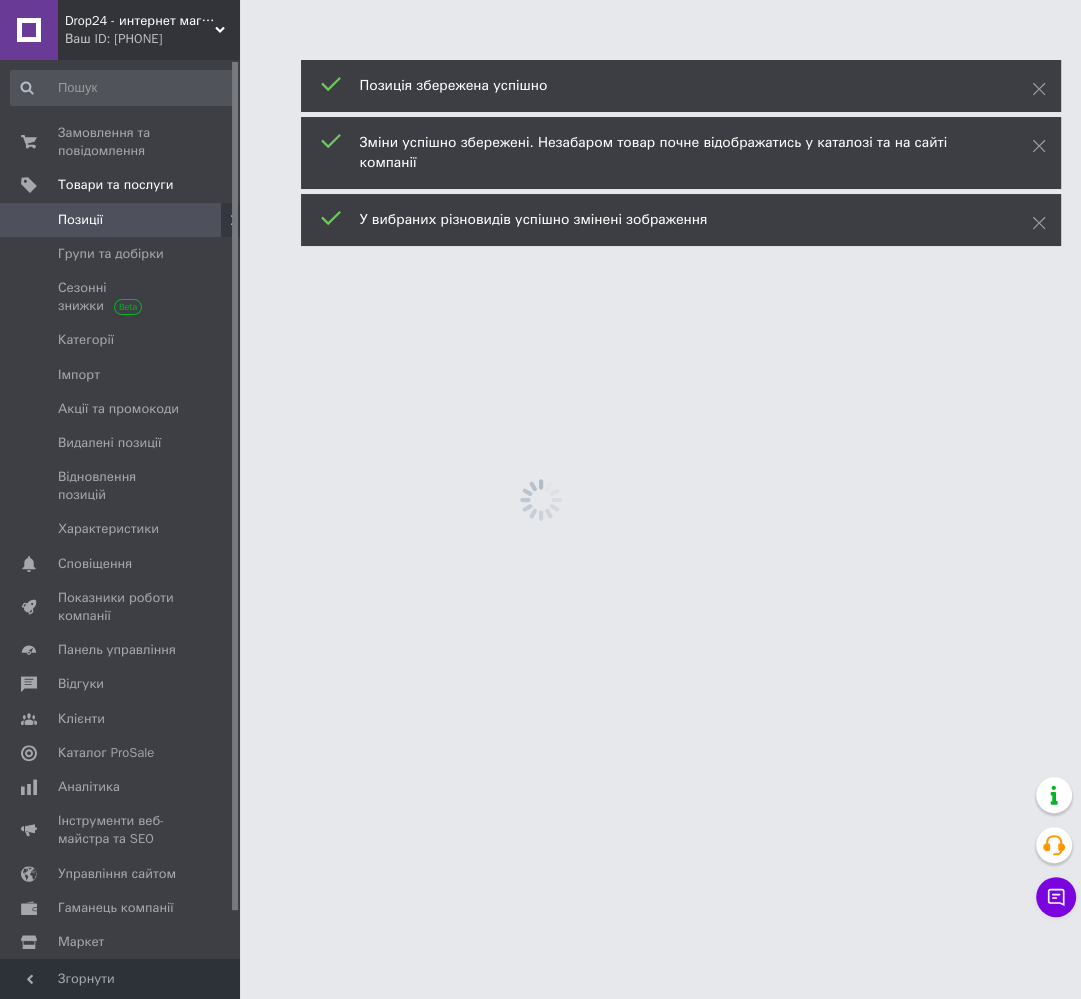 scroll, scrollTop: 0, scrollLeft: 0, axis: both 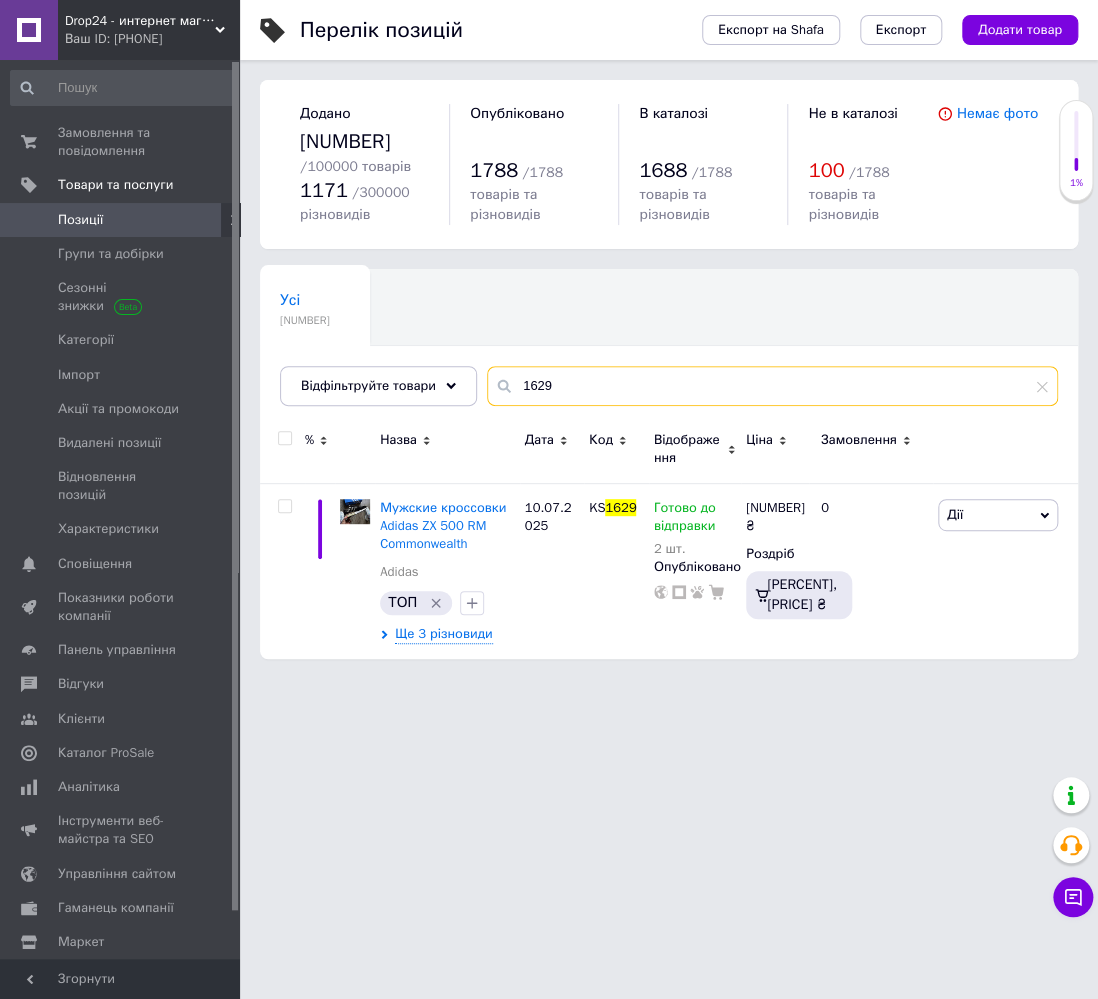 drag, startPoint x: 530, startPoint y: 383, endPoint x: 556, endPoint y: 383, distance: 26 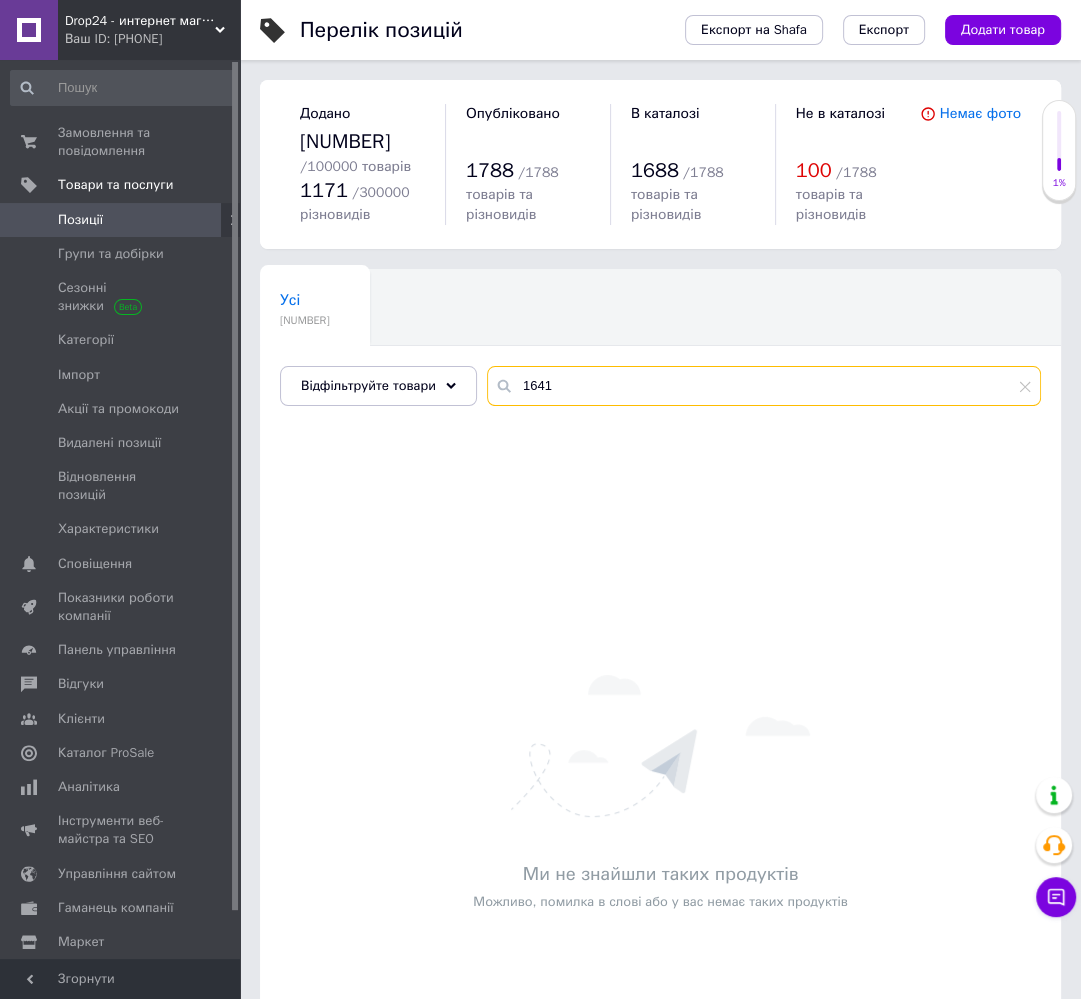 click on "1641" at bounding box center [764, 386] 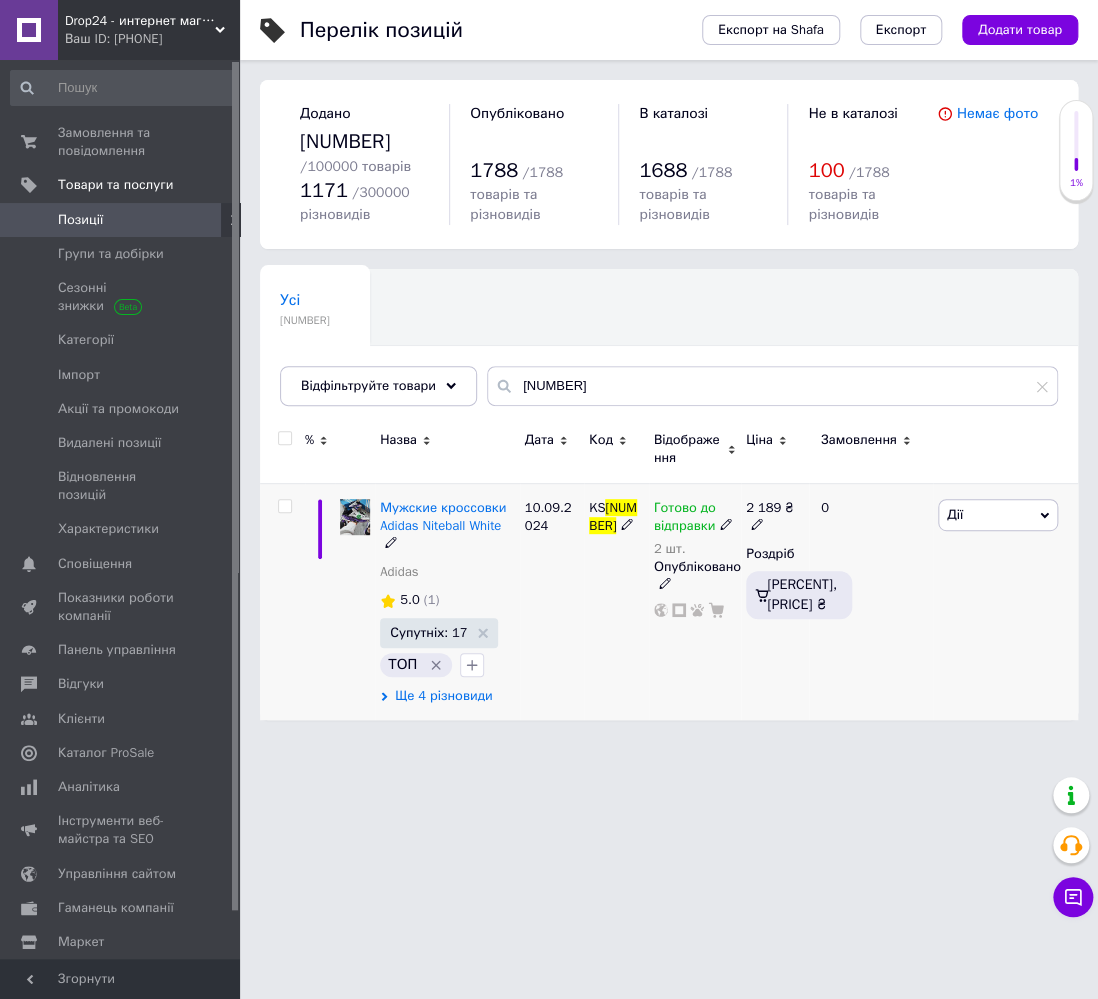 click on "Ще 4 різновиди" at bounding box center [443, 696] 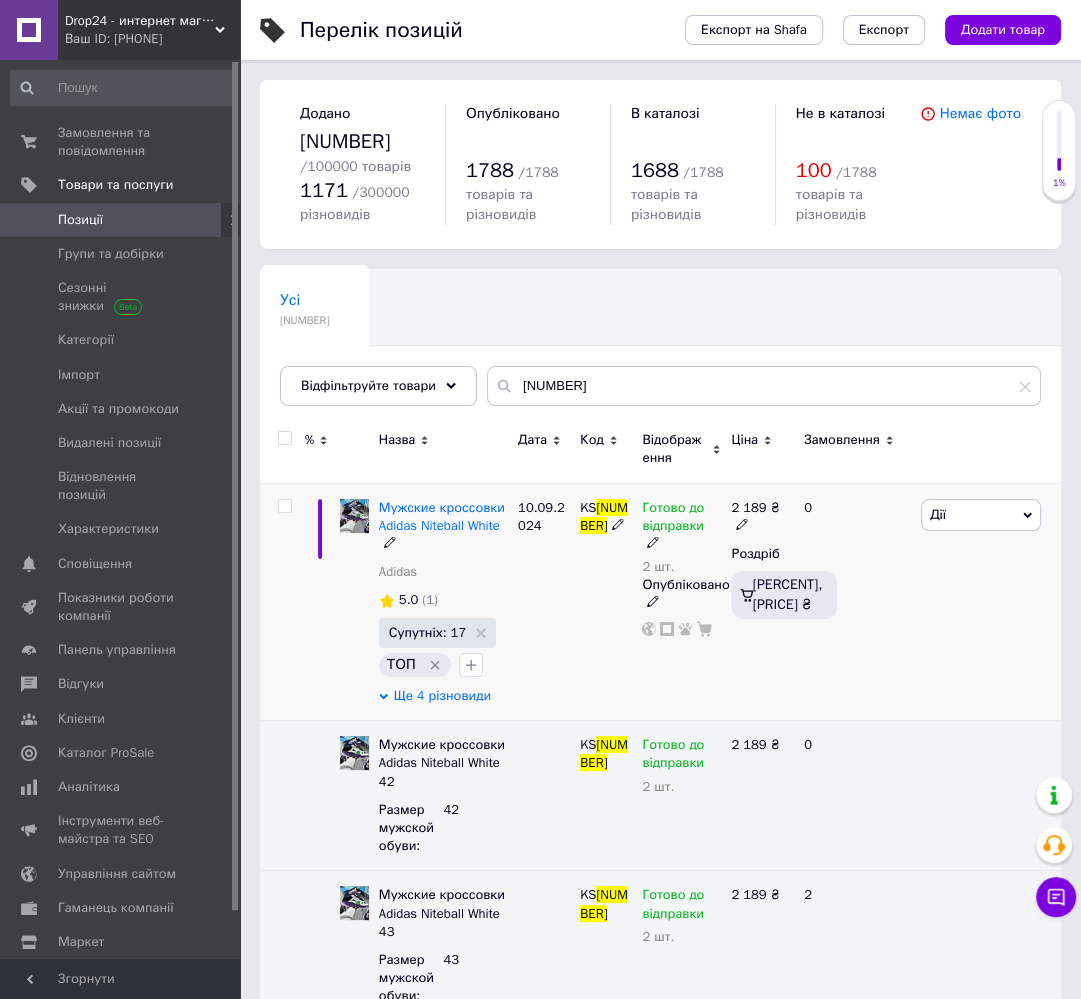 click on "Ще 4 різновиди" at bounding box center (442, 696) 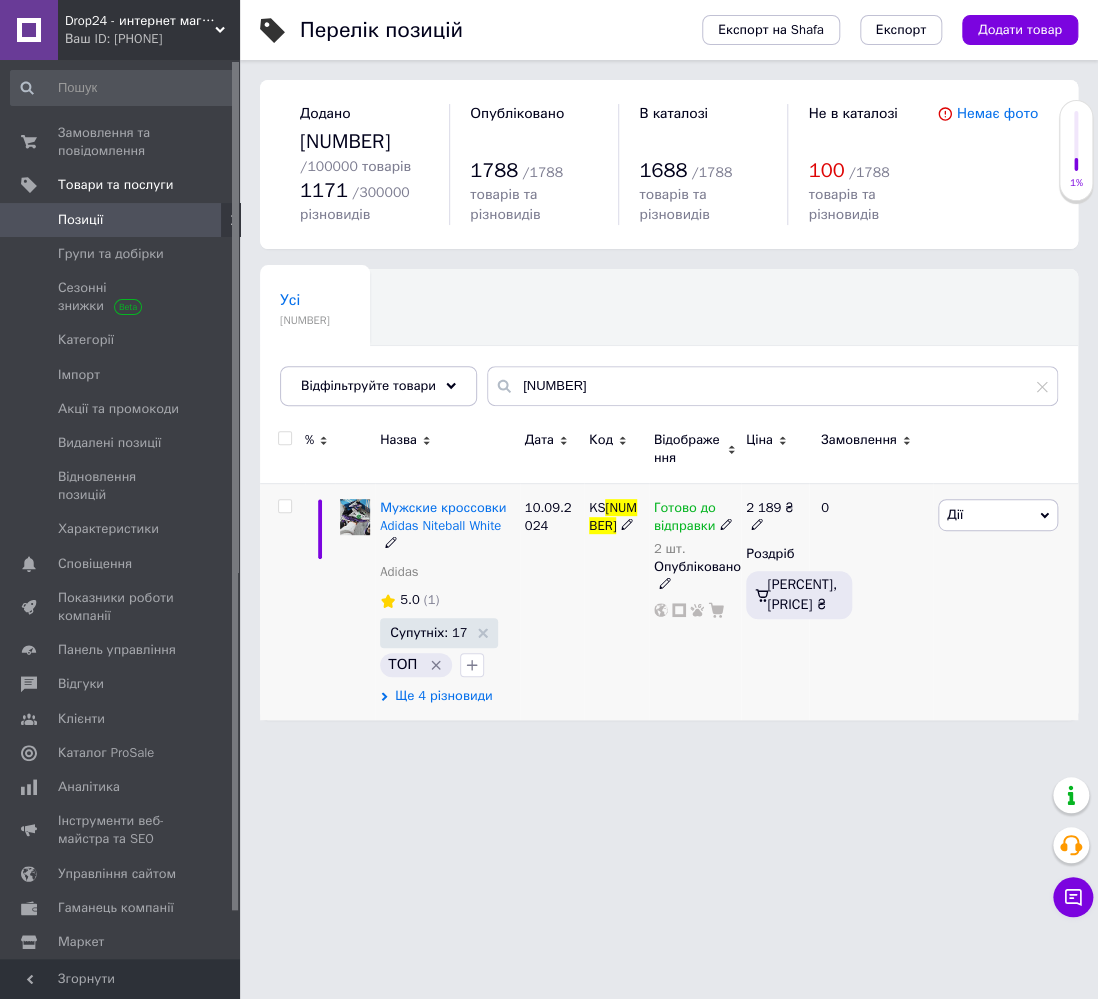 click on "Ще 4 різновиди" at bounding box center (443, 696) 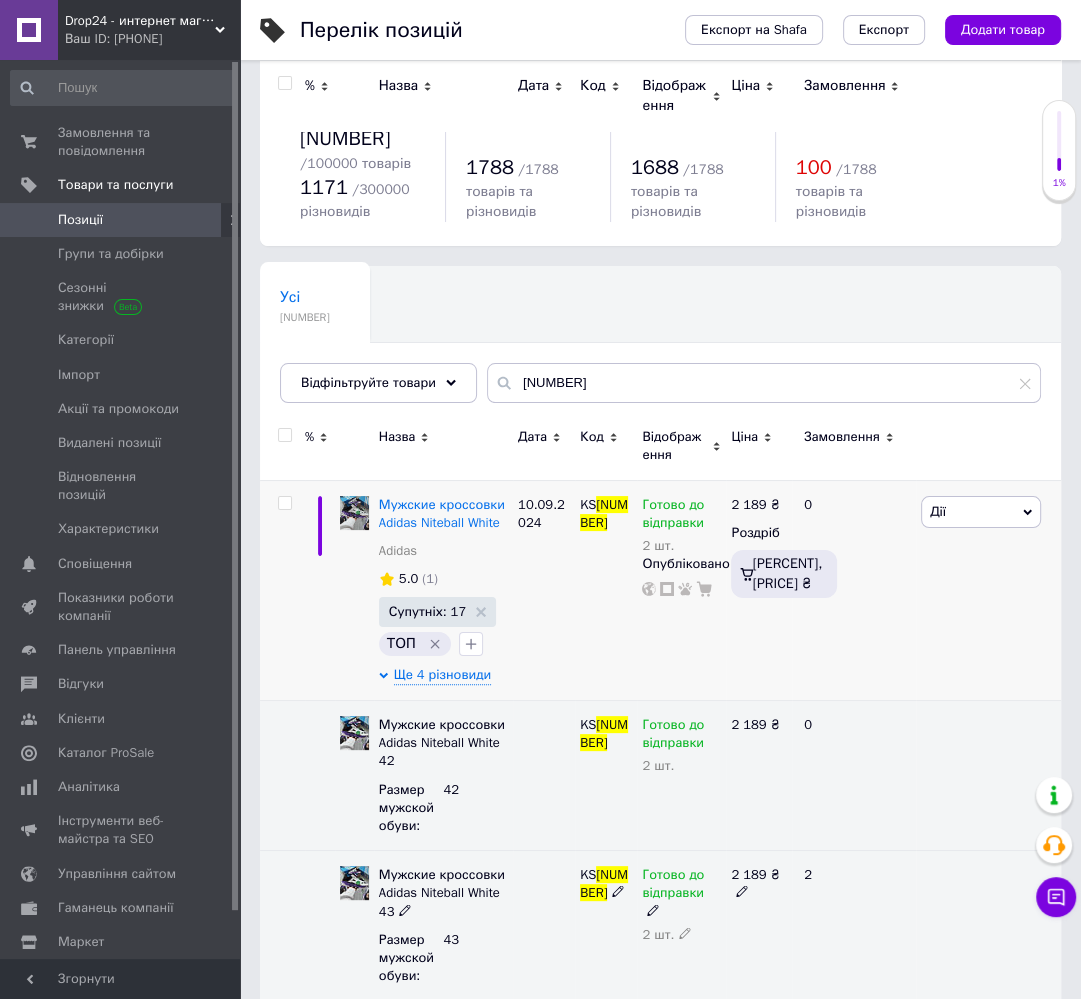 scroll, scrollTop: 0, scrollLeft: 0, axis: both 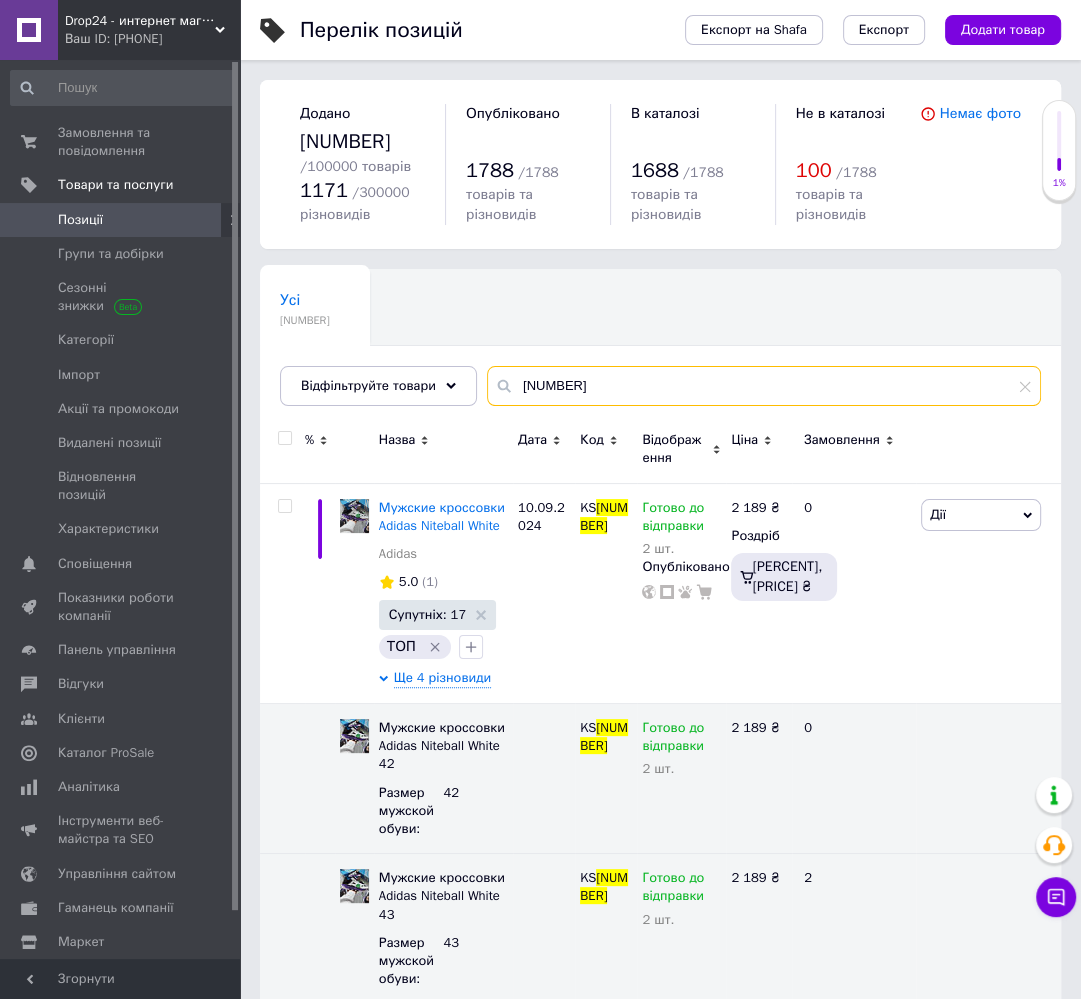 click on "[NUMBER]" at bounding box center (764, 386) 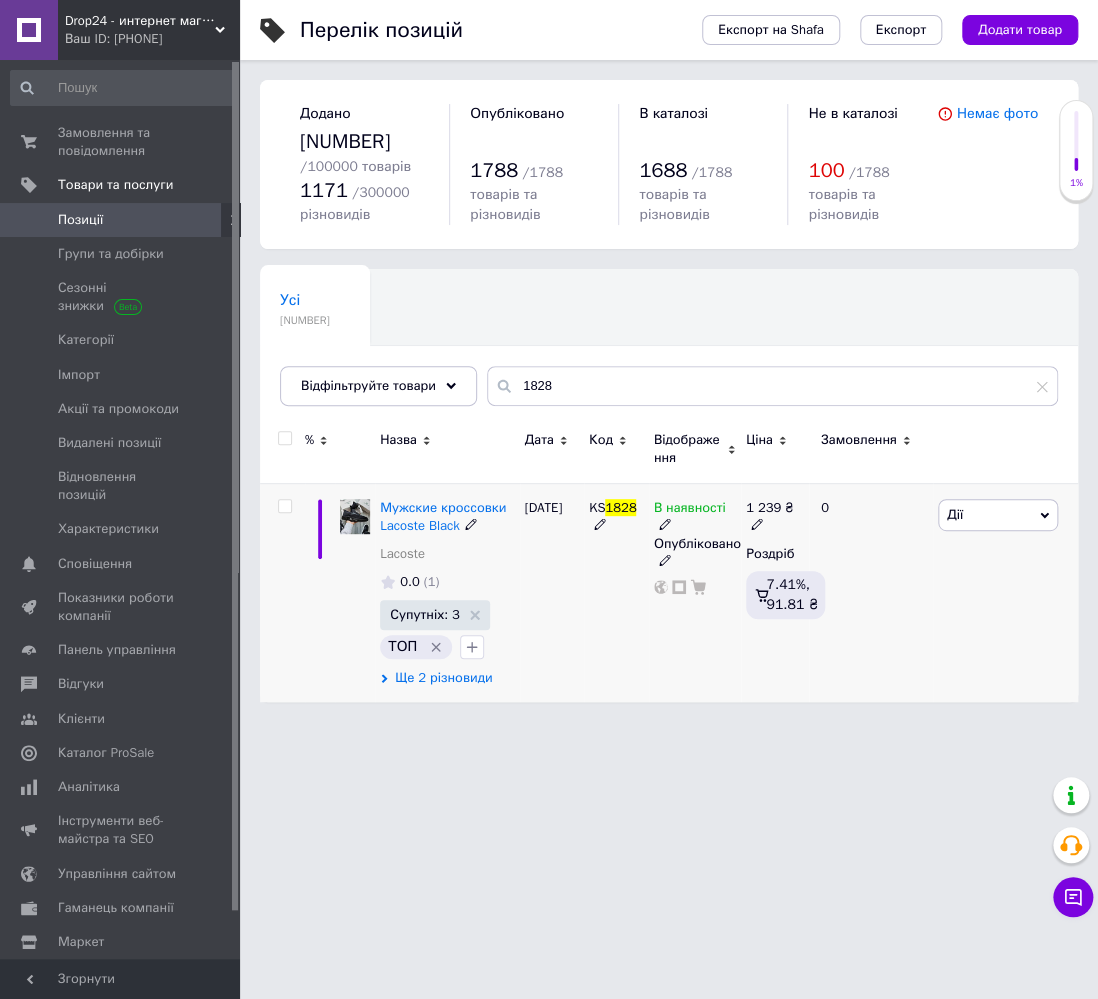 click on "Ще 2 різновиди" at bounding box center [443, 678] 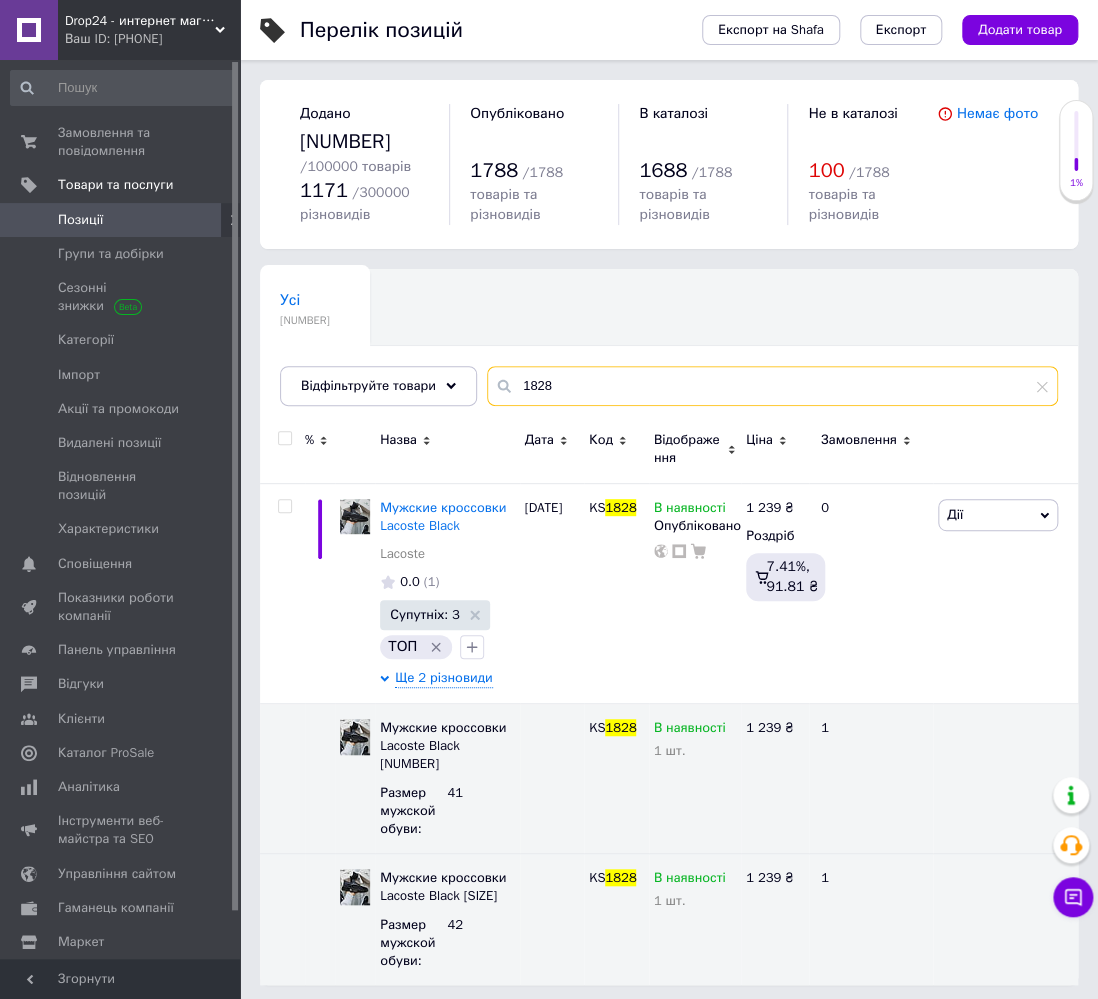 click on "1828" at bounding box center (772, 386) 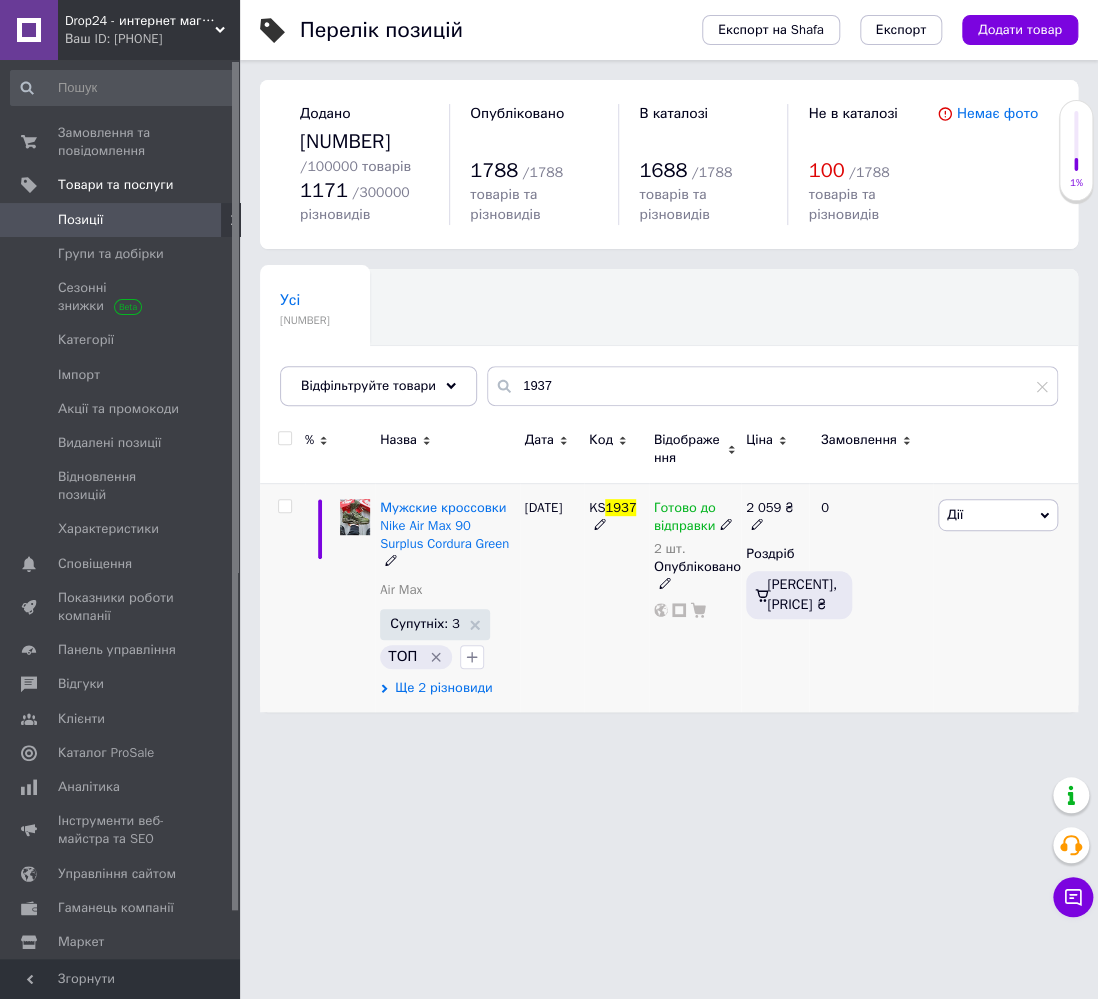 click on "Ще 2 різновиди" at bounding box center (443, 688) 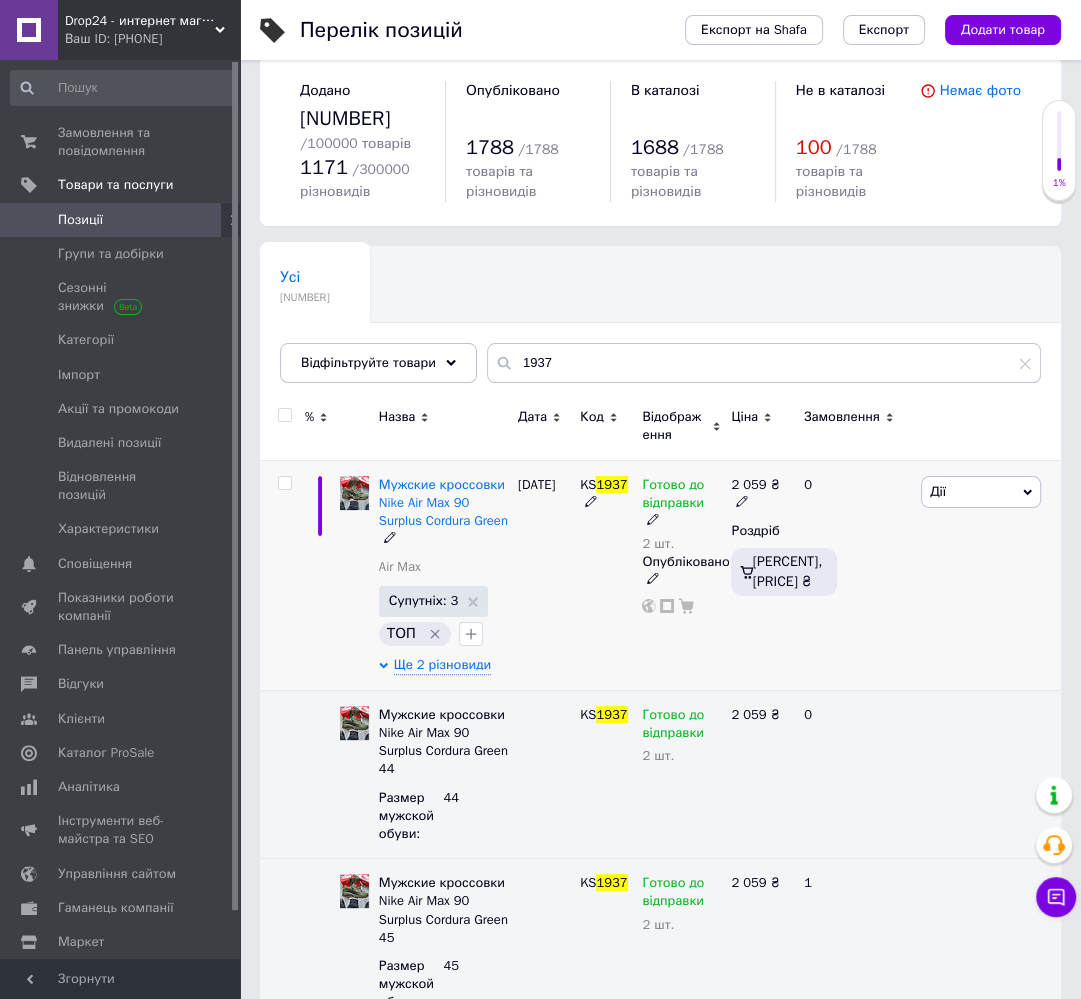 scroll, scrollTop: 0, scrollLeft: 0, axis: both 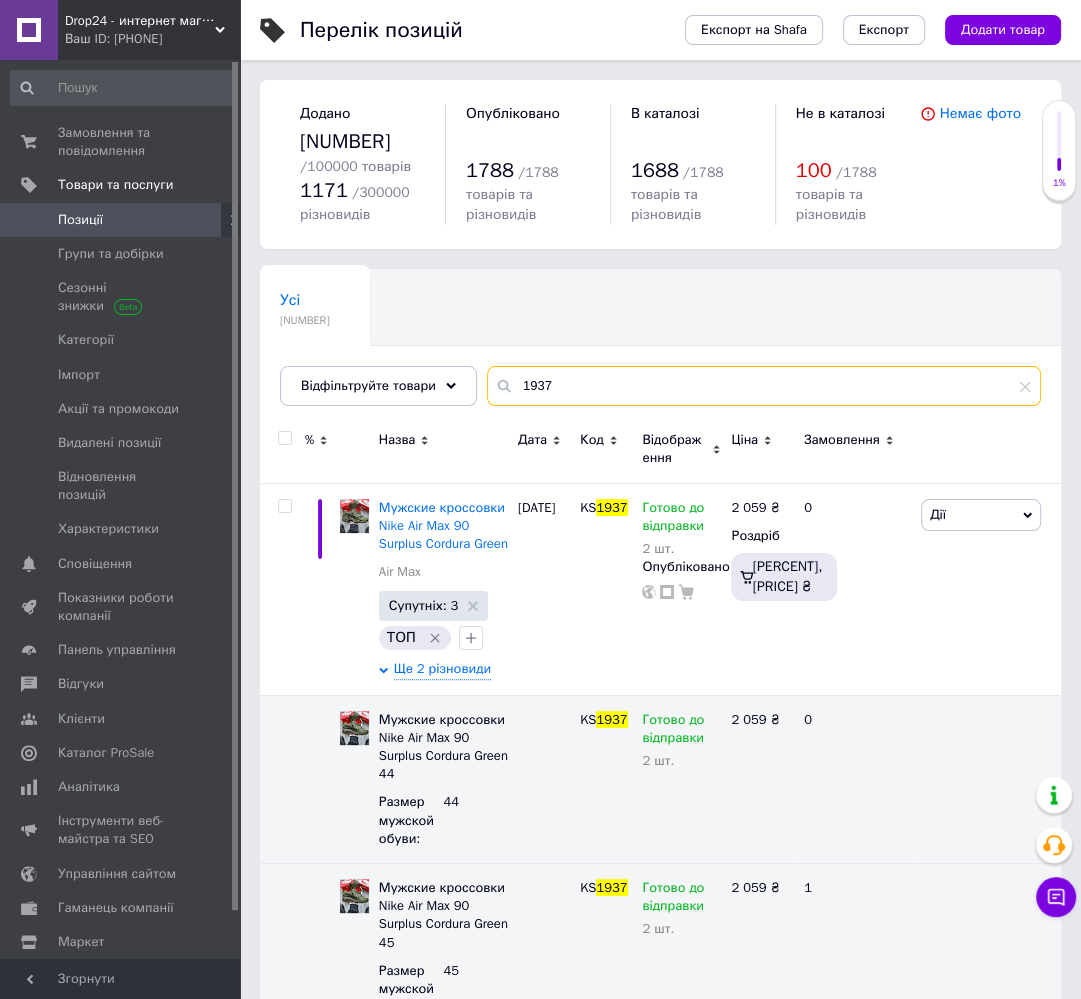 drag, startPoint x: 537, startPoint y: 381, endPoint x: 549, endPoint y: 383, distance: 12.165525 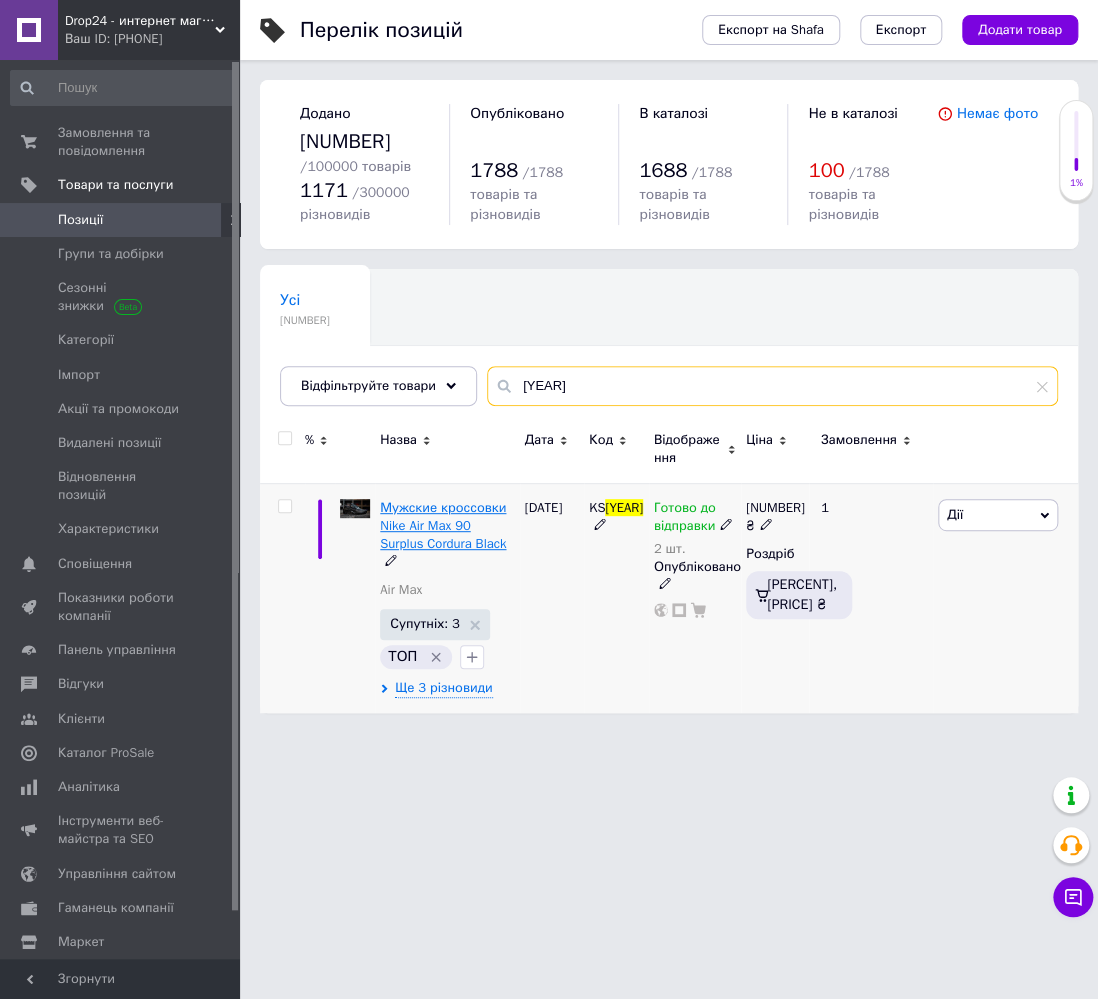 type on "[YEAR]" 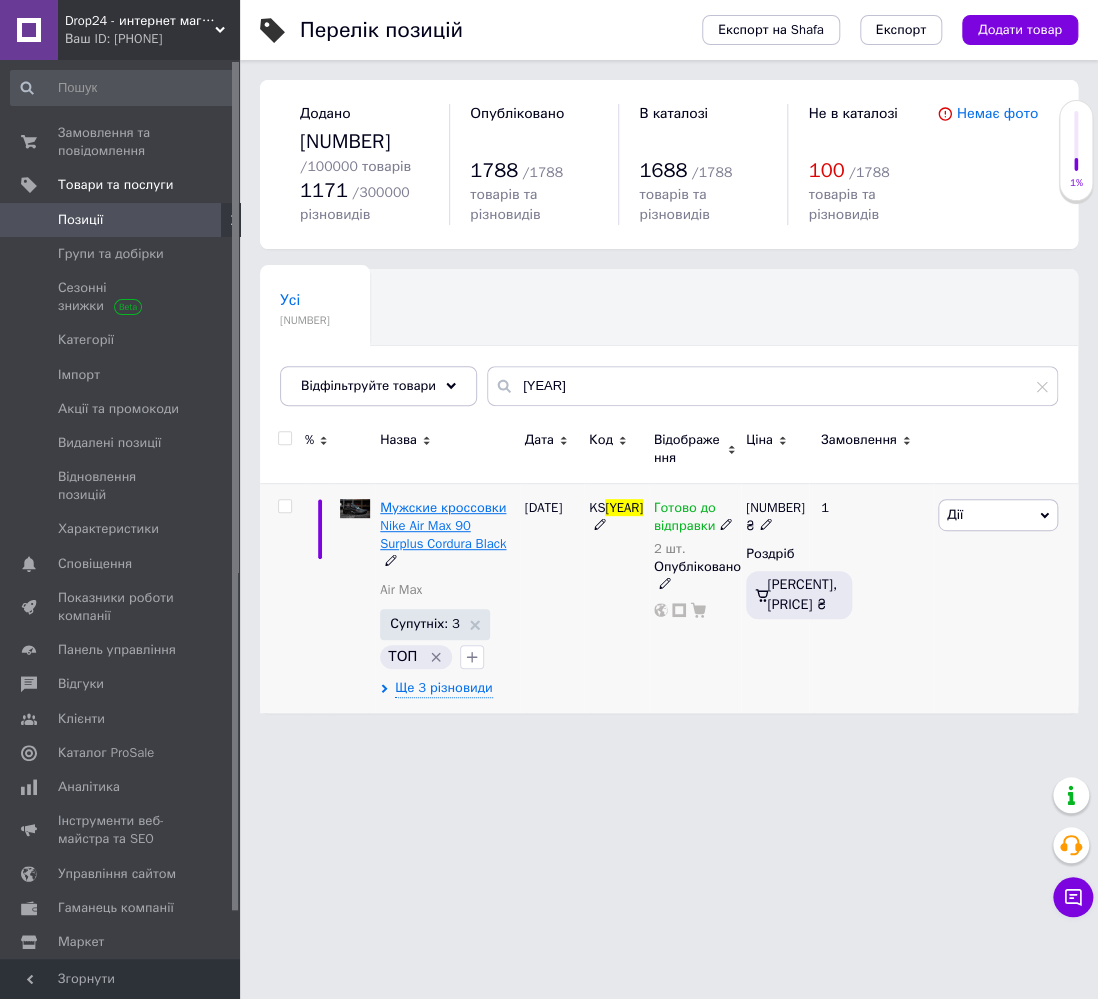 click on "Мужские кроссовки Nike Air Max 90 Surplus Cordura Black" at bounding box center (443, 525) 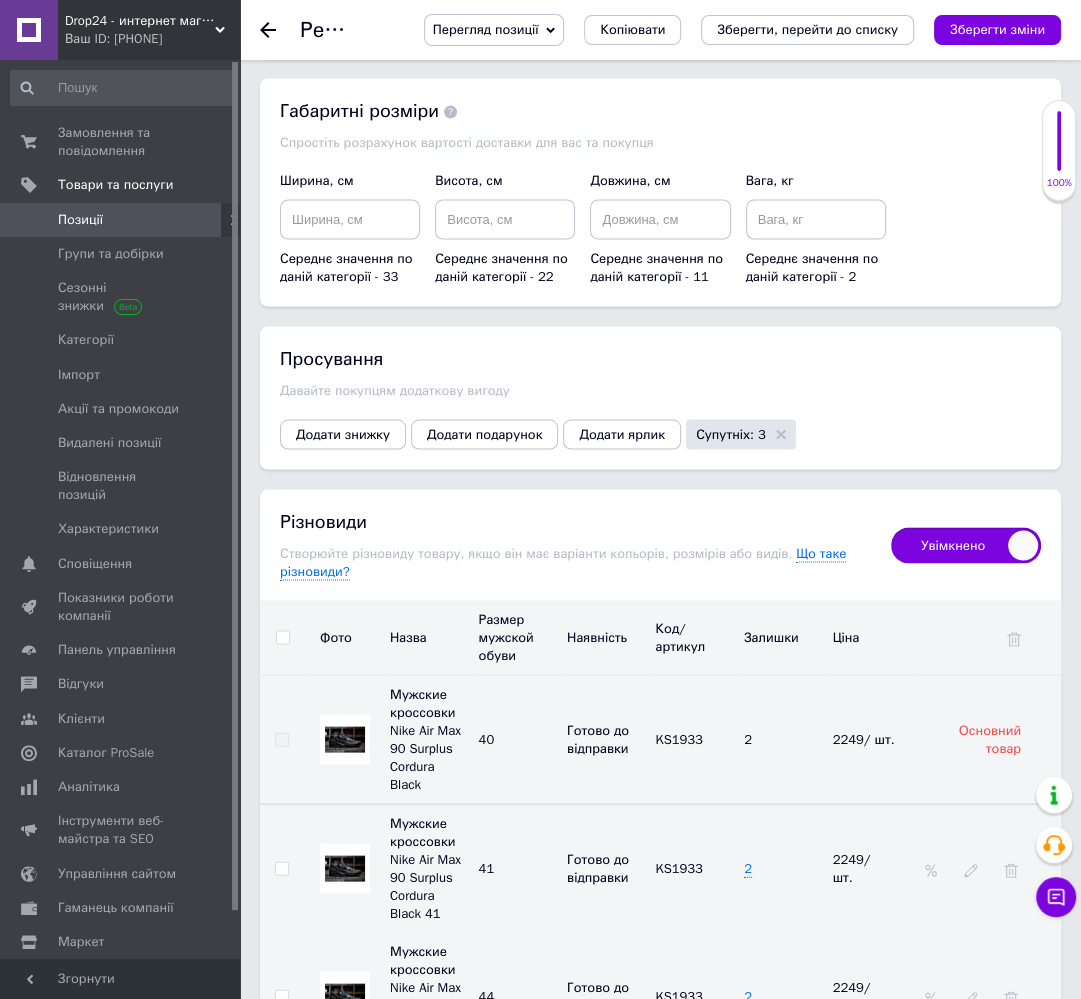 scroll, scrollTop: 2900, scrollLeft: 0, axis: vertical 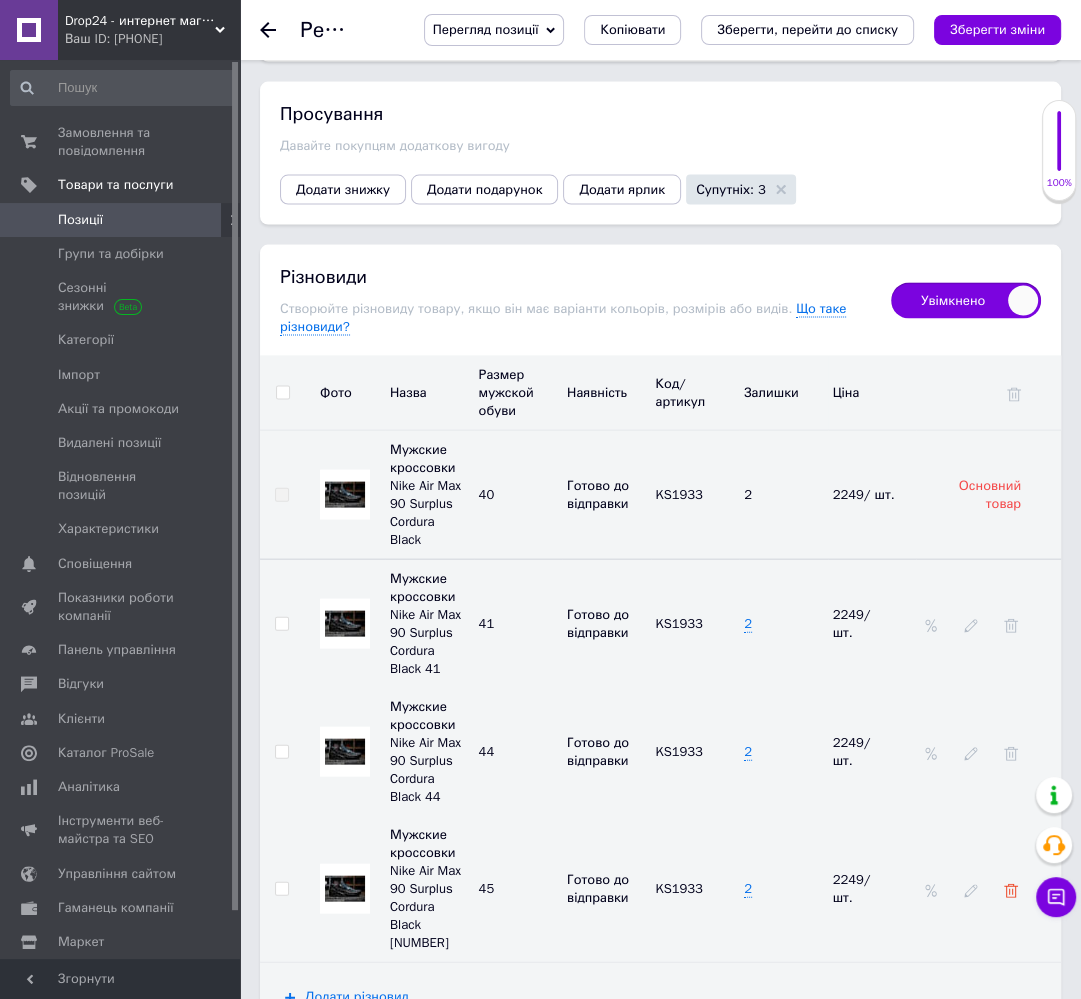 click at bounding box center (1011, 891) 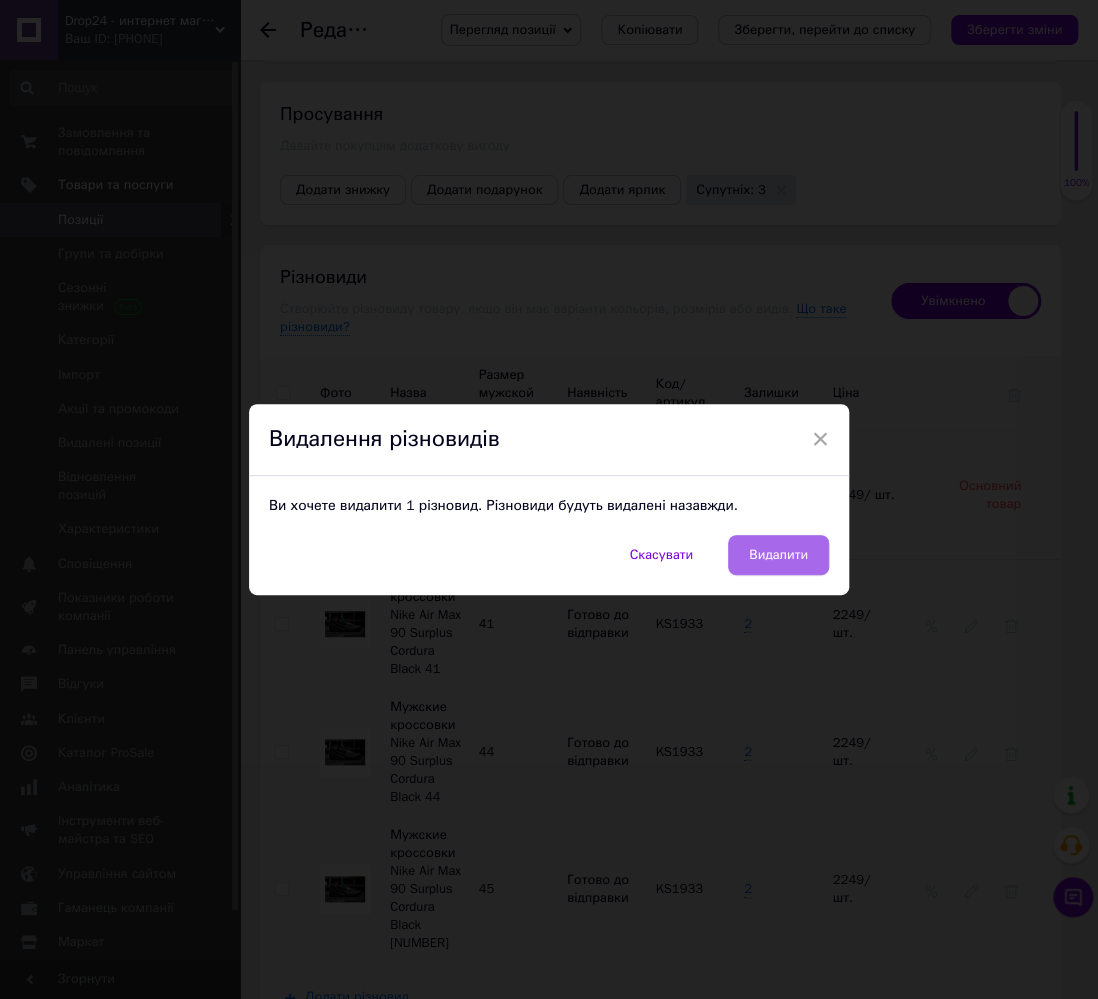 click on "Видалити" at bounding box center [778, 555] 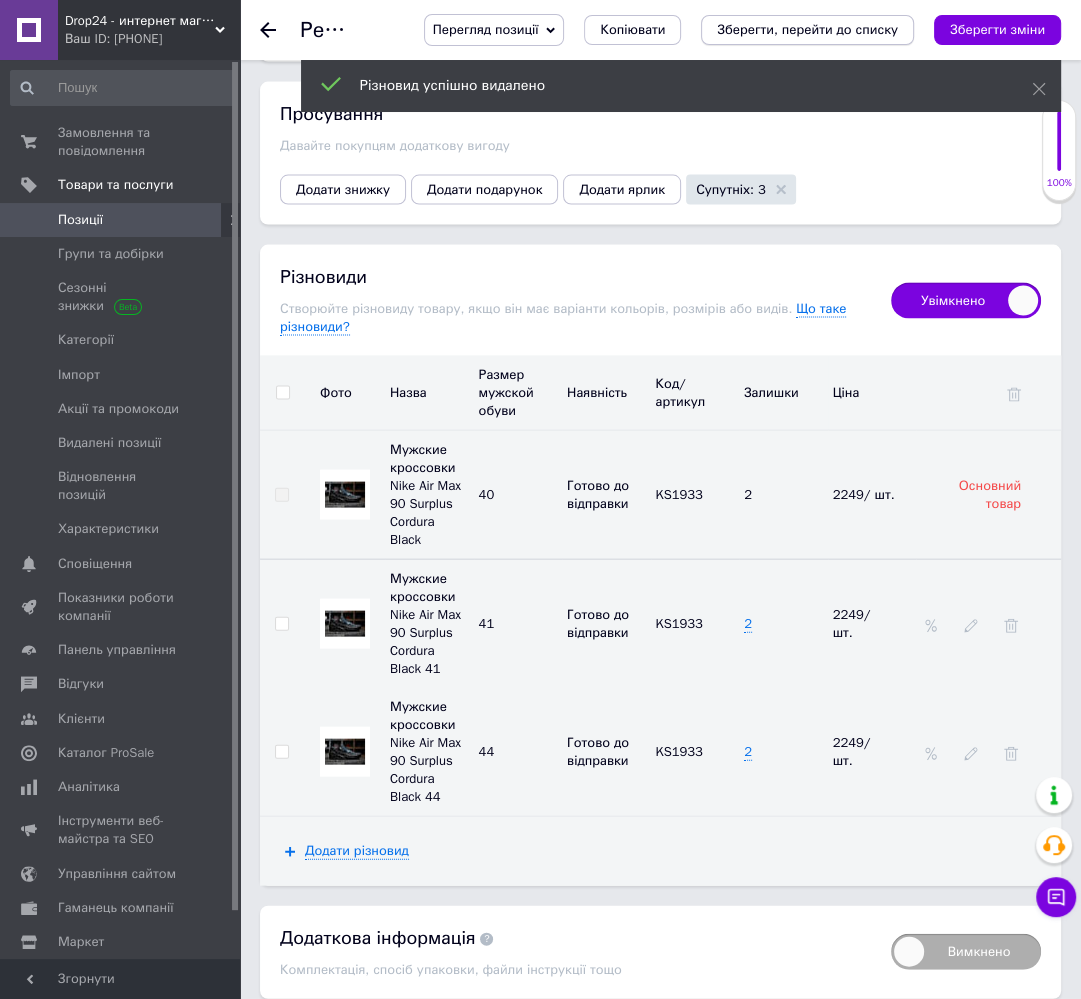 click on "Зберегти, перейти до списку" at bounding box center (807, 29) 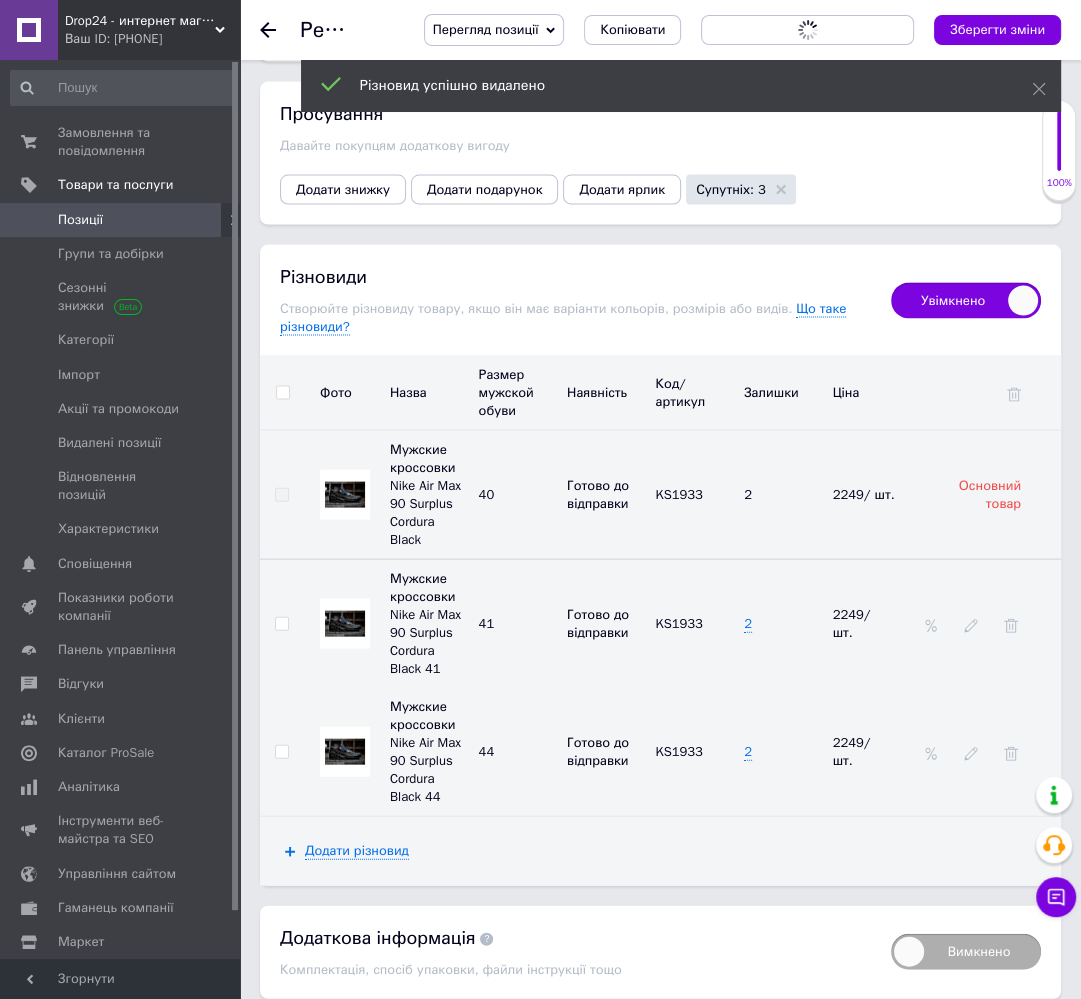 scroll, scrollTop: 0, scrollLeft: 0, axis: both 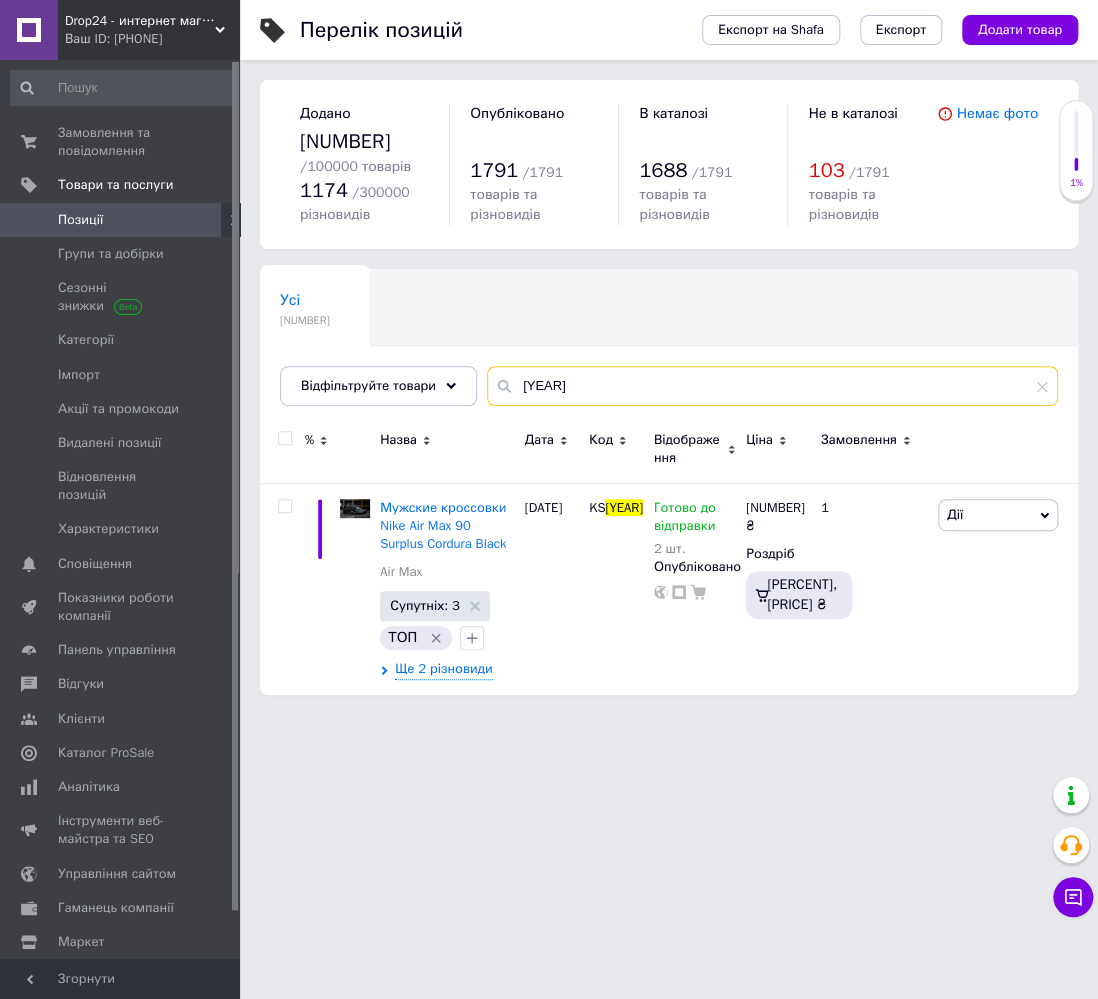 click on "[YEAR]" at bounding box center [772, 386] 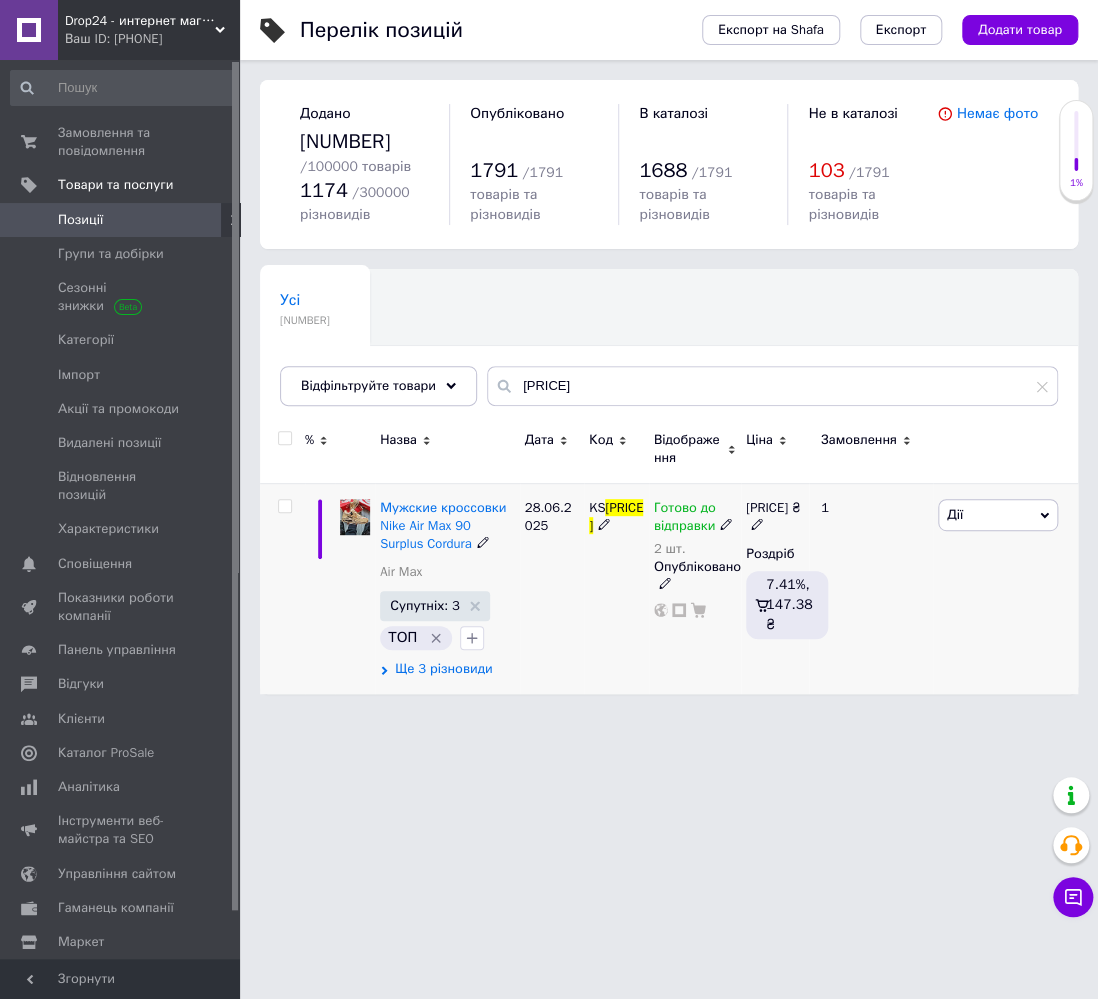 click on "Ще 3 різновиди" at bounding box center [443, 669] 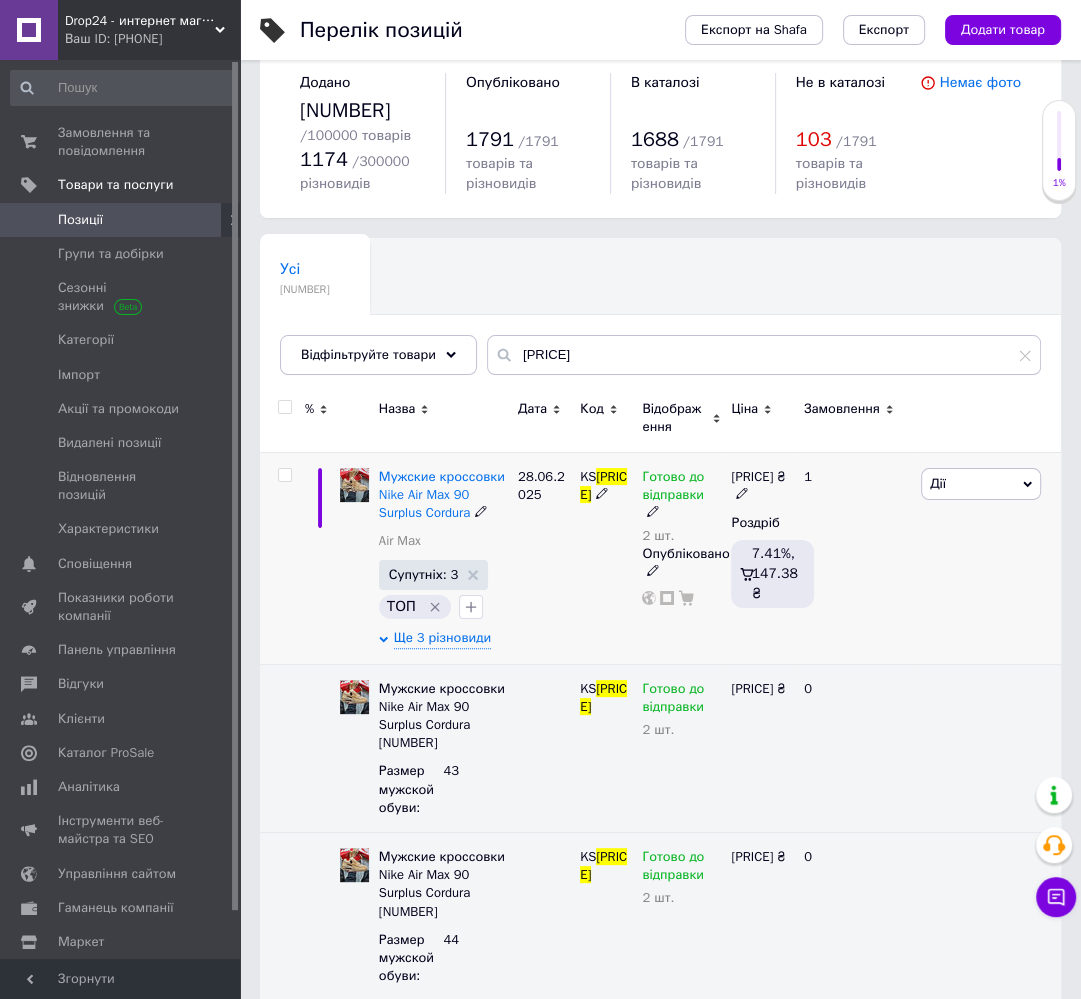 scroll, scrollTop: 0, scrollLeft: 0, axis: both 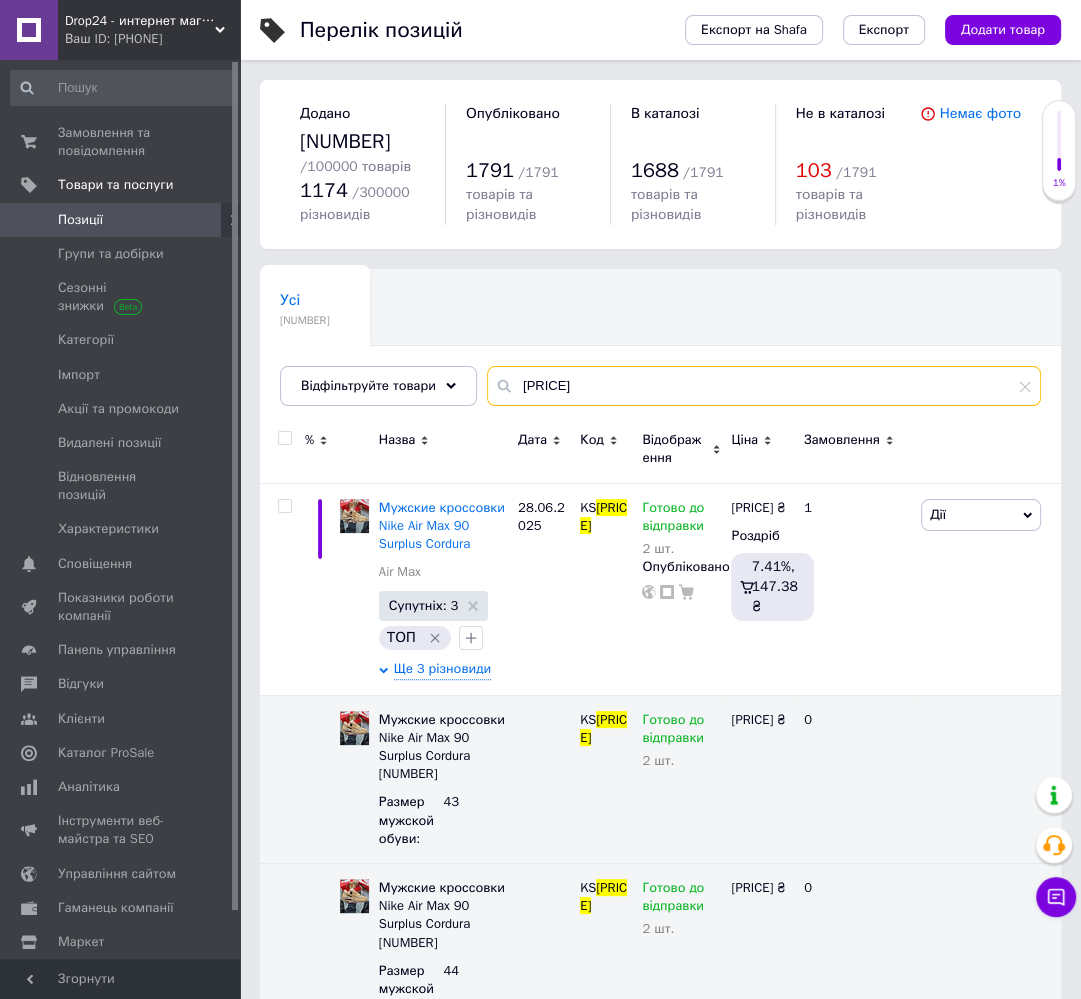 click on "[PRICE]" at bounding box center (764, 386) 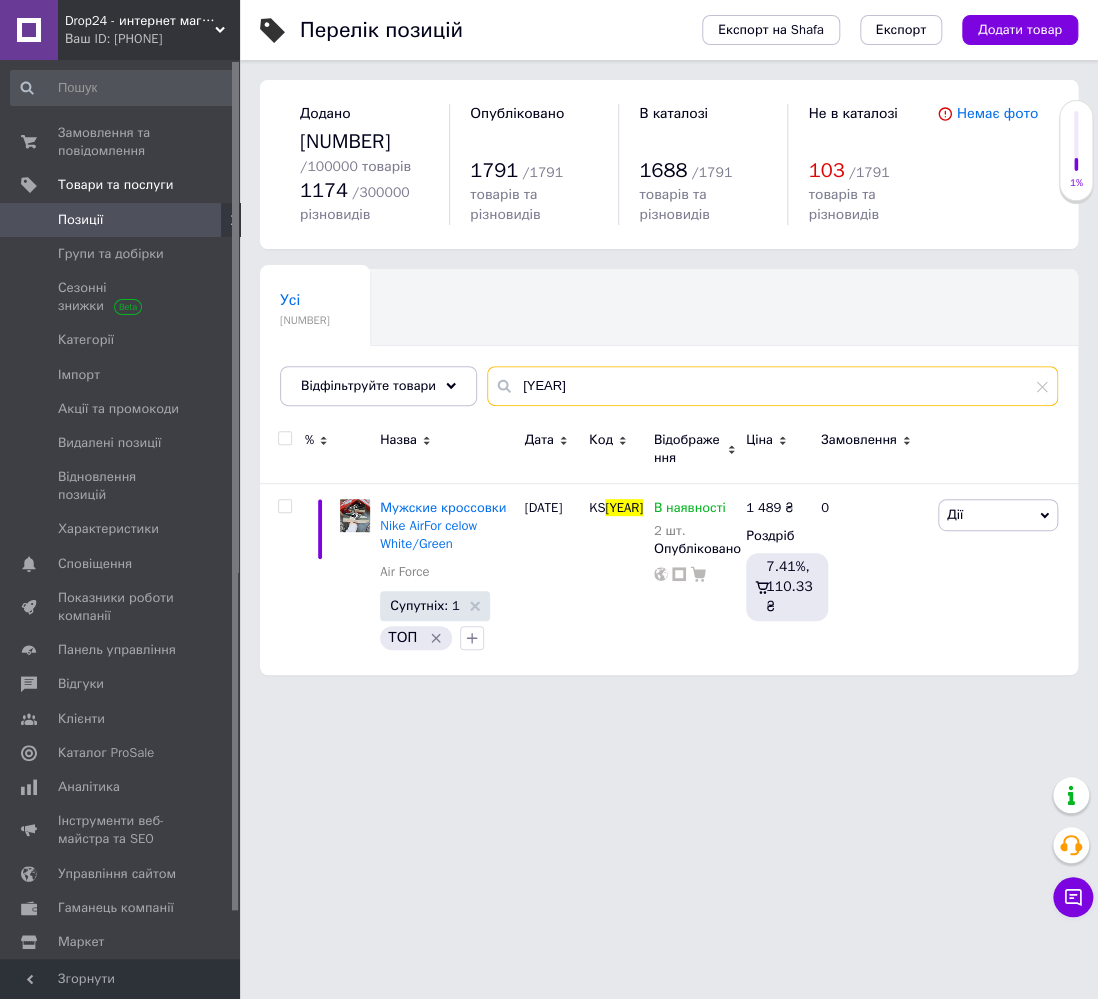 drag, startPoint x: 529, startPoint y: 384, endPoint x: 551, endPoint y: 383, distance: 22.022715 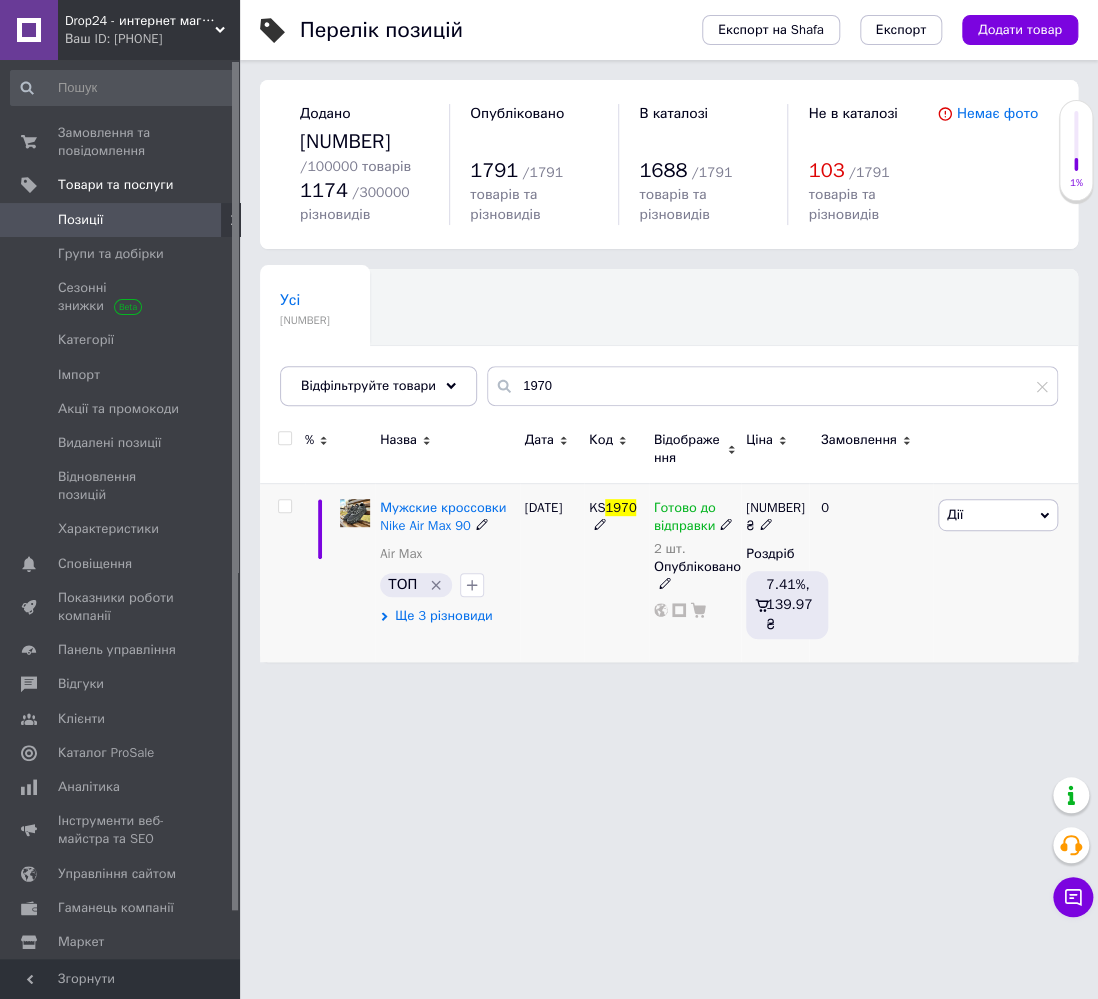 click on "Ще 3 різновиди" at bounding box center [443, 616] 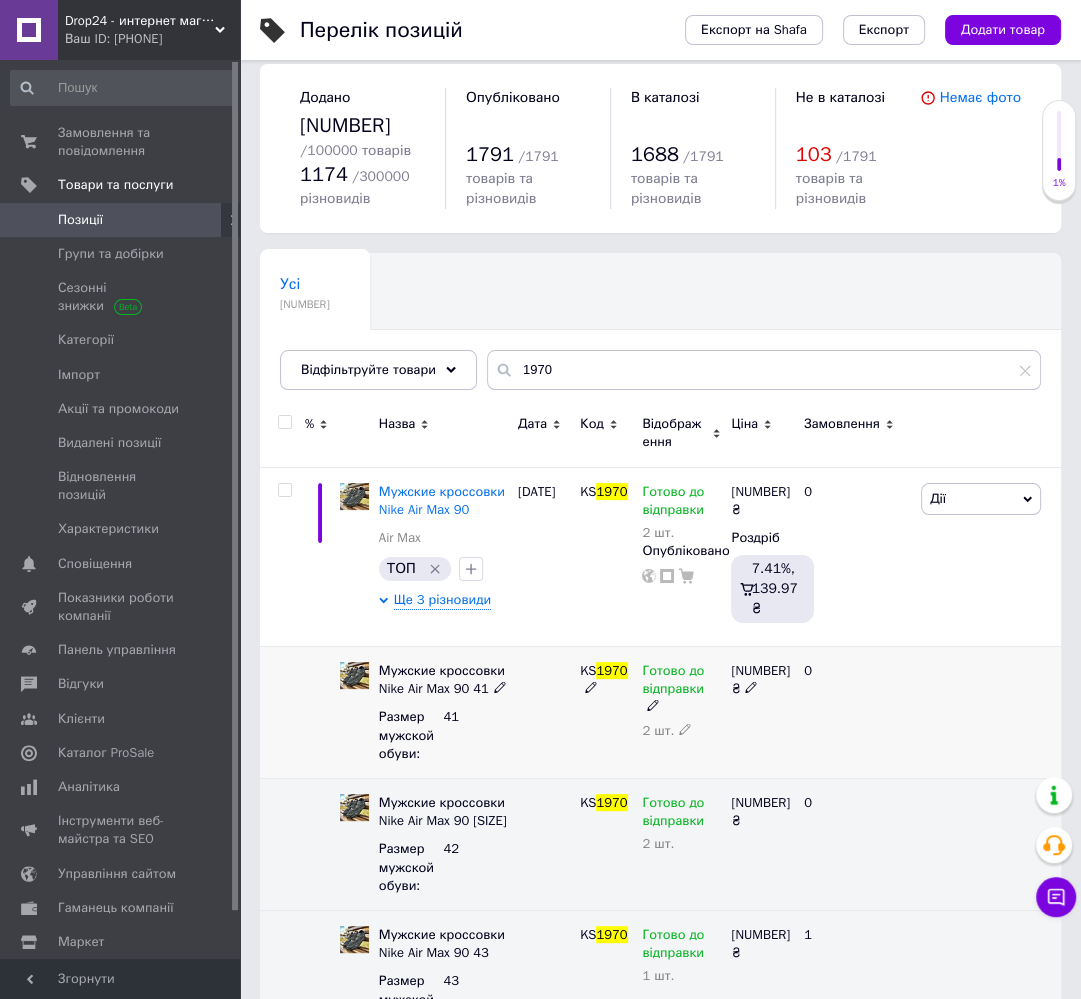 scroll, scrollTop: 0, scrollLeft: 0, axis: both 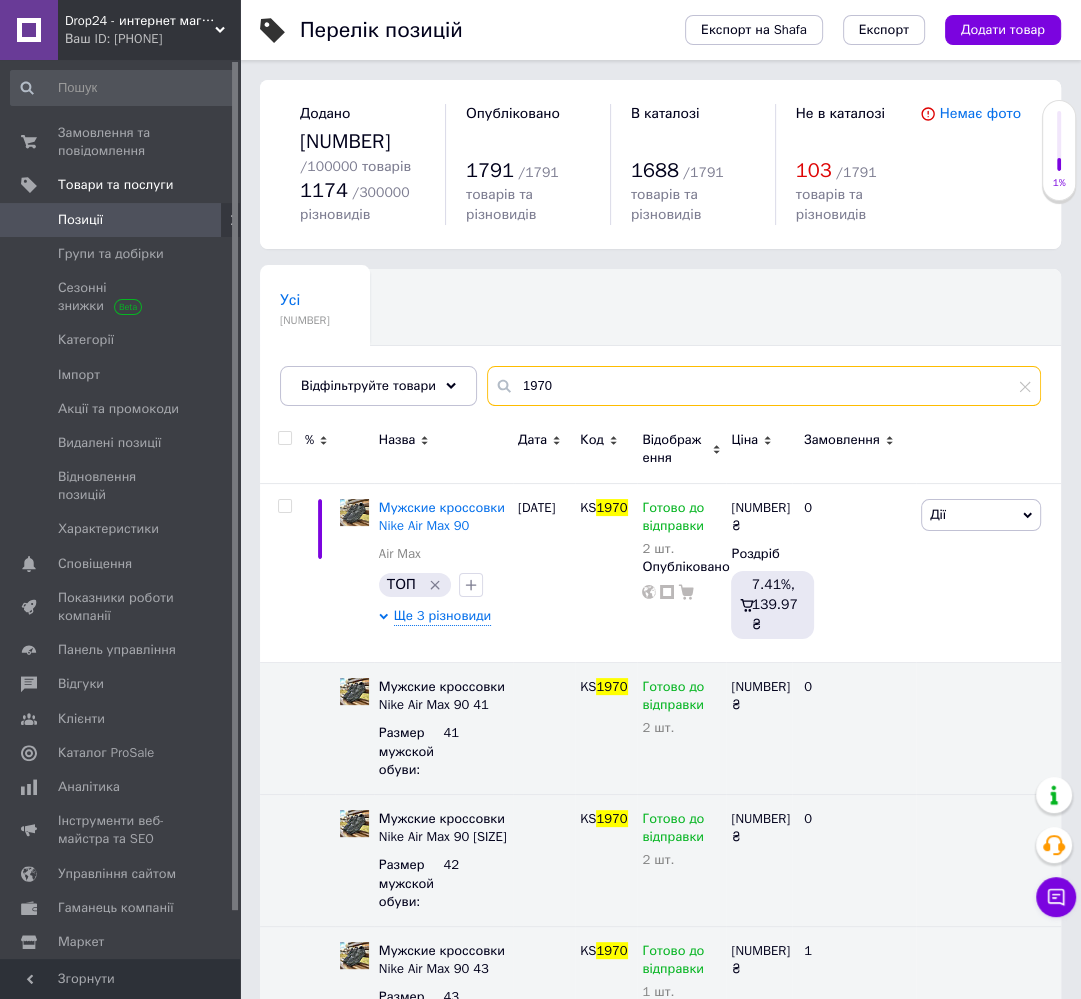 click on "1970" at bounding box center (764, 386) 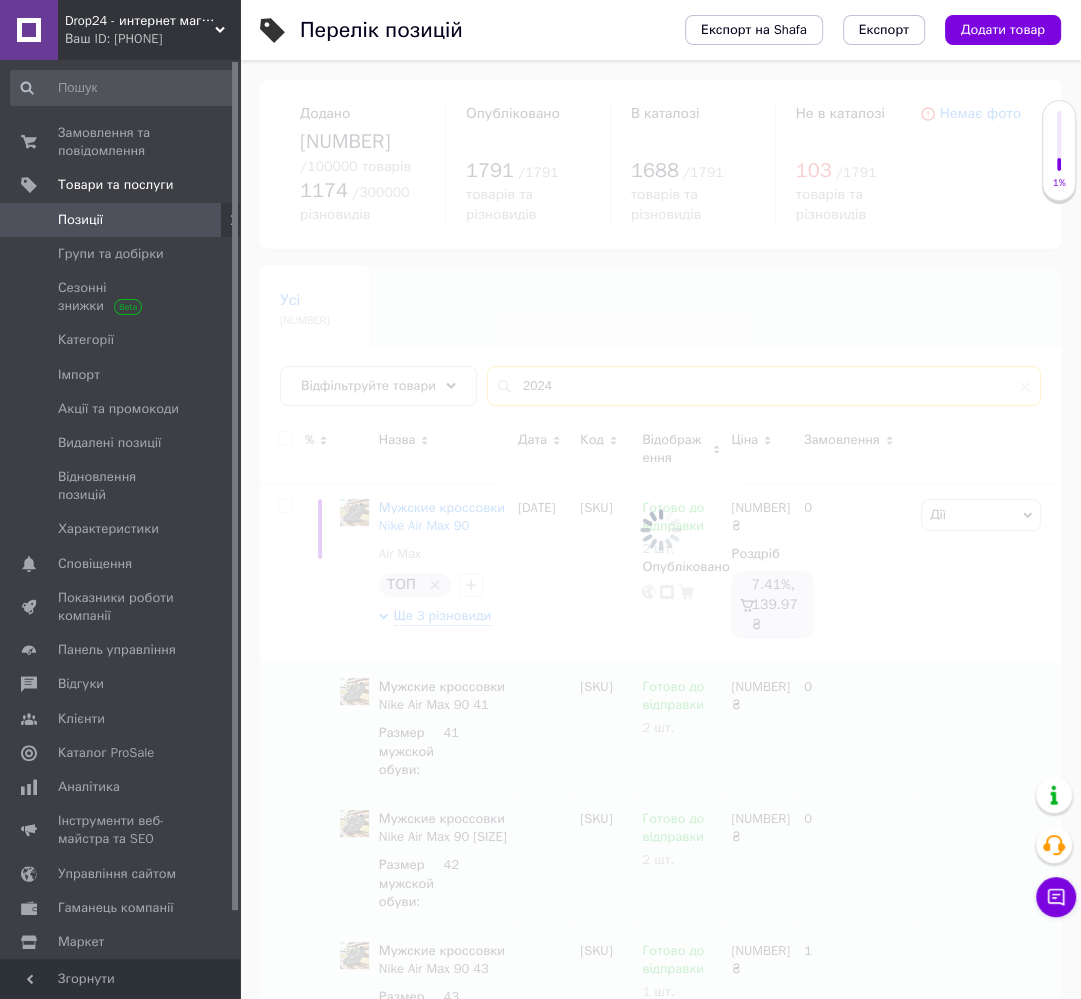 type on "2024" 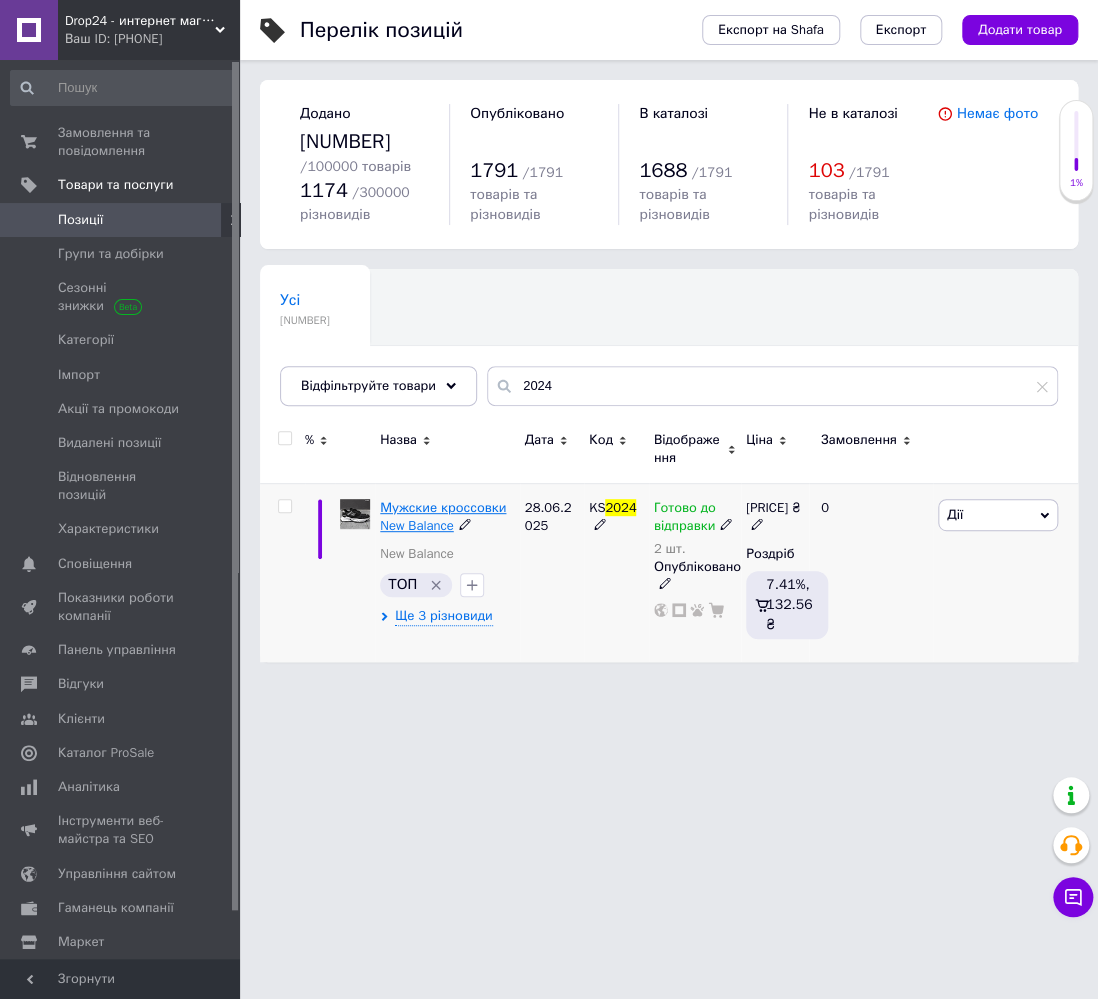 click on "Мужские кроссовки New Balance" at bounding box center [443, 516] 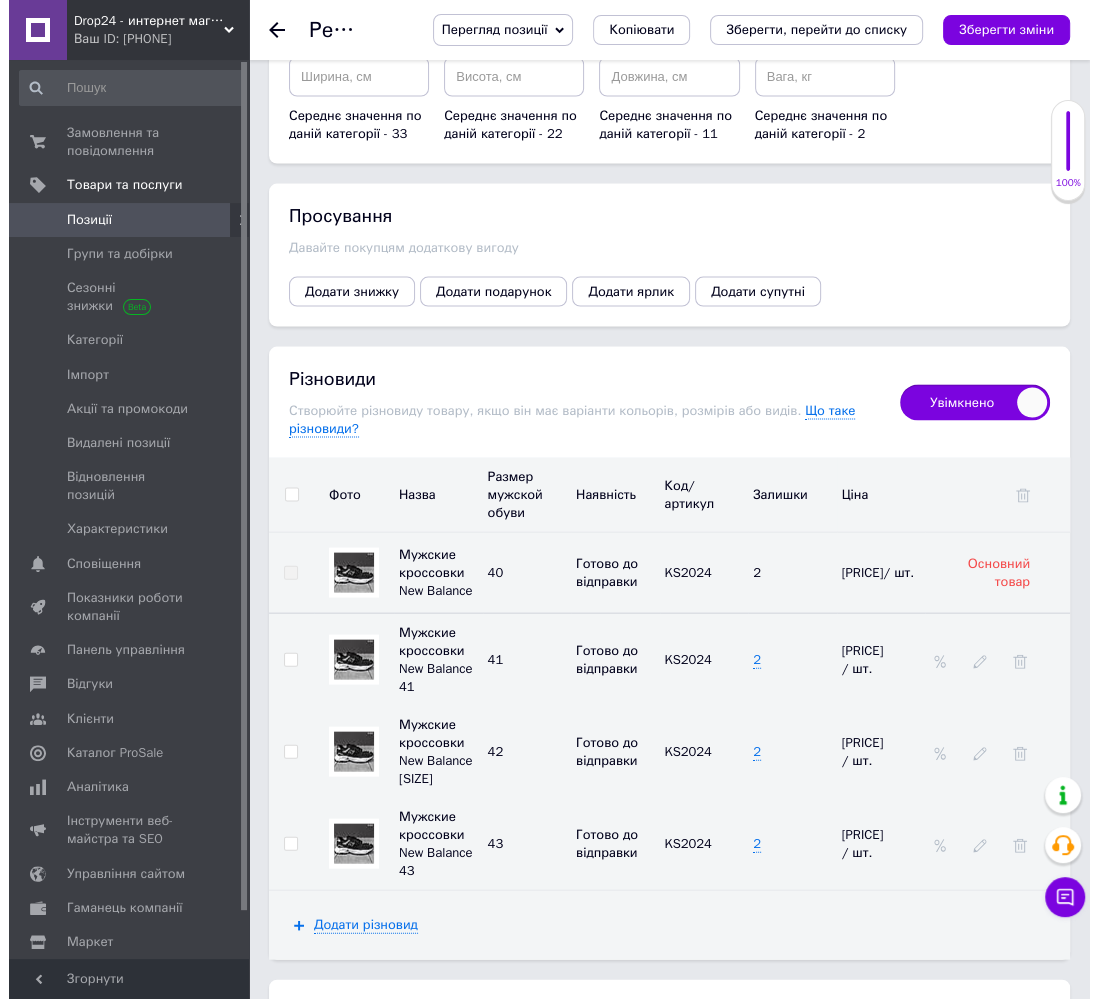 scroll, scrollTop: 3000, scrollLeft: 0, axis: vertical 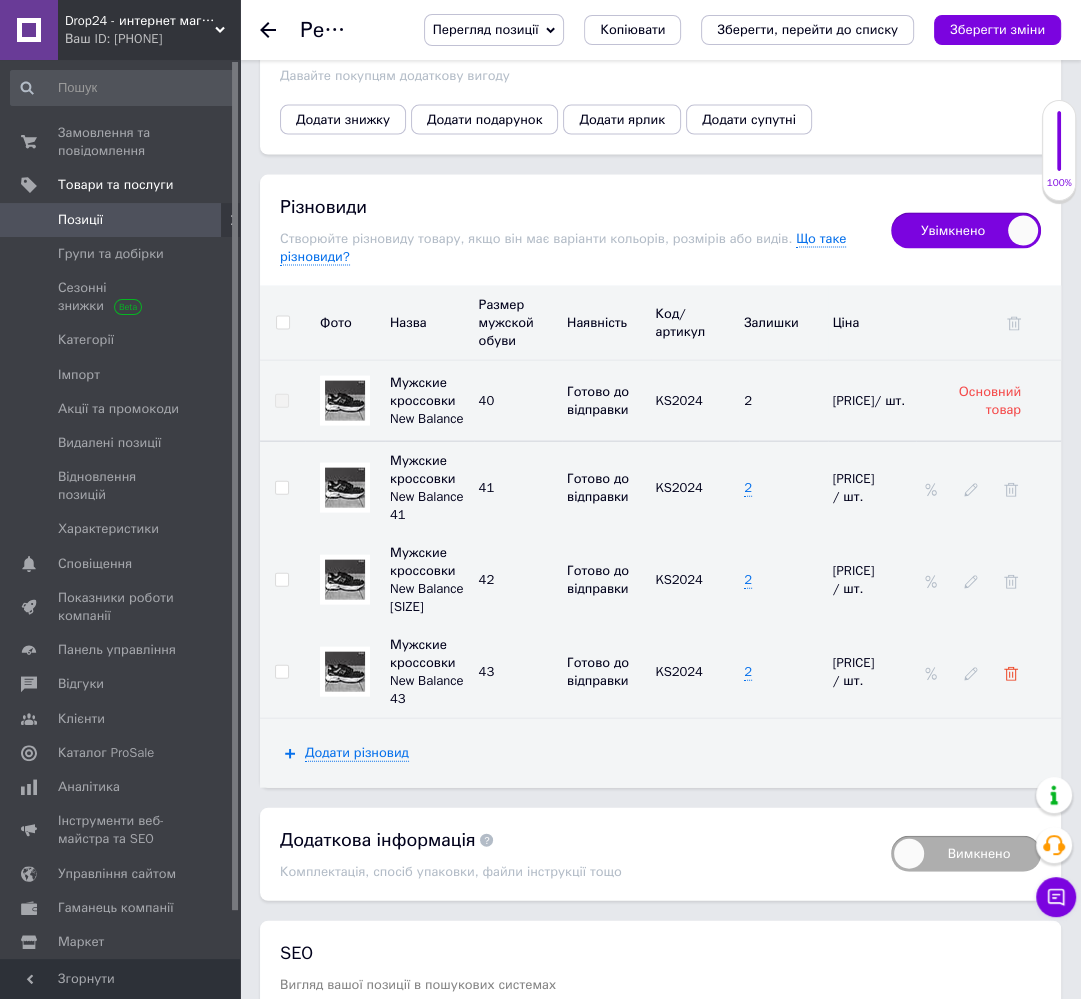 click at bounding box center (1011, 674) 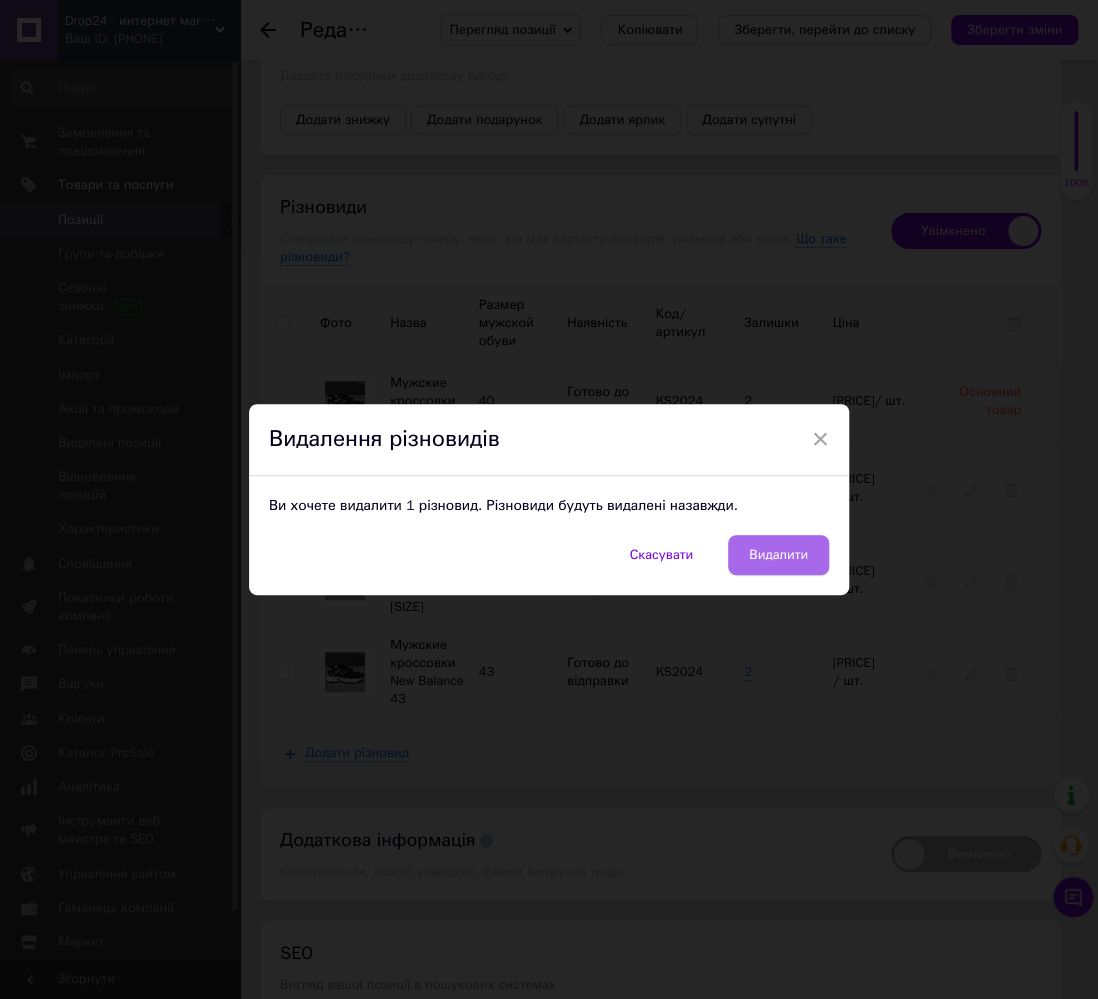 click on "Видалити" at bounding box center (778, 555) 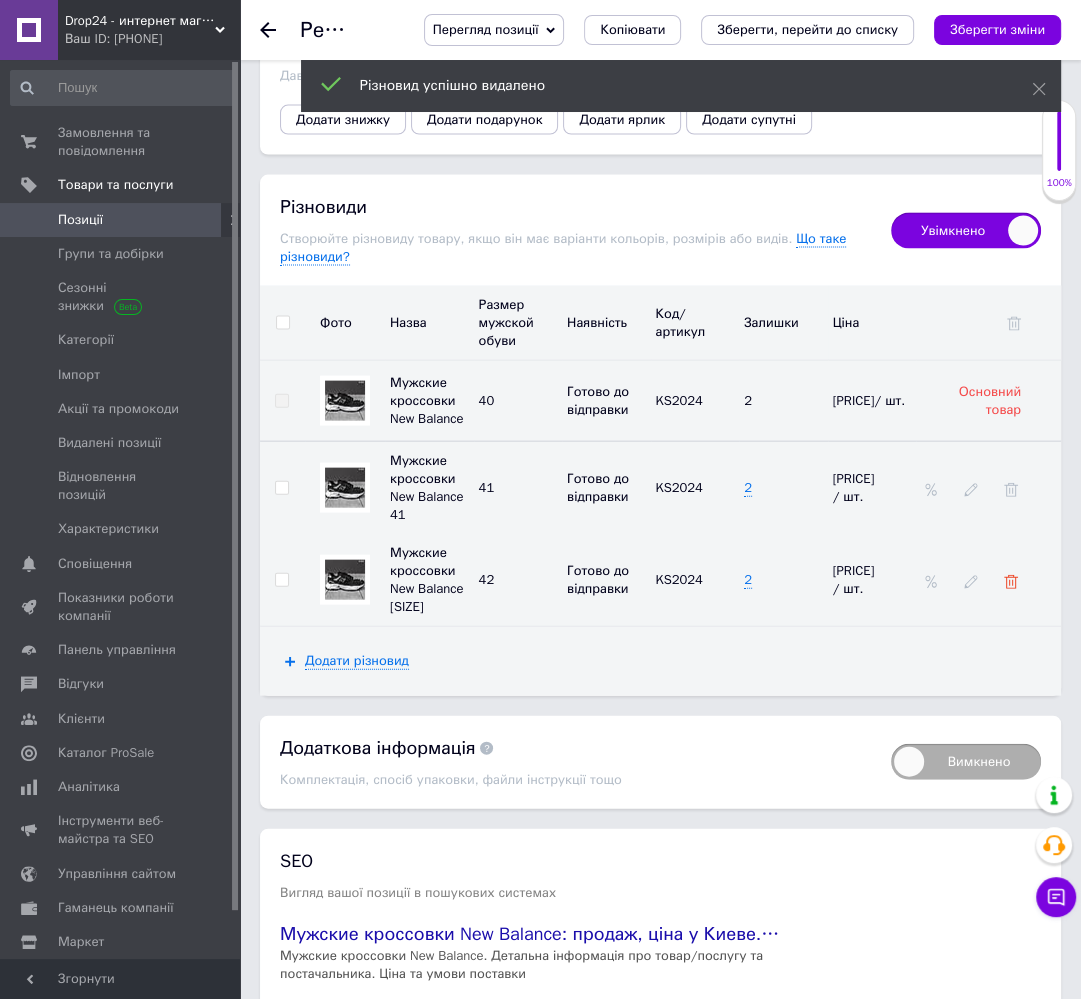 click at bounding box center [1011, 582] 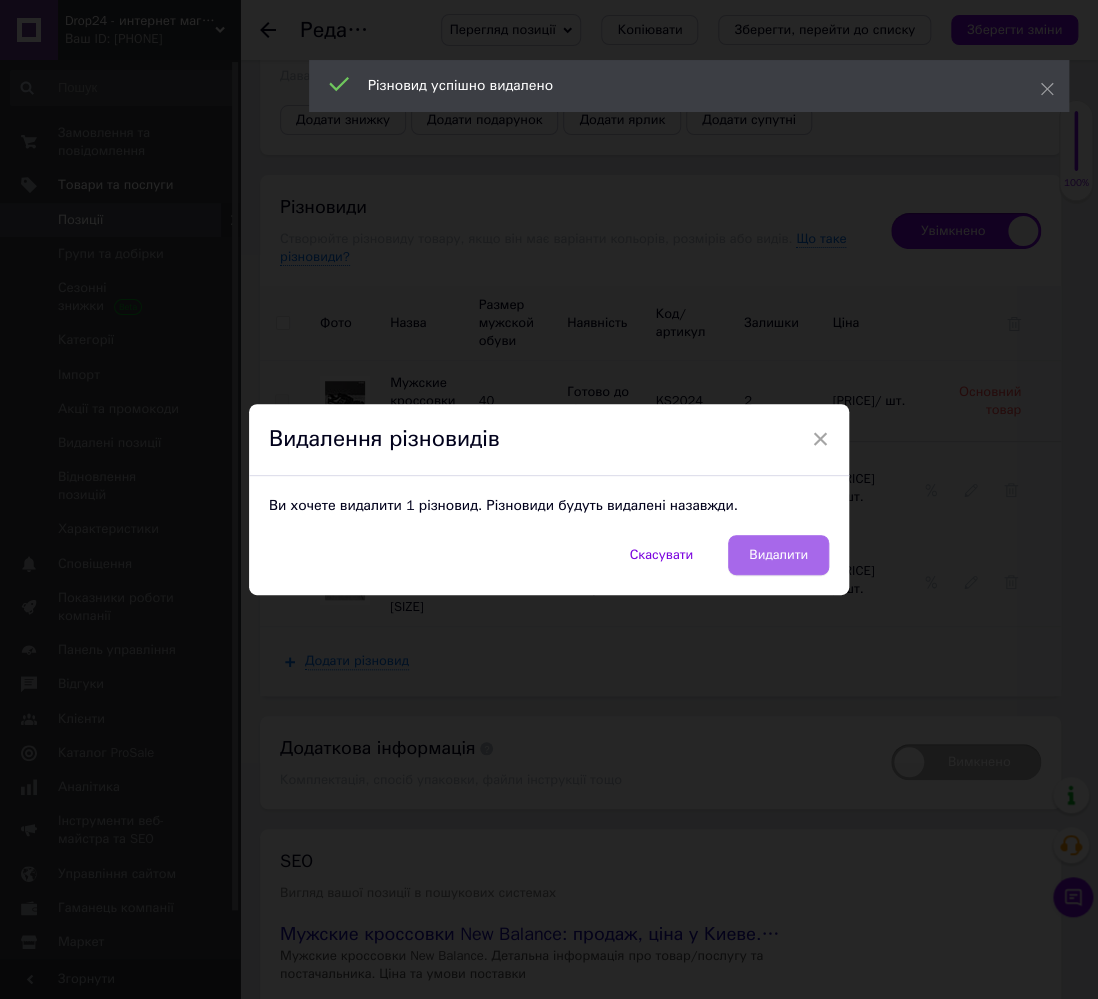 click on "Видалити" at bounding box center (778, 555) 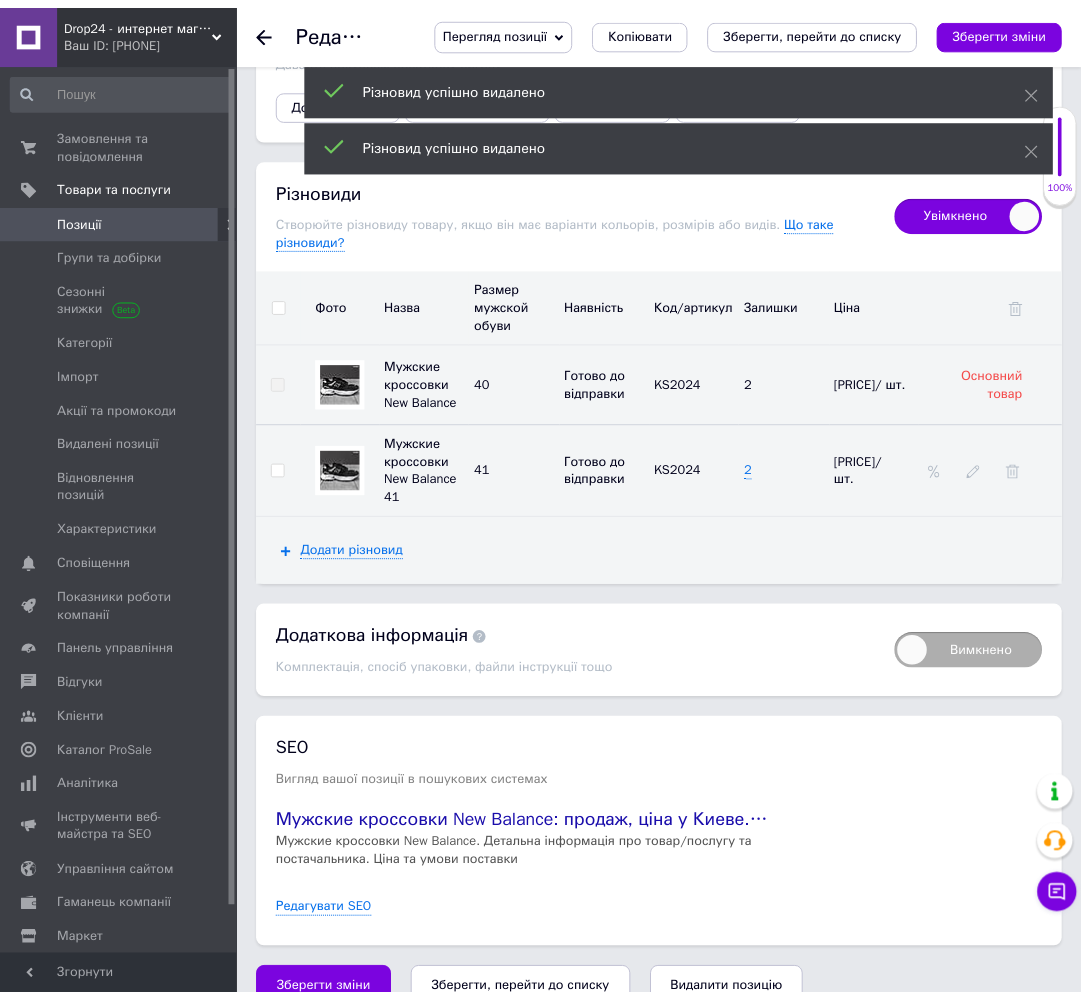 scroll, scrollTop: 2987, scrollLeft: 0, axis: vertical 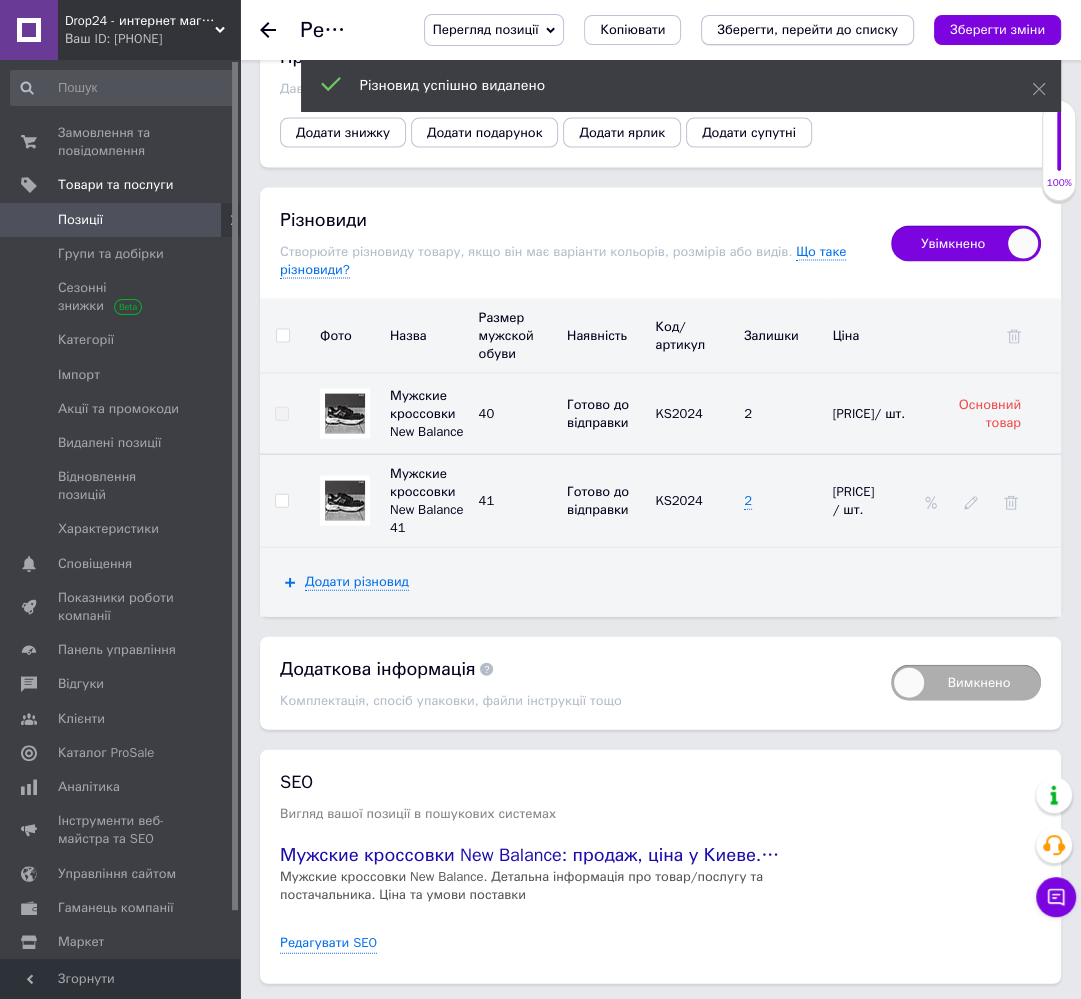 click on "Зберегти, перейти до списку" at bounding box center [807, 29] 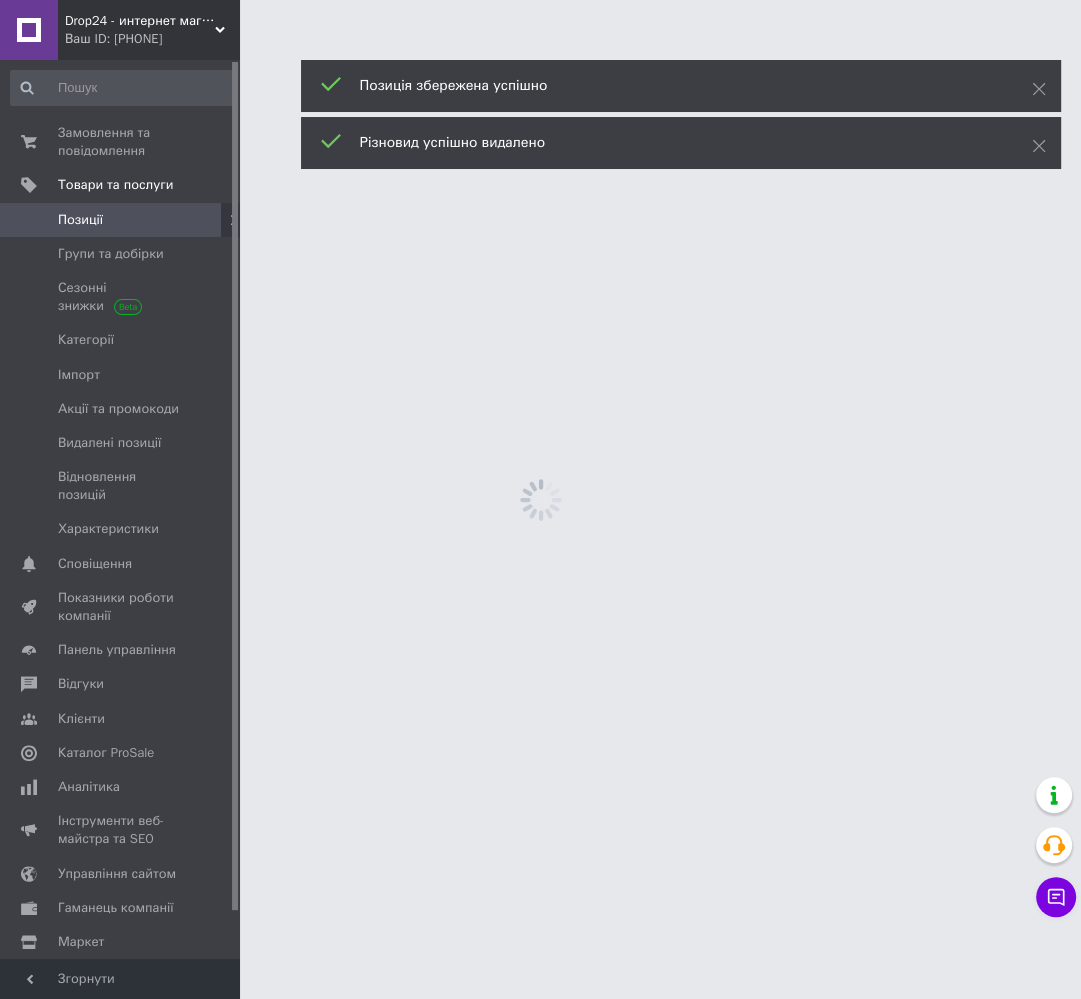 scroll, scrollTop: 0, scrollLeft: 0, axis: both 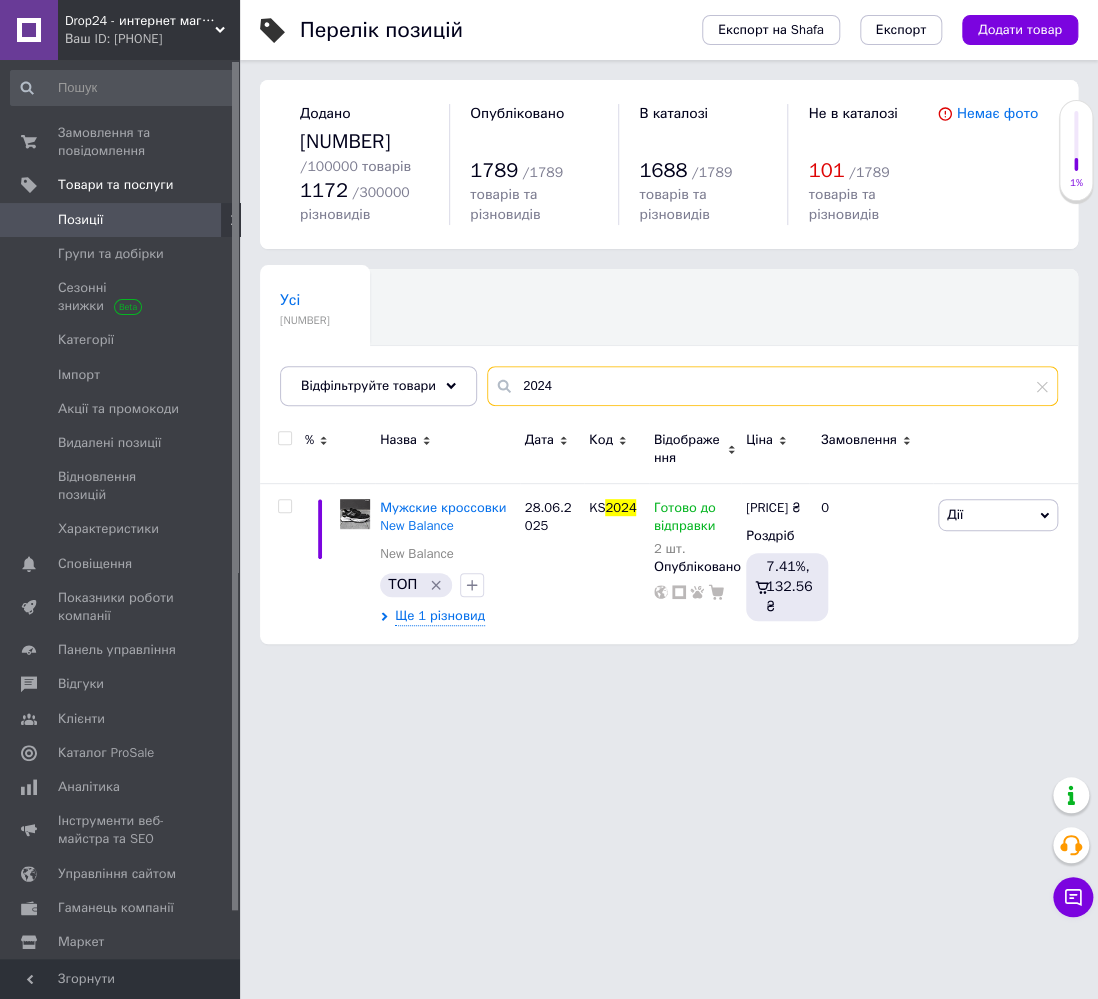 drag, startPoint x: 529, startPoint y: 382, endPoint x: 542, endPoint y: 383, distance: 13.038404 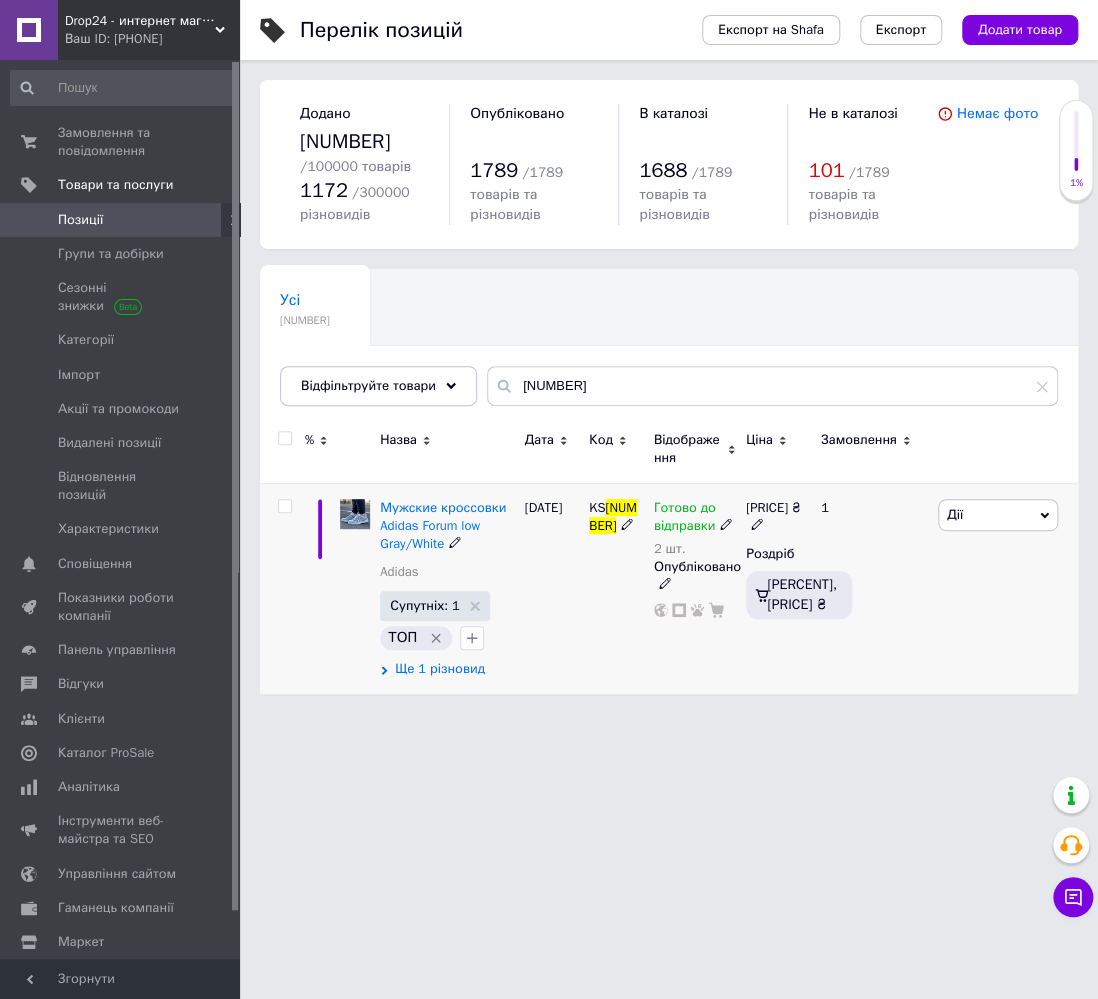 click on "Ще 1 різновид" at bounding box center (440, 669) 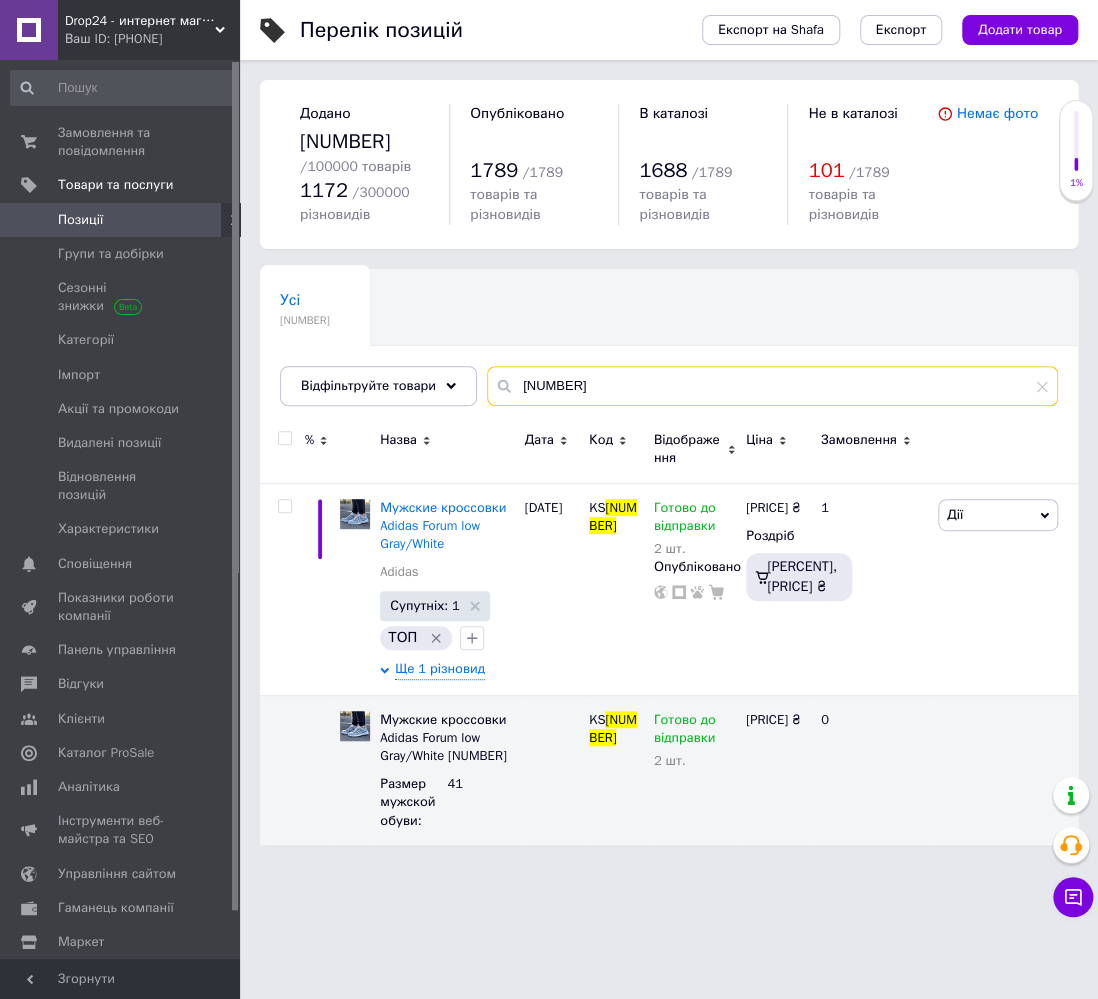 click on "[NUMBER]" at bounding box center (772, 386) 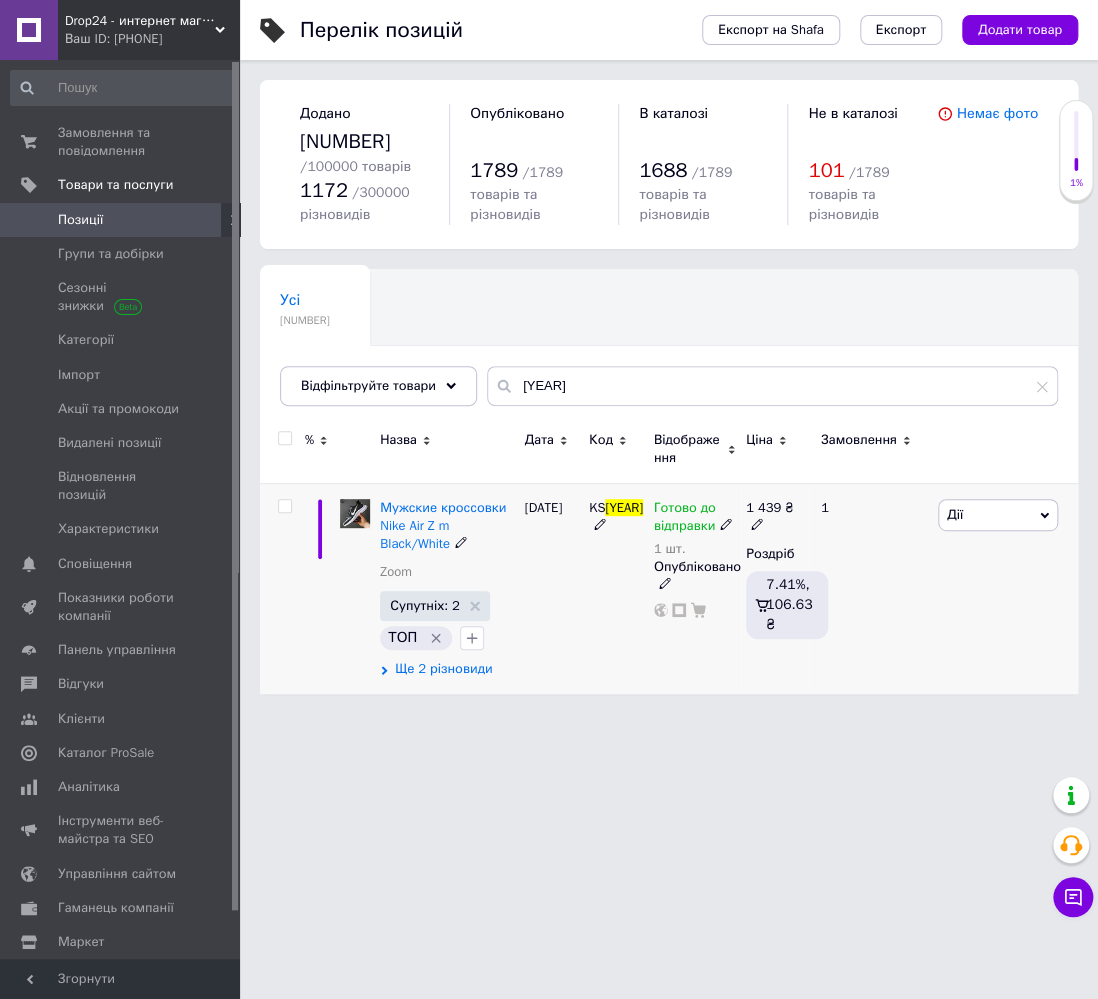 click on "Ще 2 різновиди" at bounding box center (443, 669) 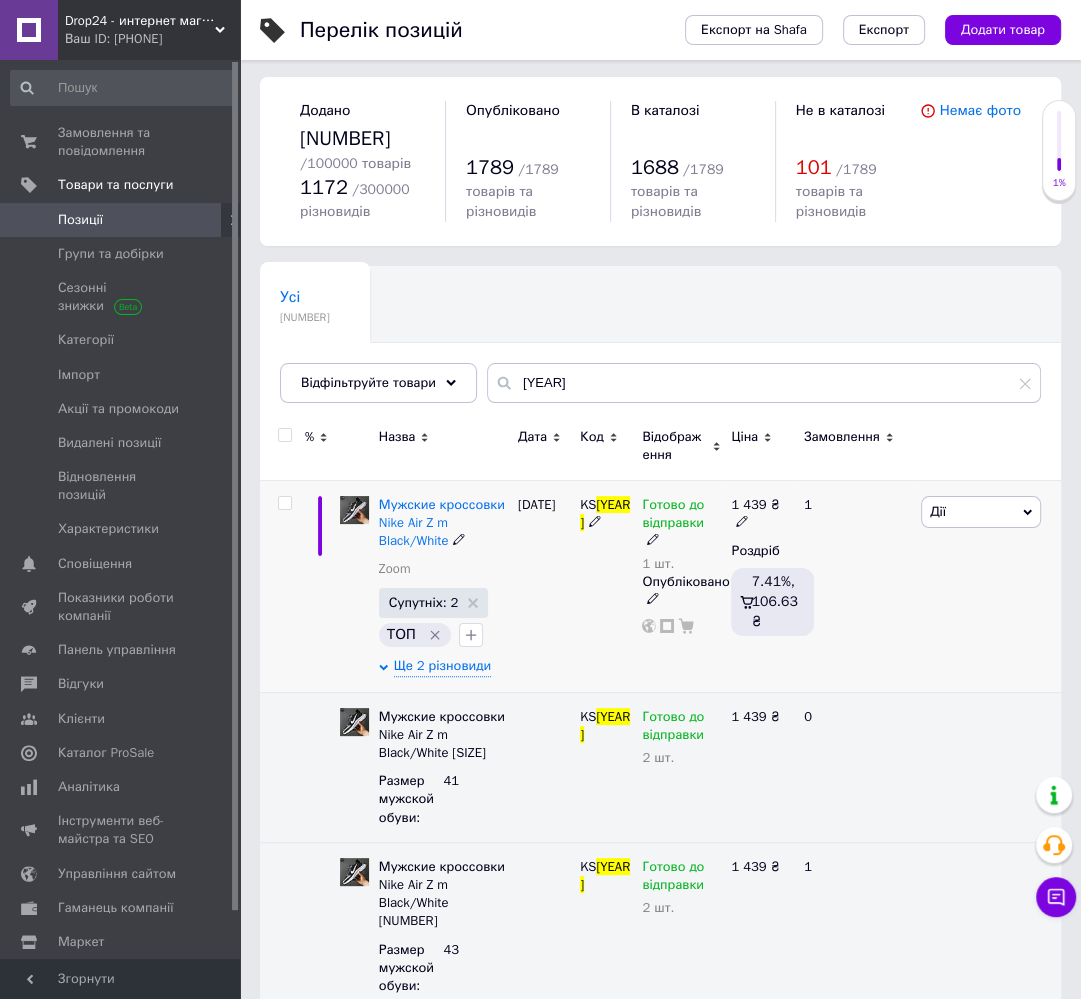 scroll, scrollTop: 0, scrollLeft: 0, axis: both 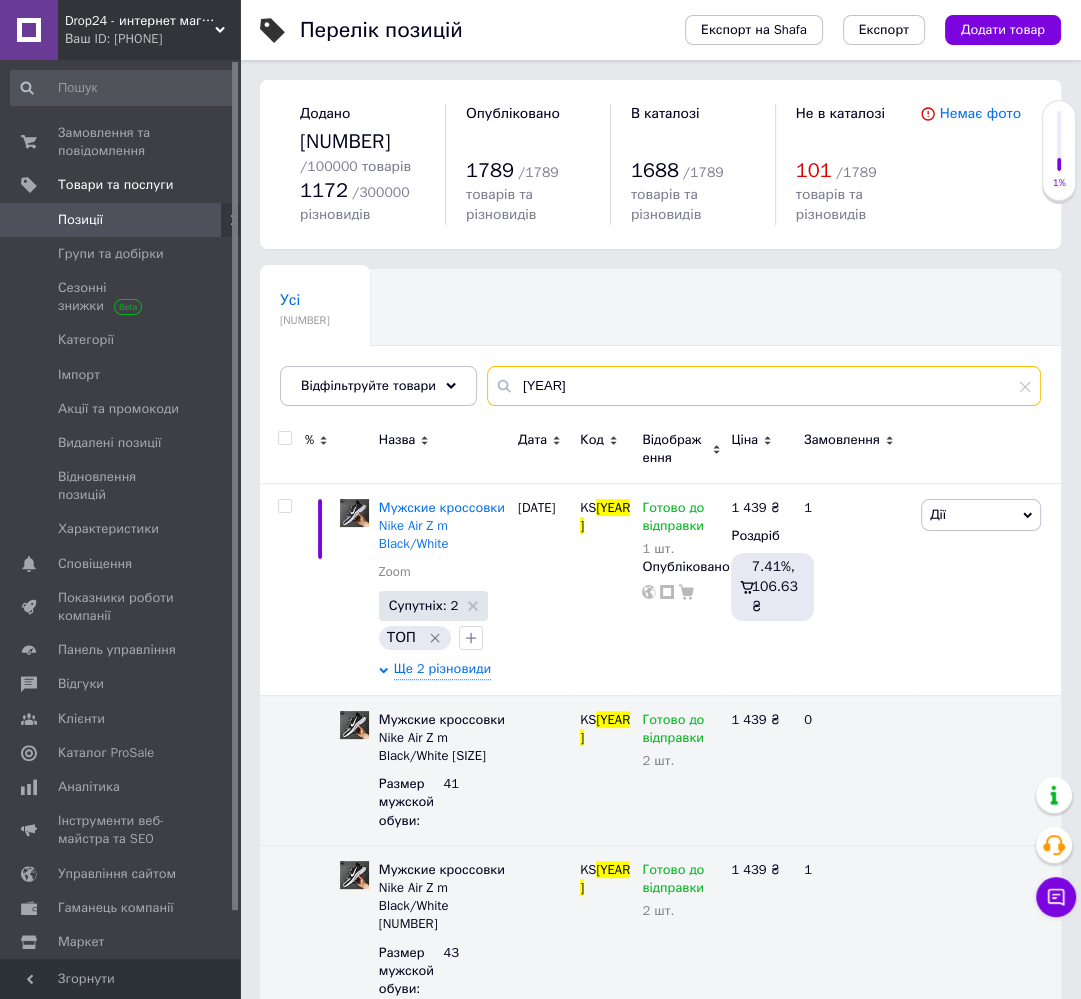 click on "[YEAR]" at bounding box center (764, 386) 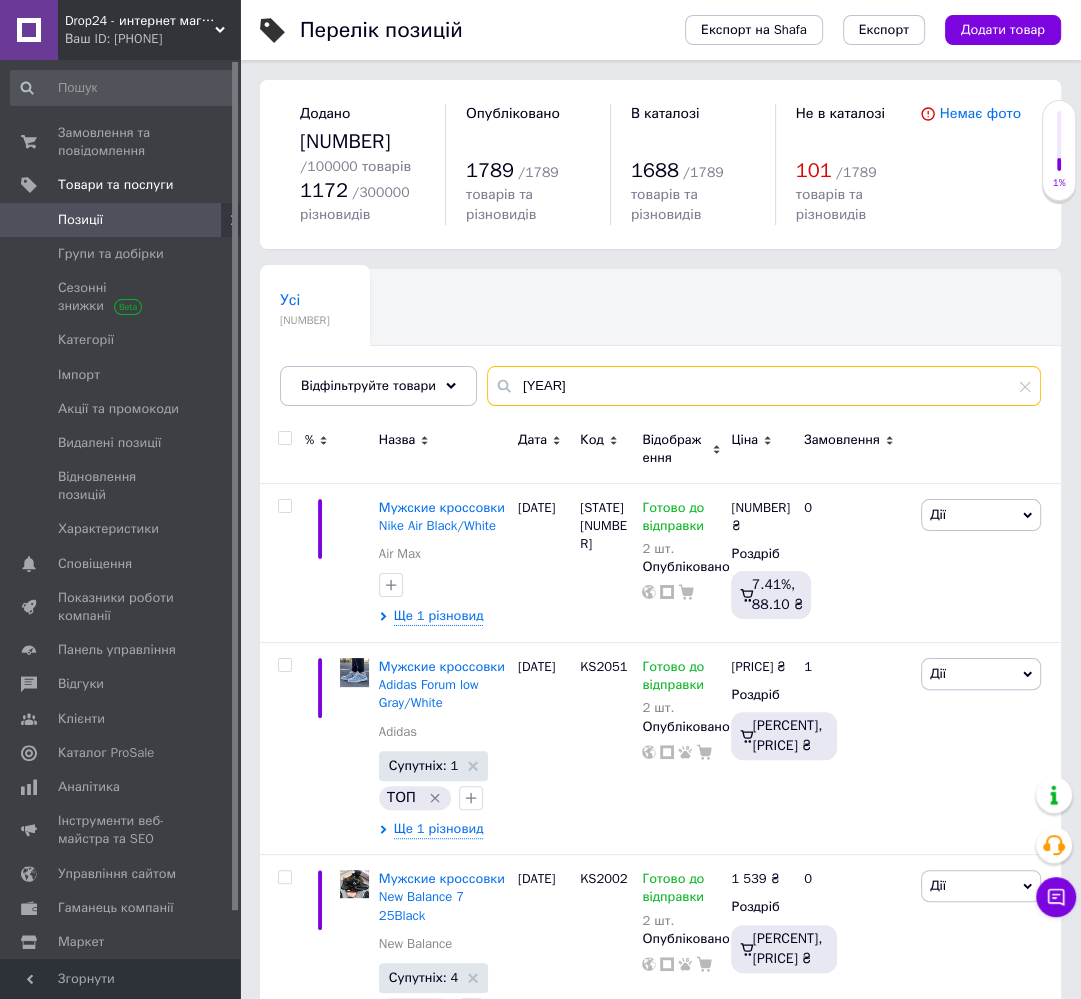 type on "[YEAR]" 